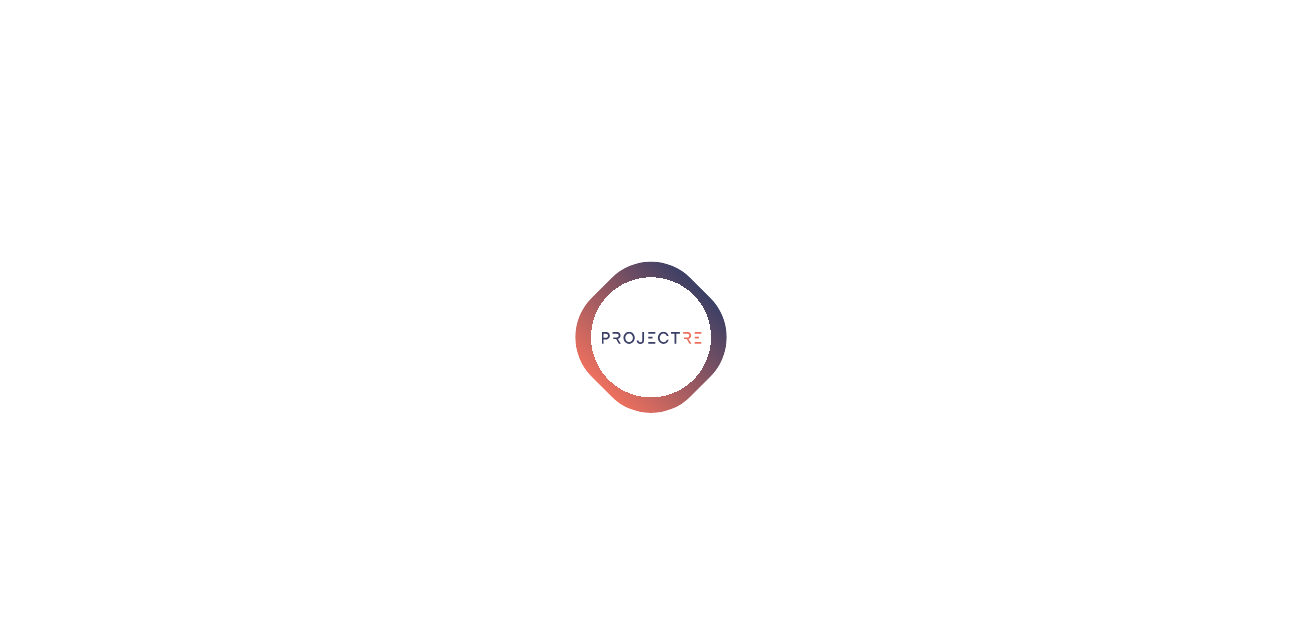 scroll, scrollTop: 0, scrollLeft: 0, axis: both 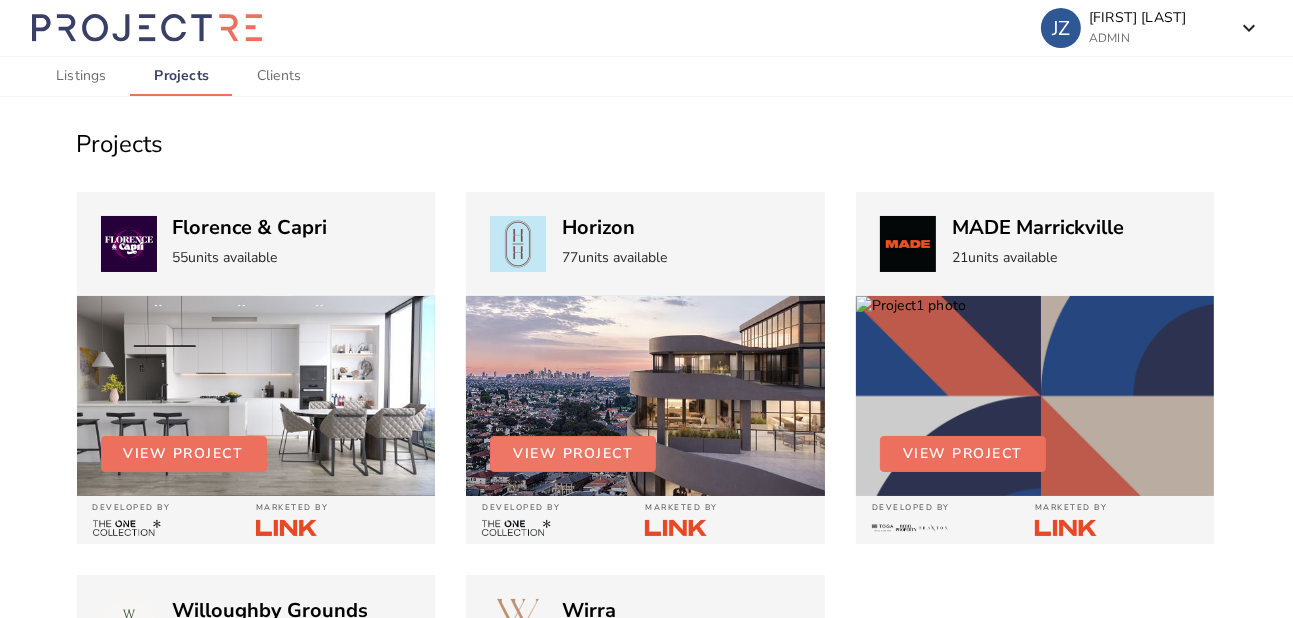 click on "View Project" at bounding box center (573, 454) 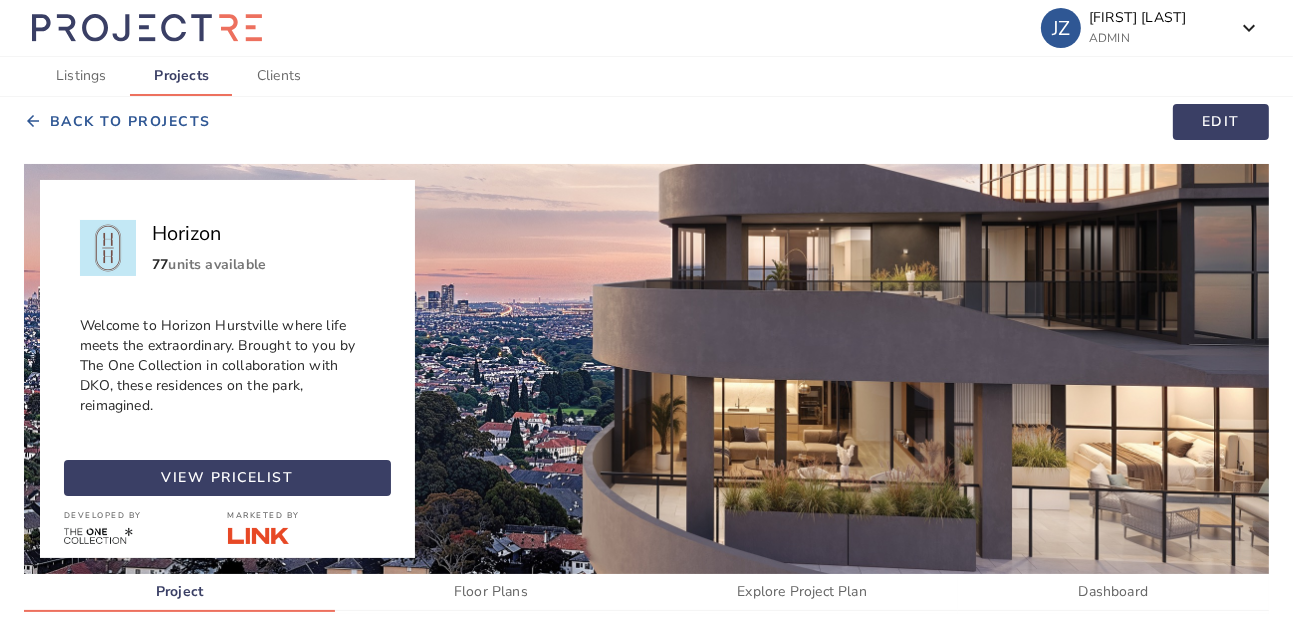 scroll, scrollTop: 160, scrollLeft: 0, axis: vertical 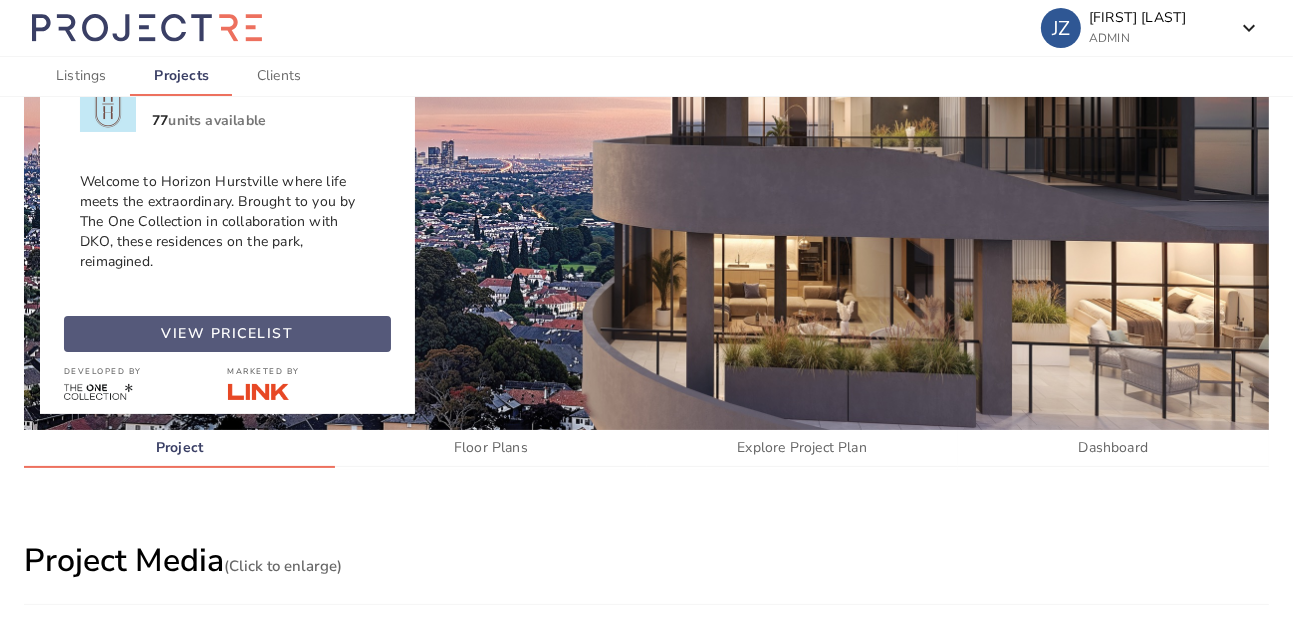 click on "view pricelist" at bounding box center [228, 334] 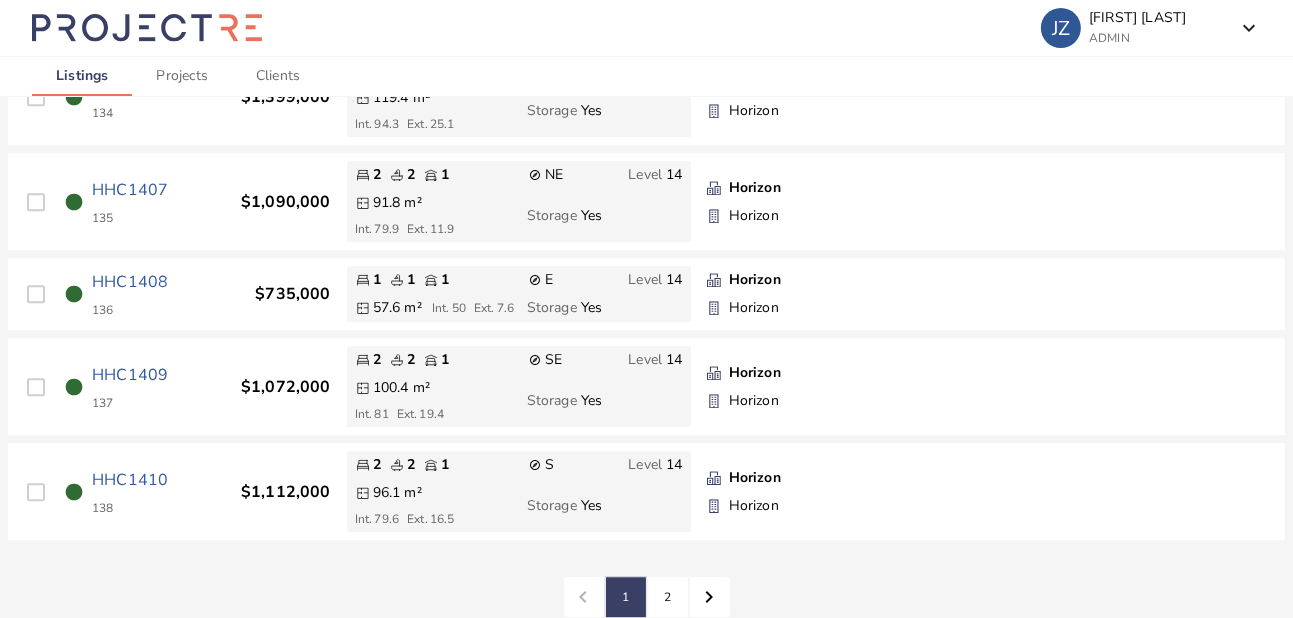 scroll, scrollTop: 4921, scrollLeft: 0, axis: vertical 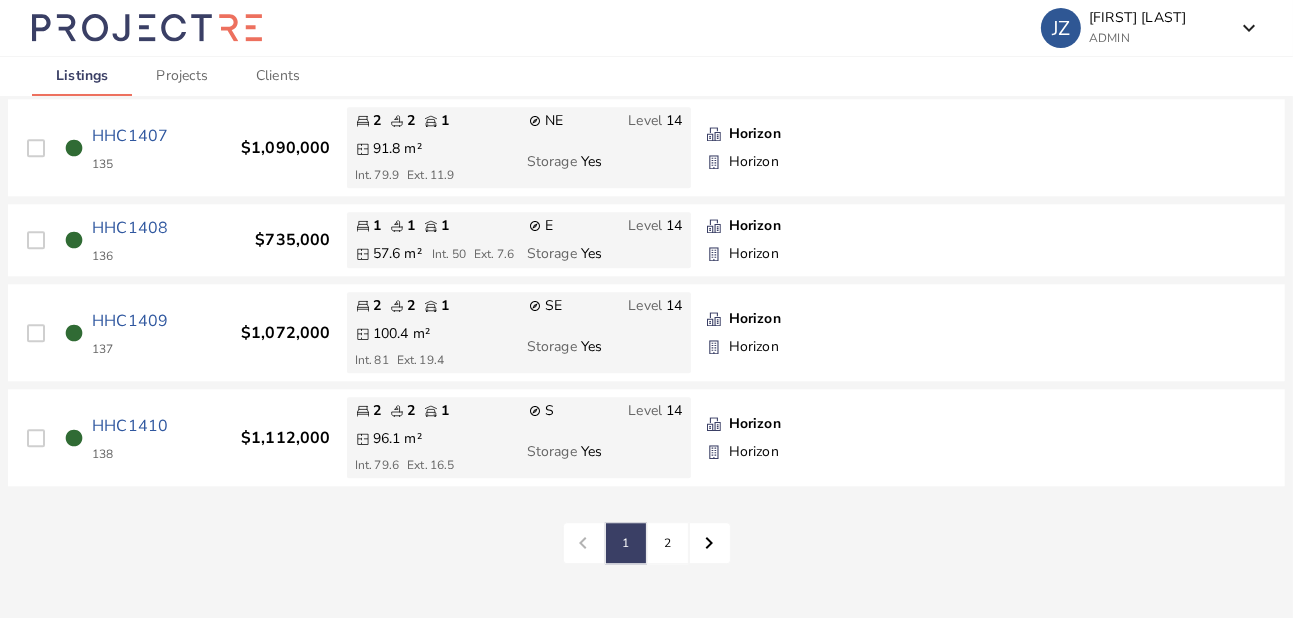 click on "2" at bounding box center [626, 543] 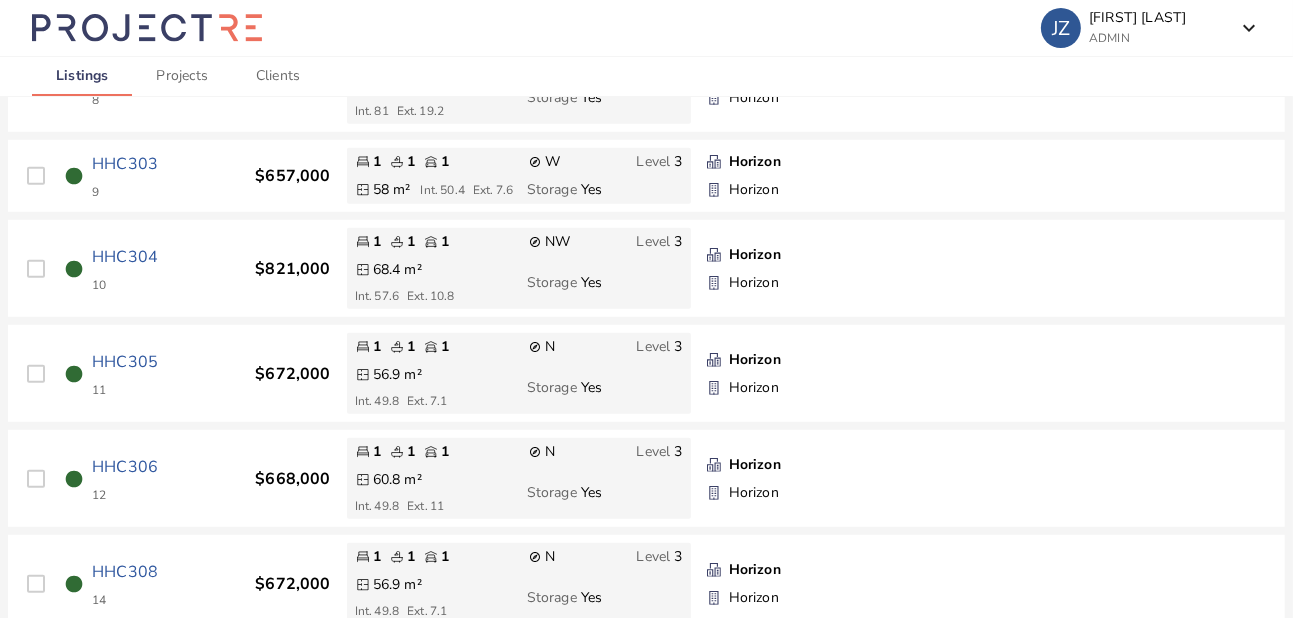 scroll, scrollTop: 934, scrollLeft: 0, axis: vertical 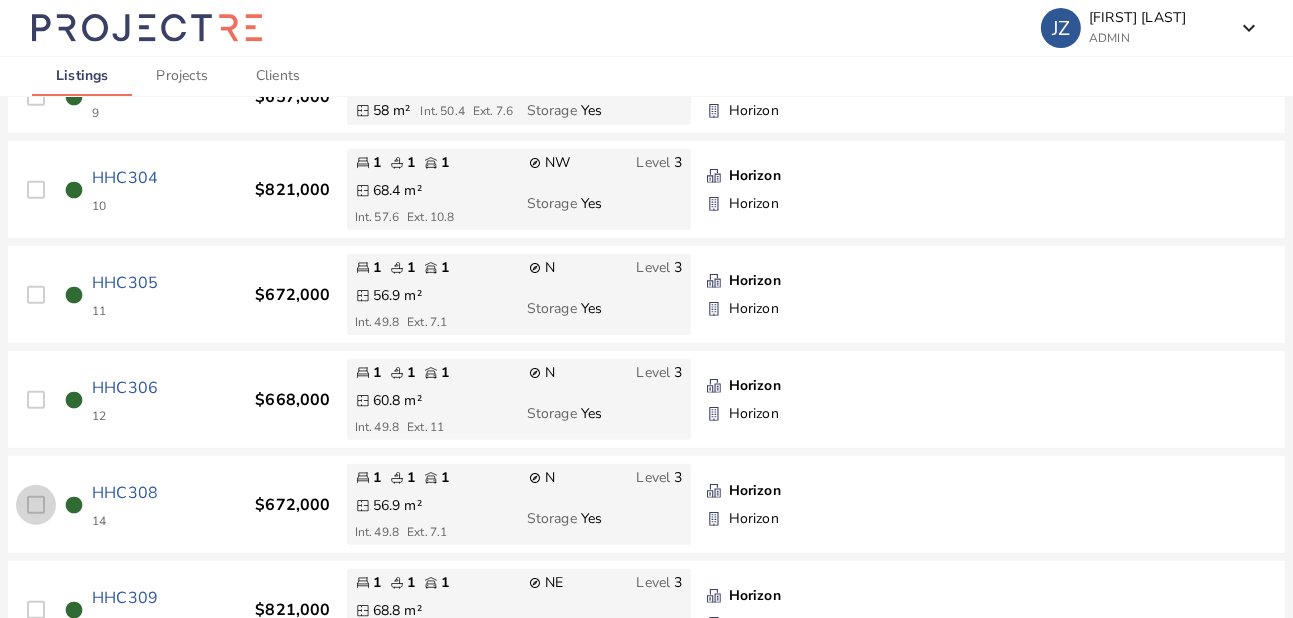 click at bounding box center (36, 505) 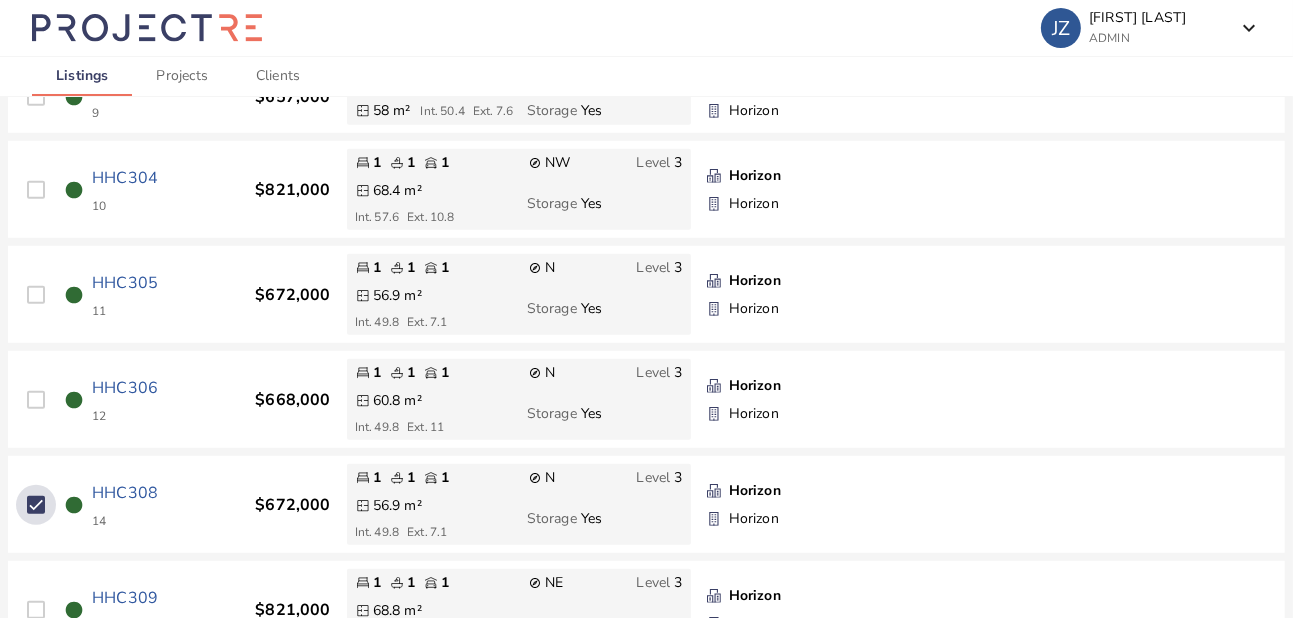 checkbox on "true" 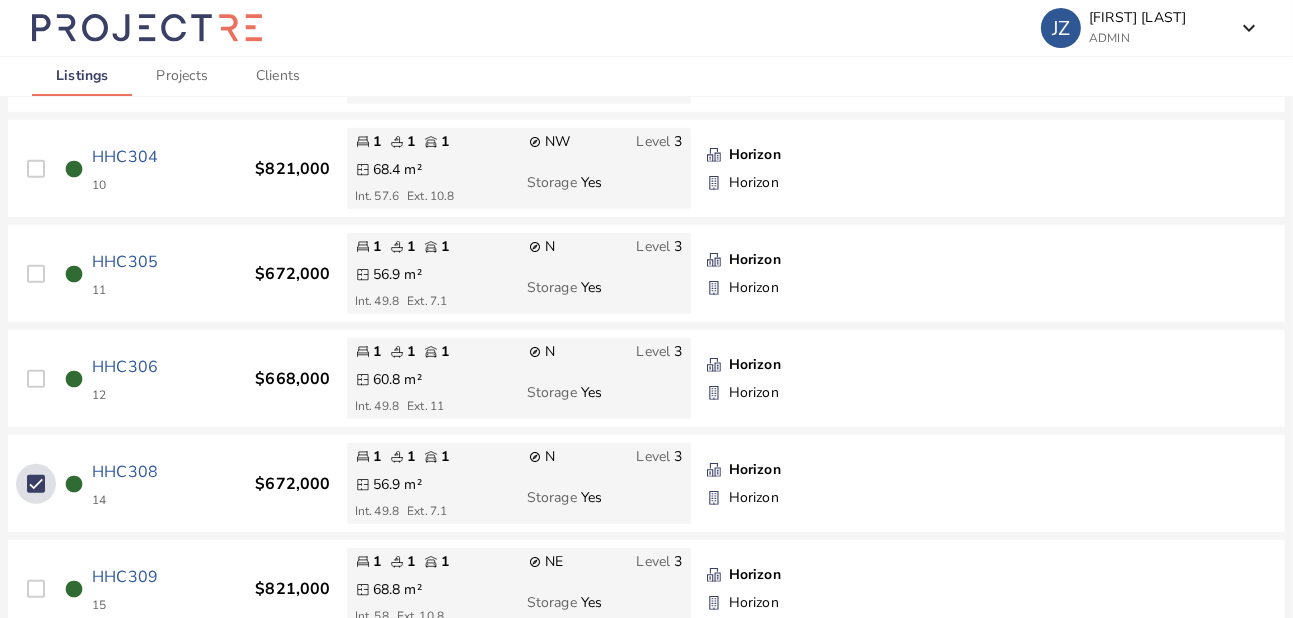 scroll, scrollTop: 956, scrollLeft: 0, axis: vertical 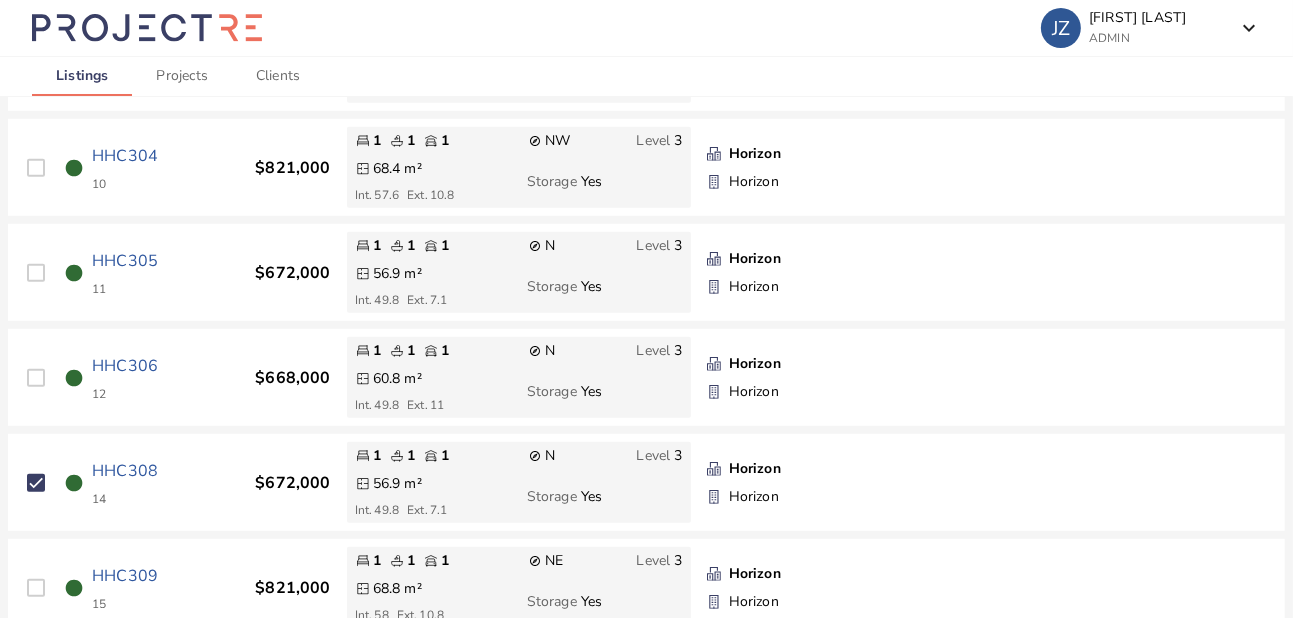 click on "$672,000" at bounding box center (292, 483) 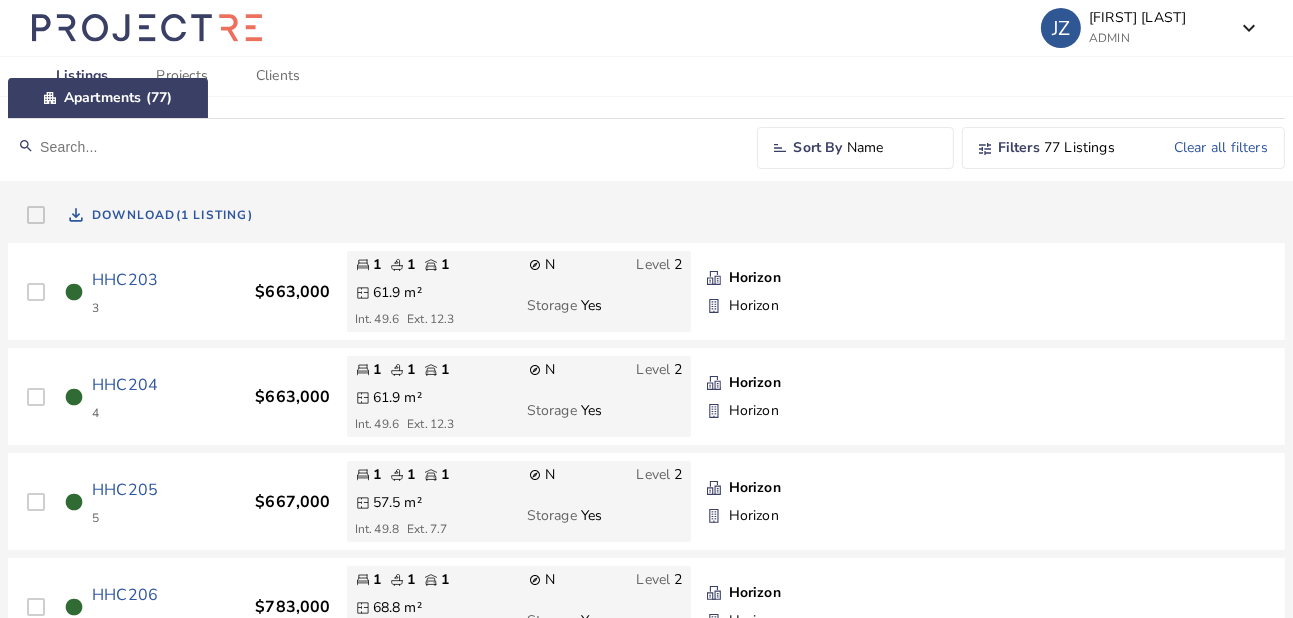 scroll, scrollTop: 0, scrollLeft: 0, axis: both 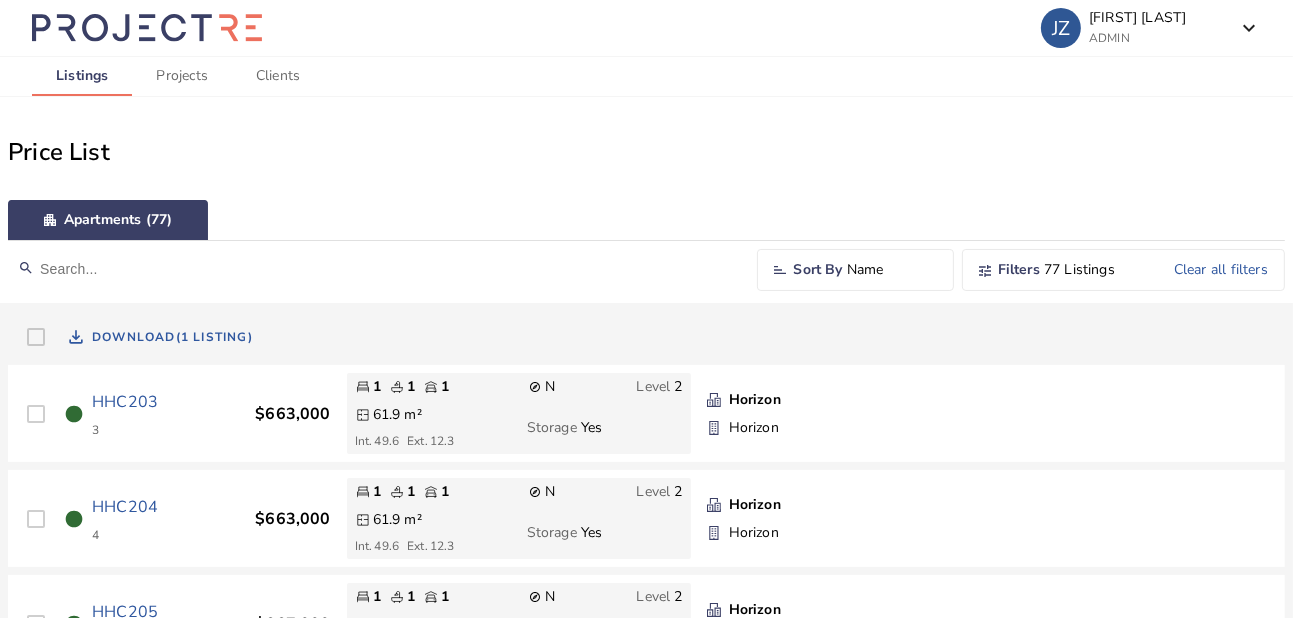 click on "Clients" at bounding box center (278, 76) 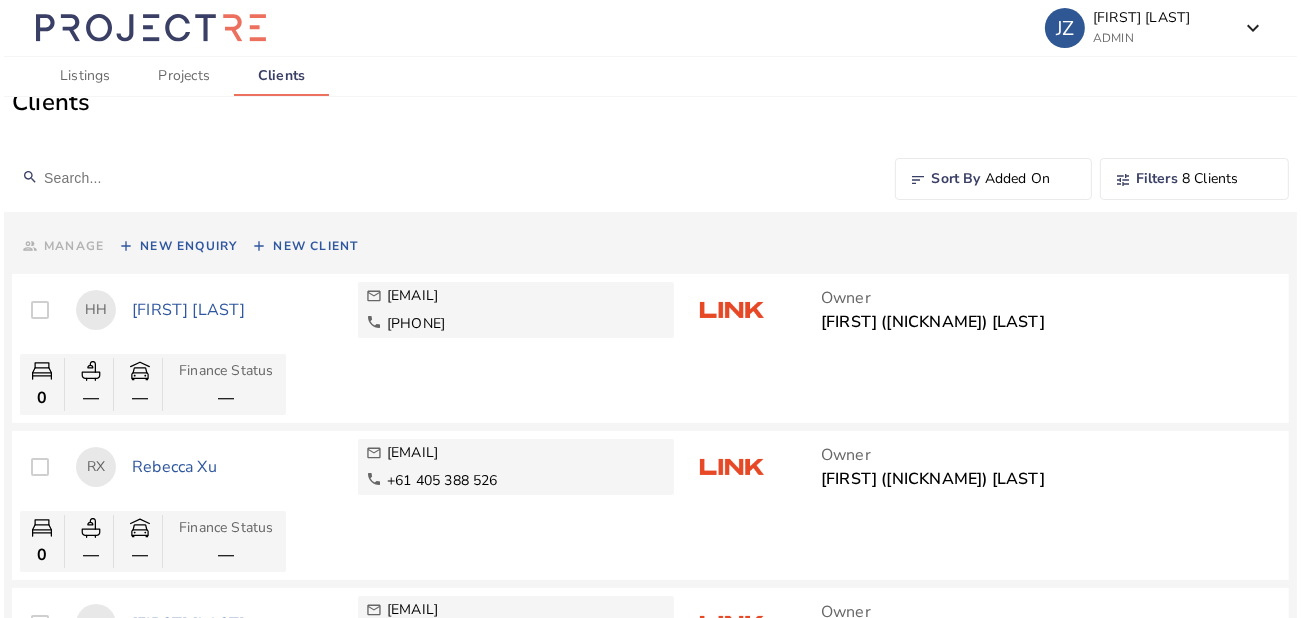 scroll, scrollTop: 0, scrollLeft: 0, axis: both 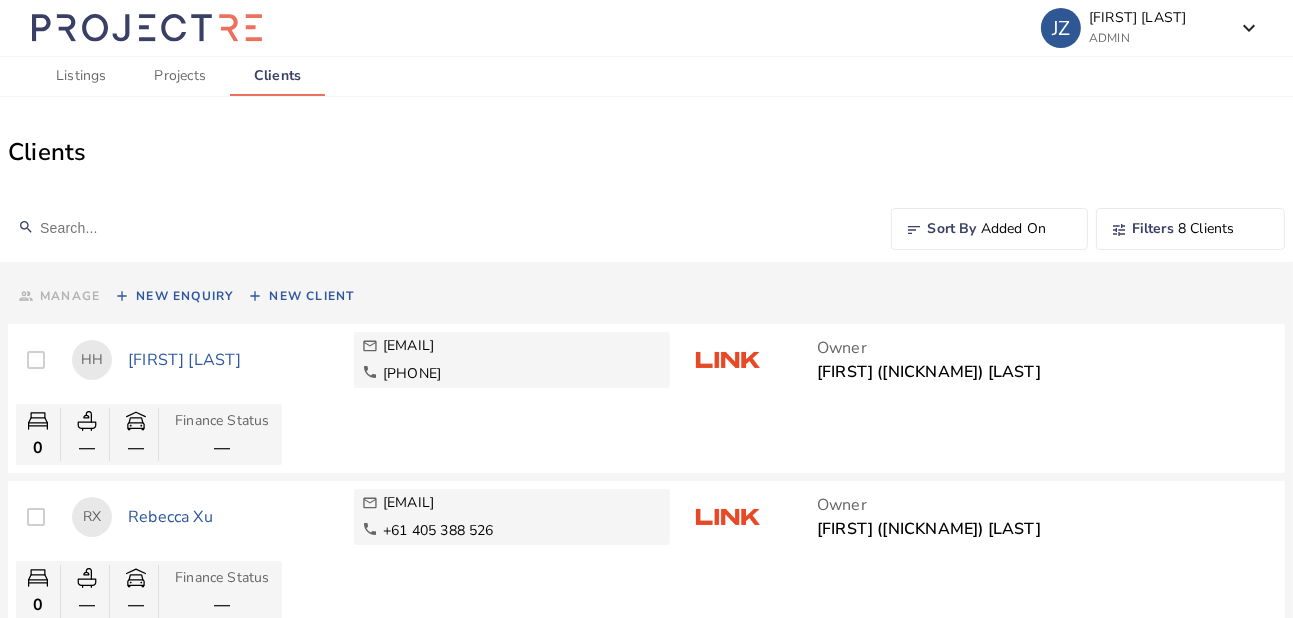 click on "New Client" at bounding box center (311, 296) 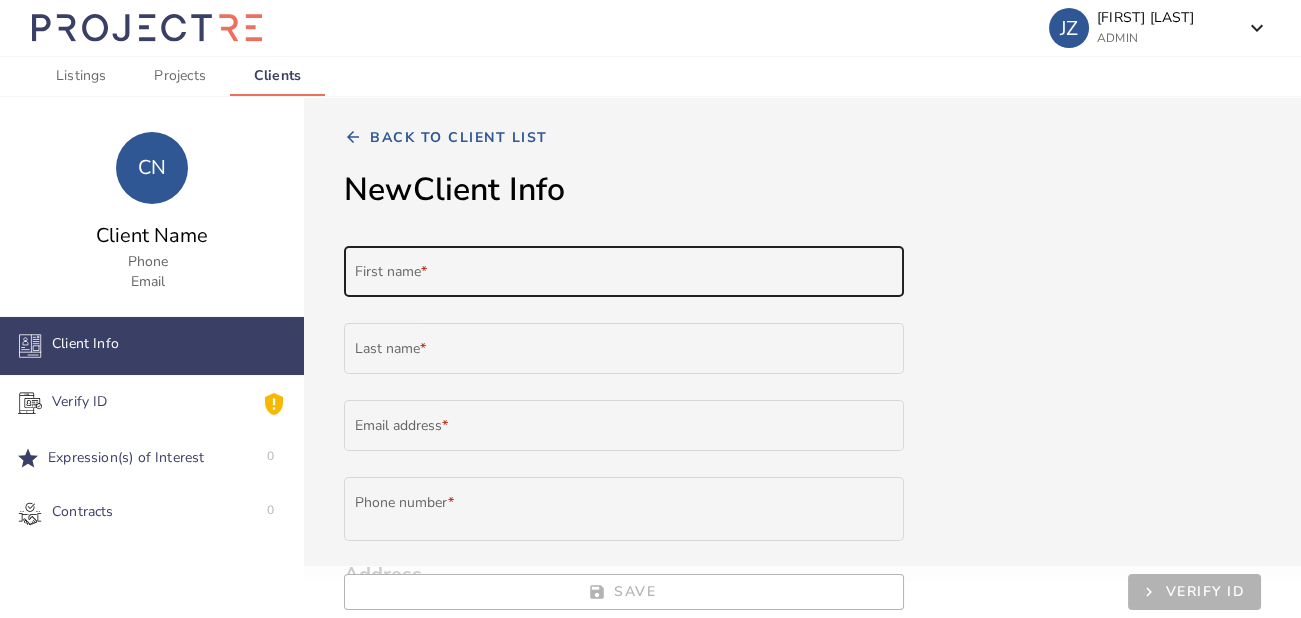 click on "First name  *" at bounding box center (624, 275) 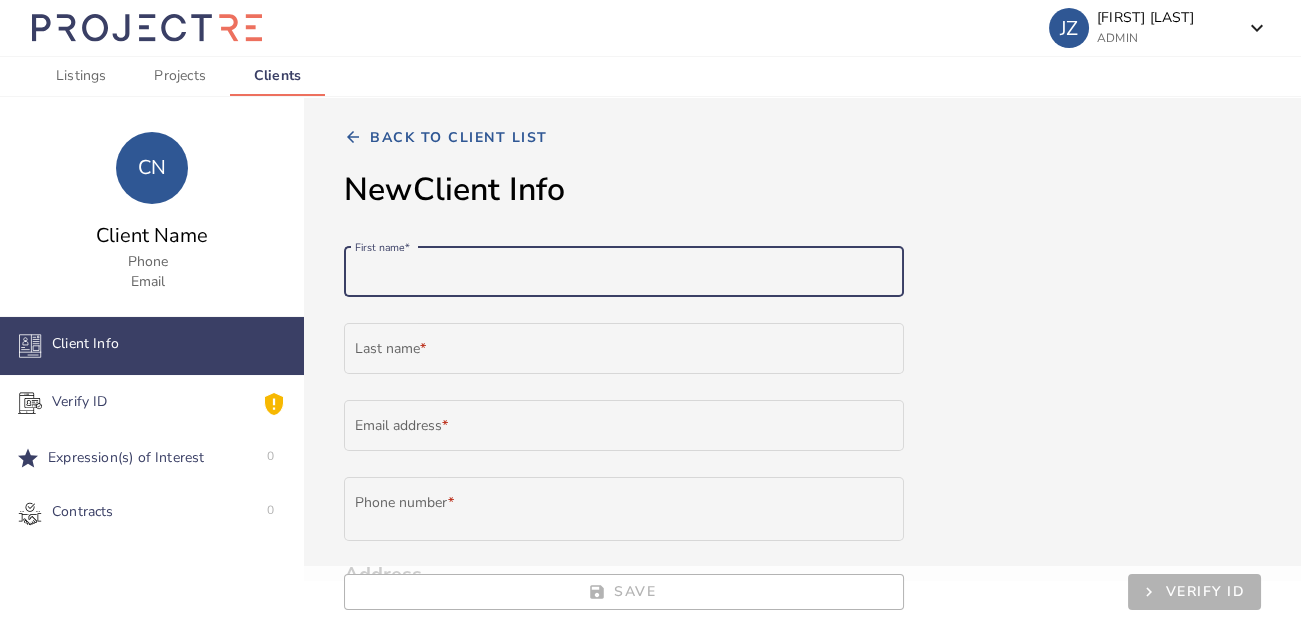 paste on "[FIRST]" 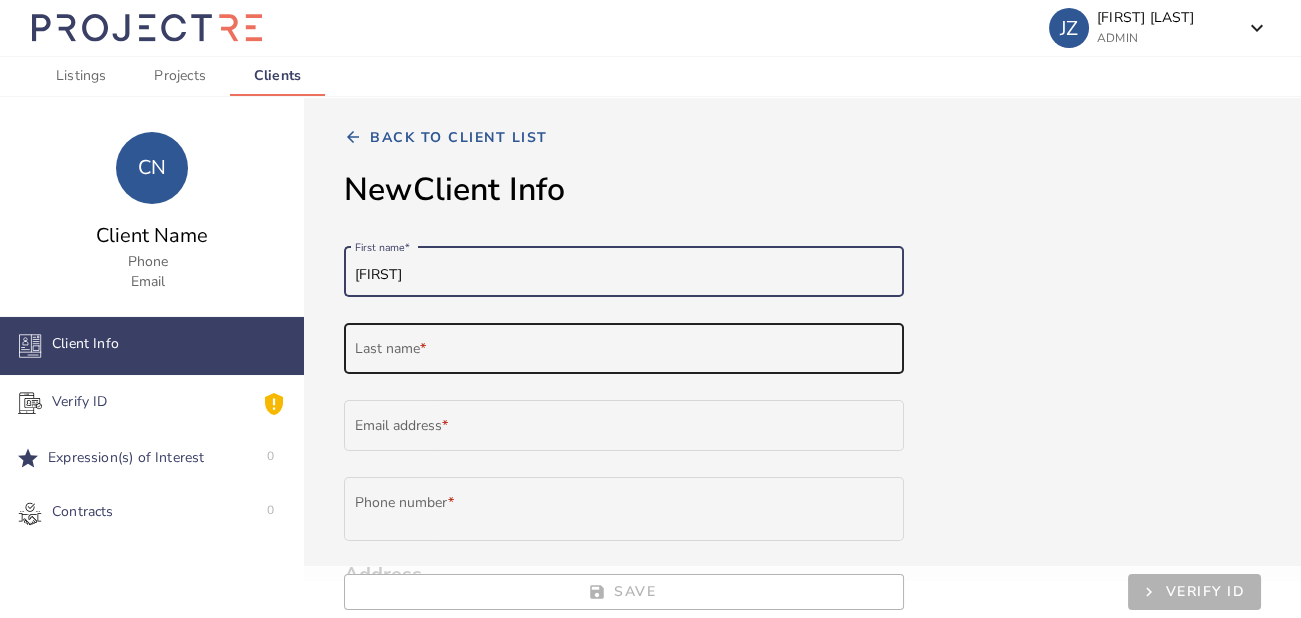 type on "[FIRST]" 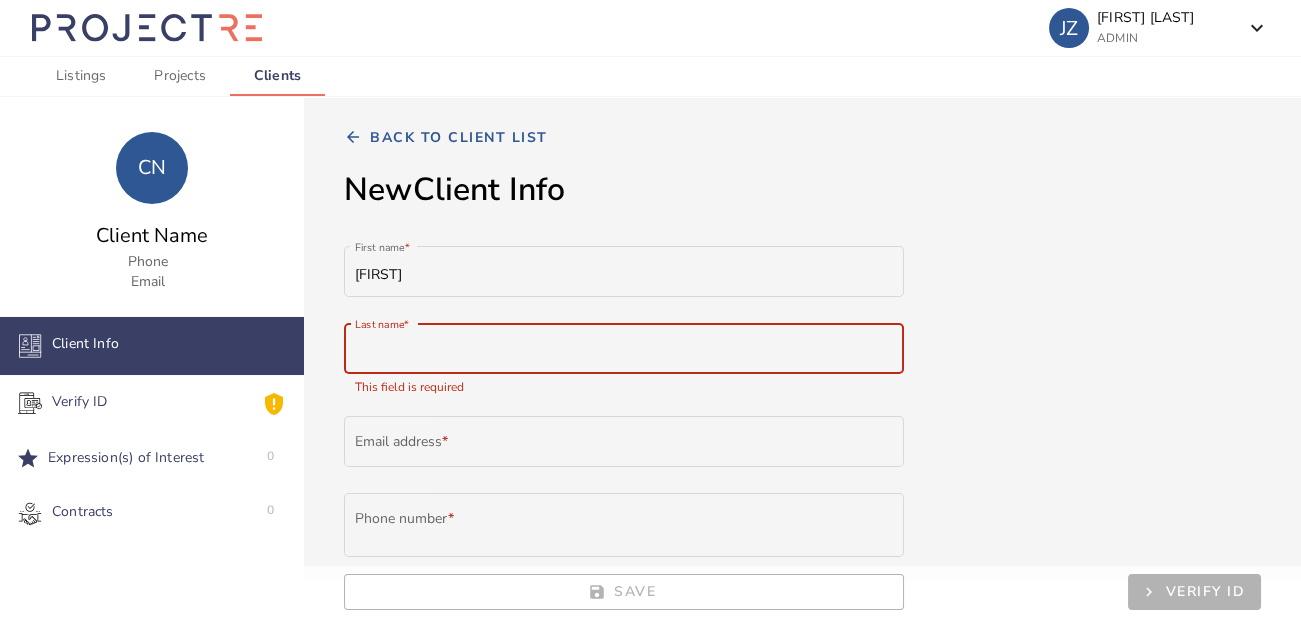 paste on "[LAST]" 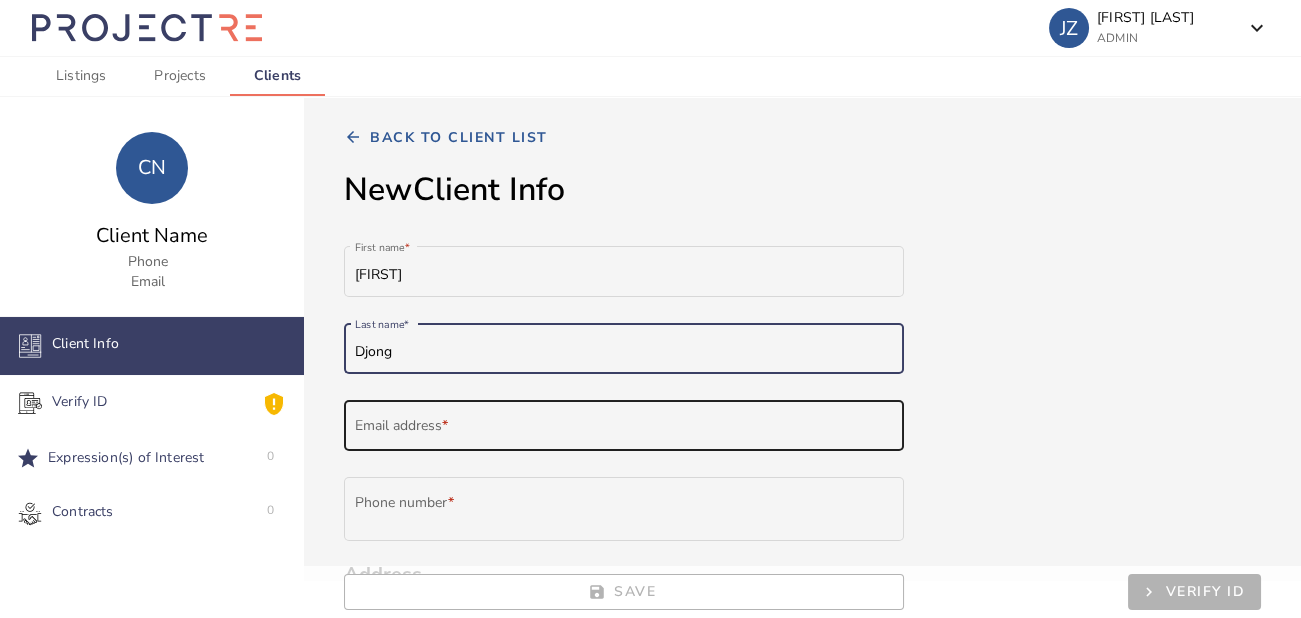 type on "Djong" 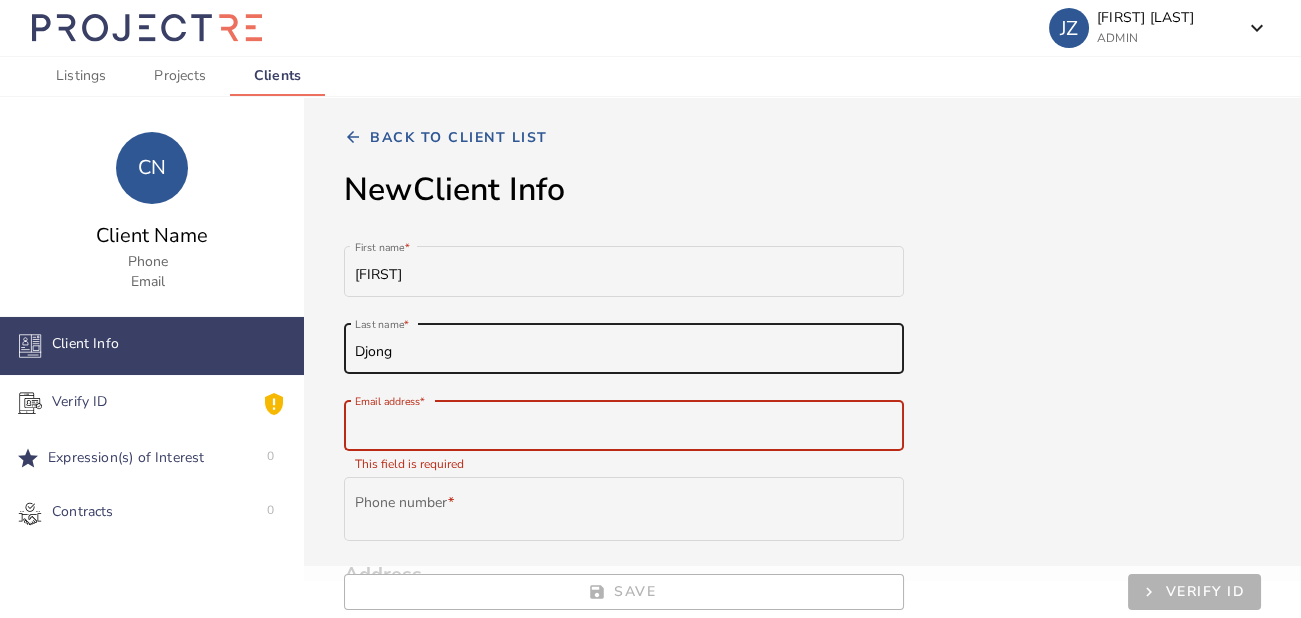paste on "[EMAIL]" 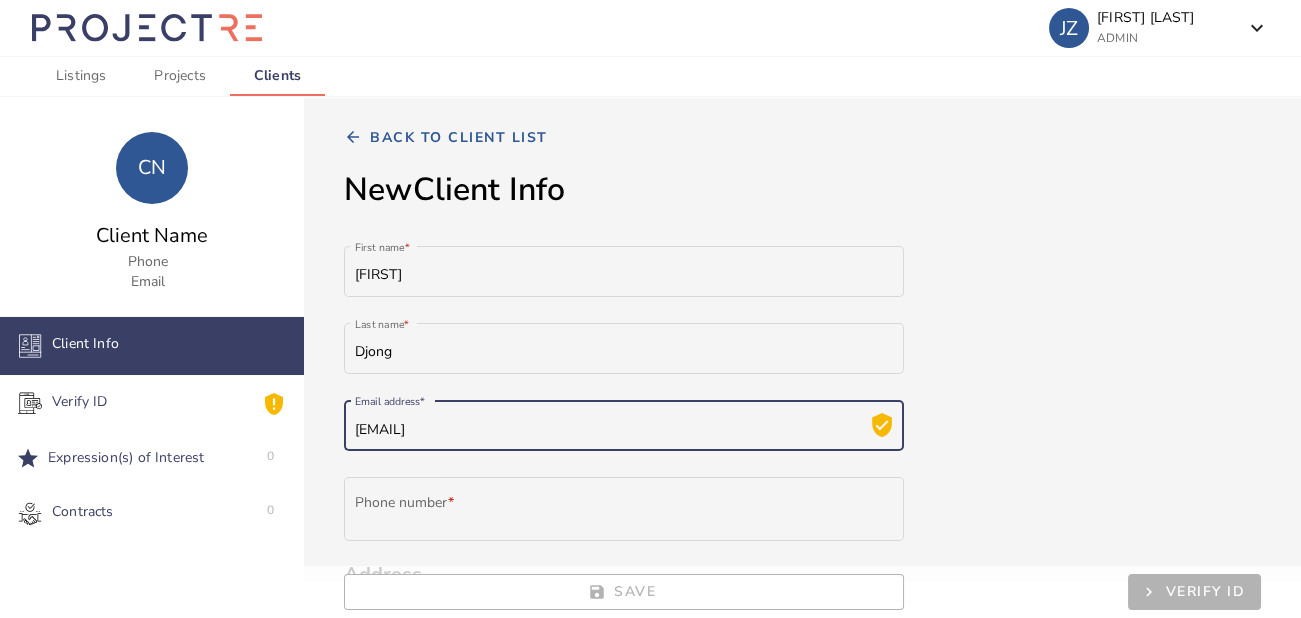 type on "[EMAIL]" 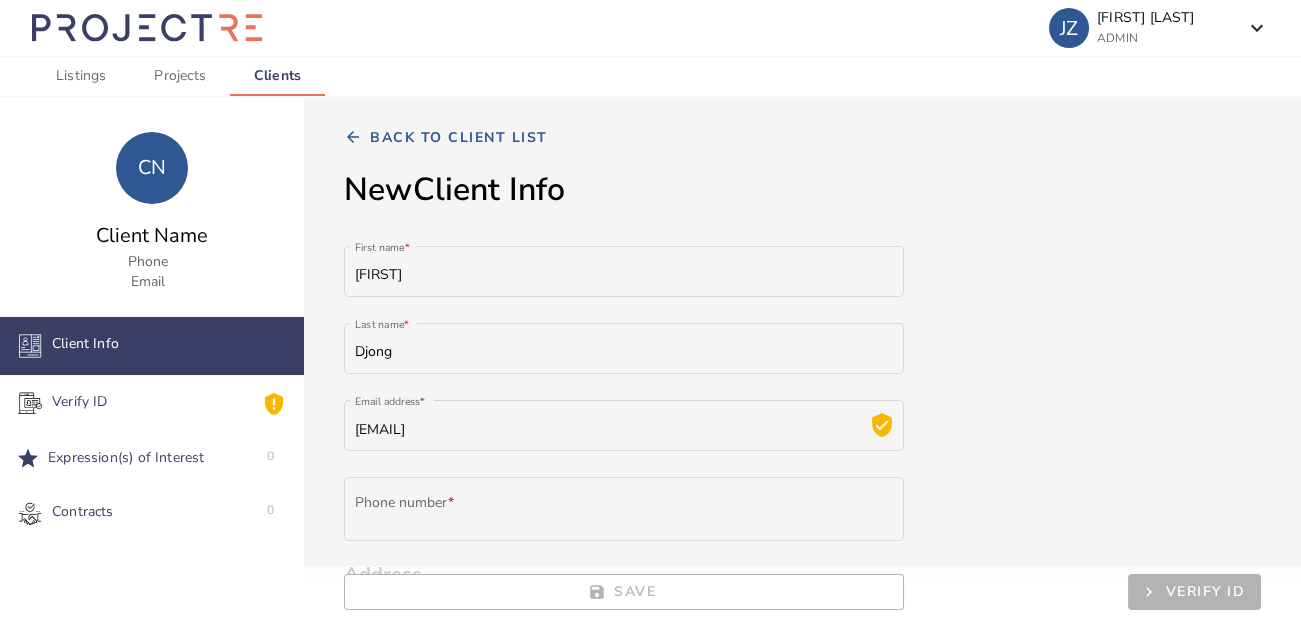 scroll, scrollTop: 160, scrollLeft: 0, axis: vertical 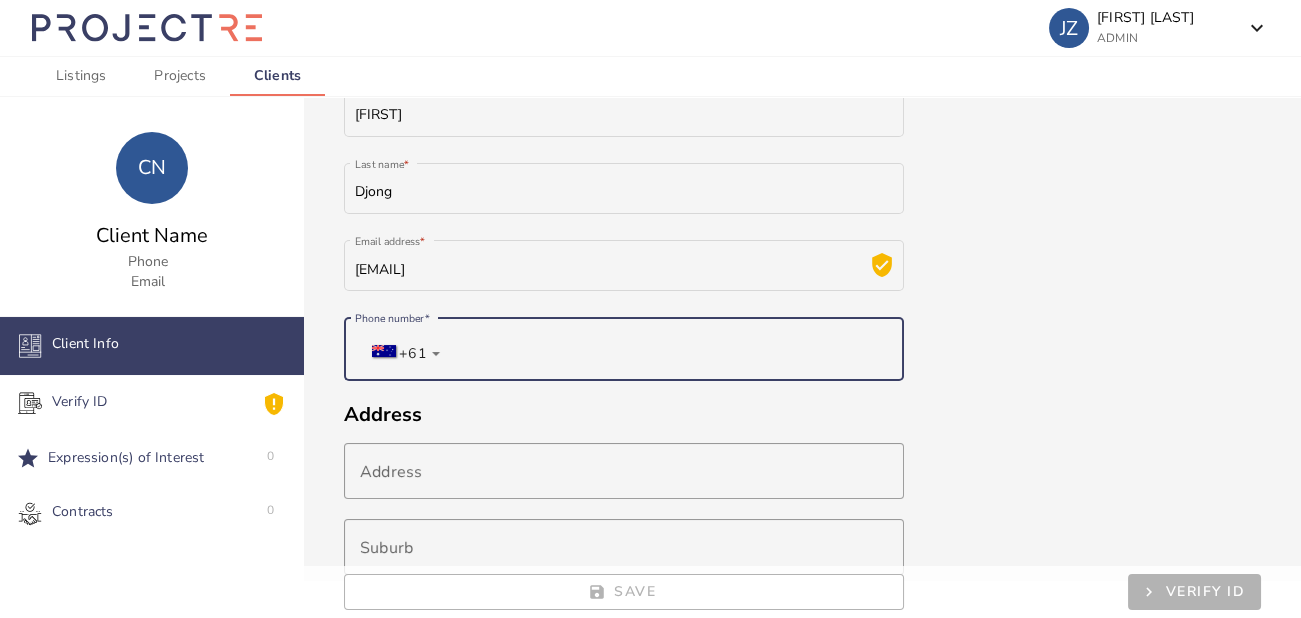 click at bounding box center (624, 353) 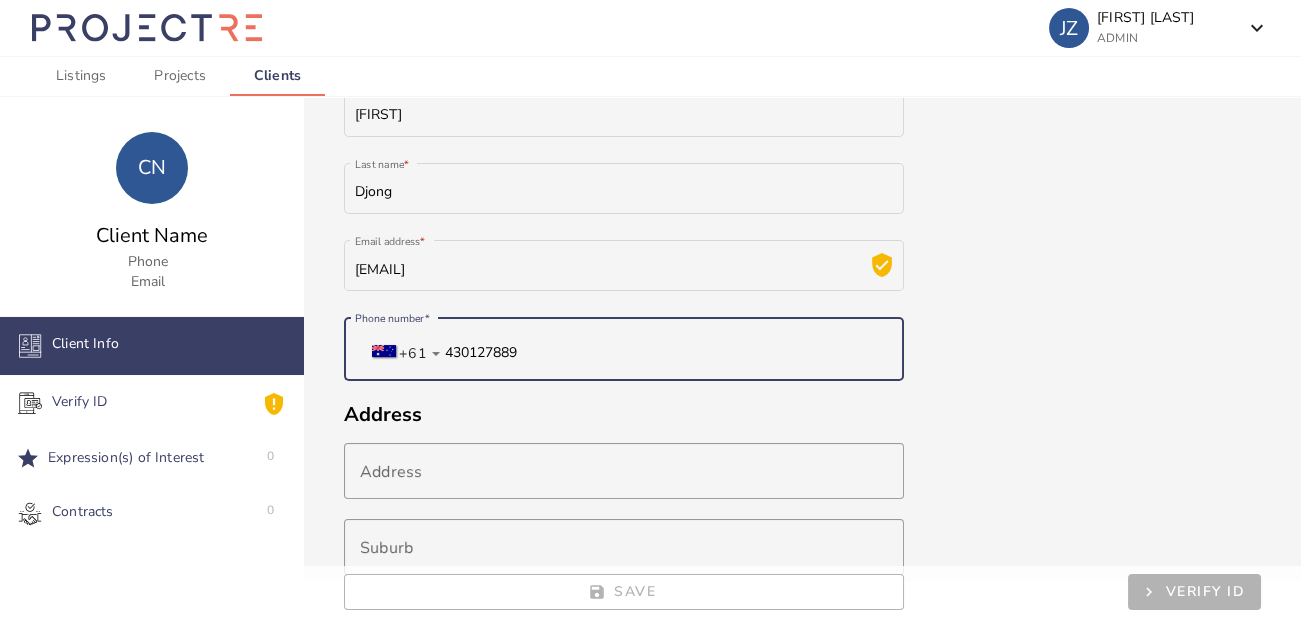 type on "430127889" 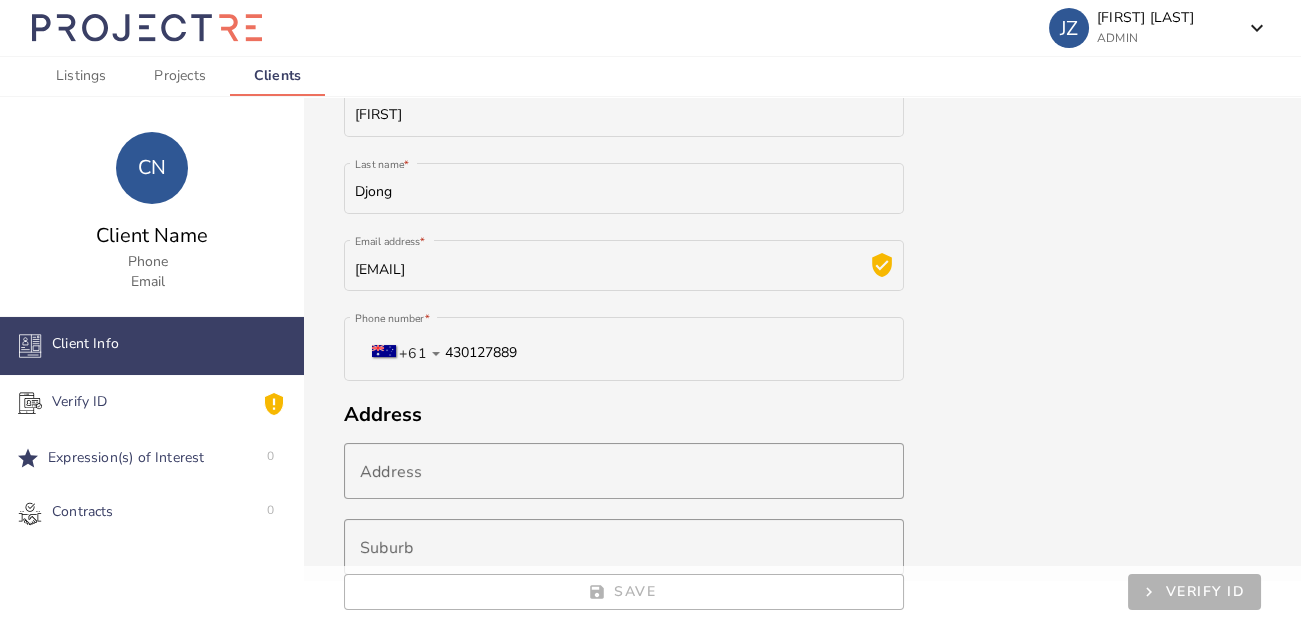 click on "New  Client Info    [FIRST] First name  * [LAST] Last name  * [EMAIL] Email address  * [PHONE] Phone number  * Address Address When suggestions are available, use the up and down arrows keys to review and enter to select. Touch device users, explore by touch or with swipe gestures. Suburb State Postcode Country Residency & Tax Is this client a foreign purchaser?  *   Yes    No  Tax File Number  (optional) Australian Tax File Number" at bounding box center [802, 567] 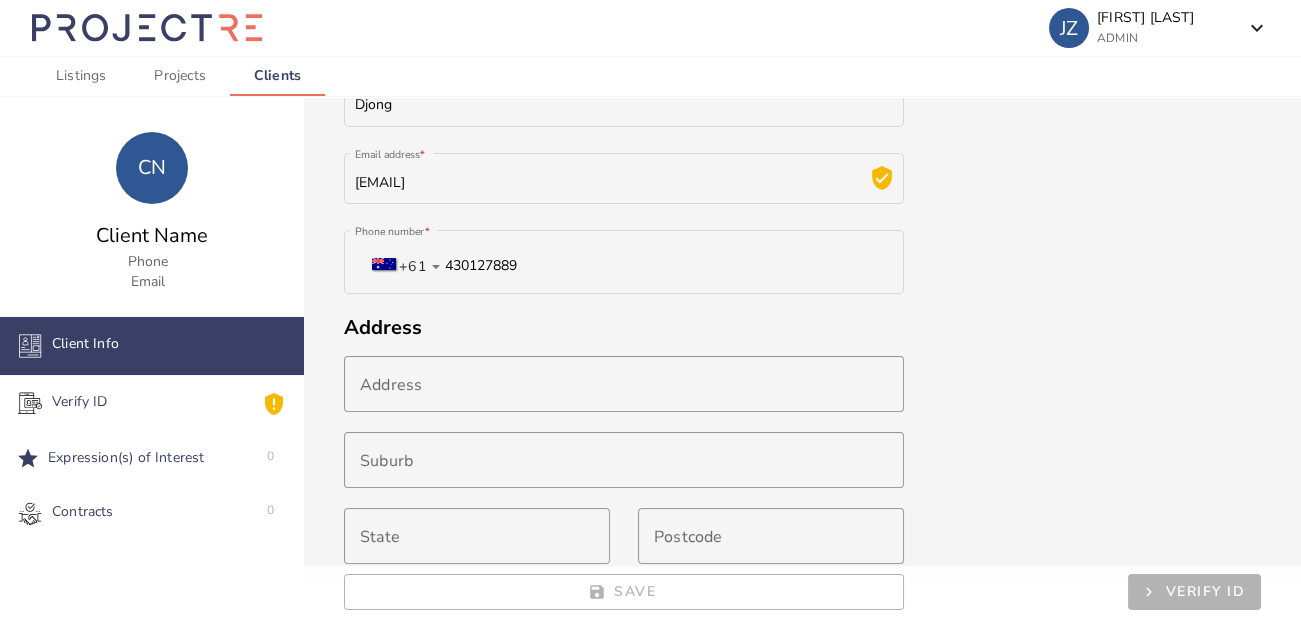 scroll, scrollTop: 336, scrollLeft: 0, axis: vertical 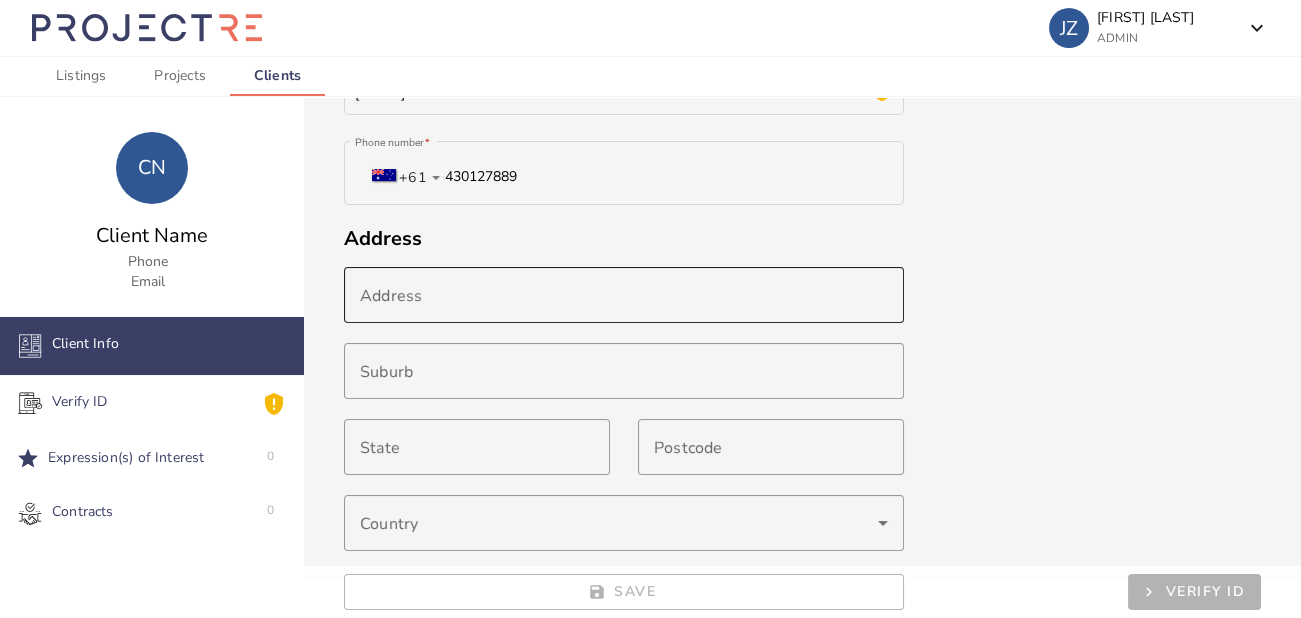 click on "Address" at bounding box center [624, 295] 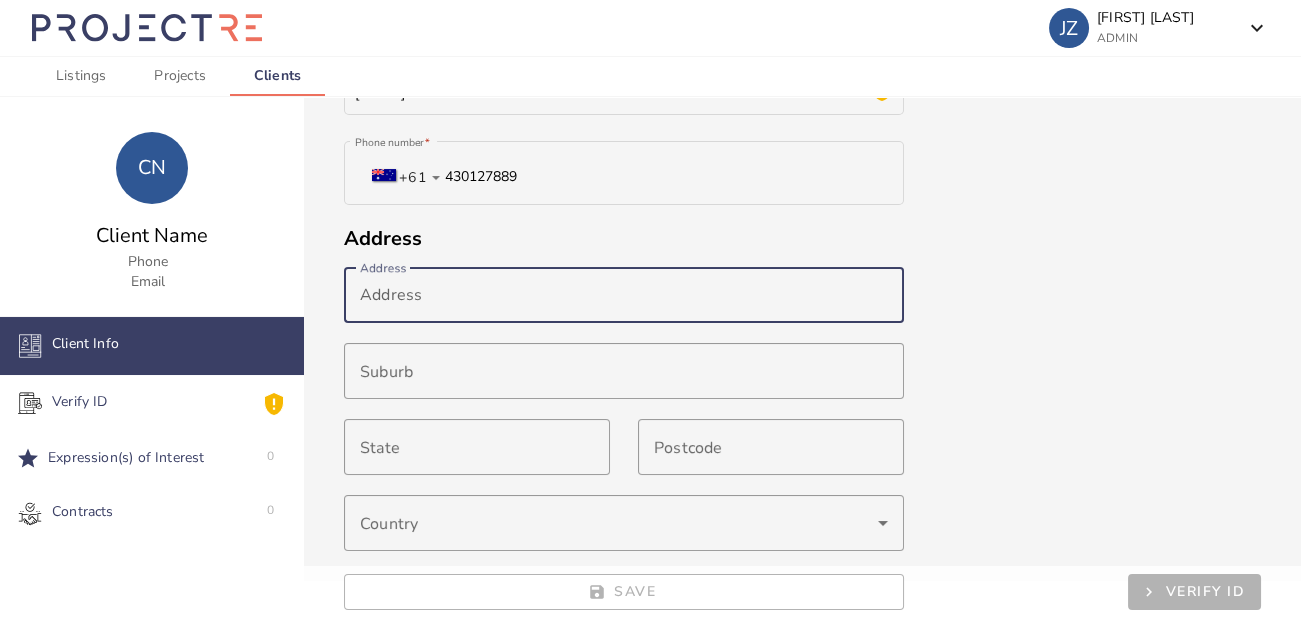 click on "Address" at bounding box center (624, 295) 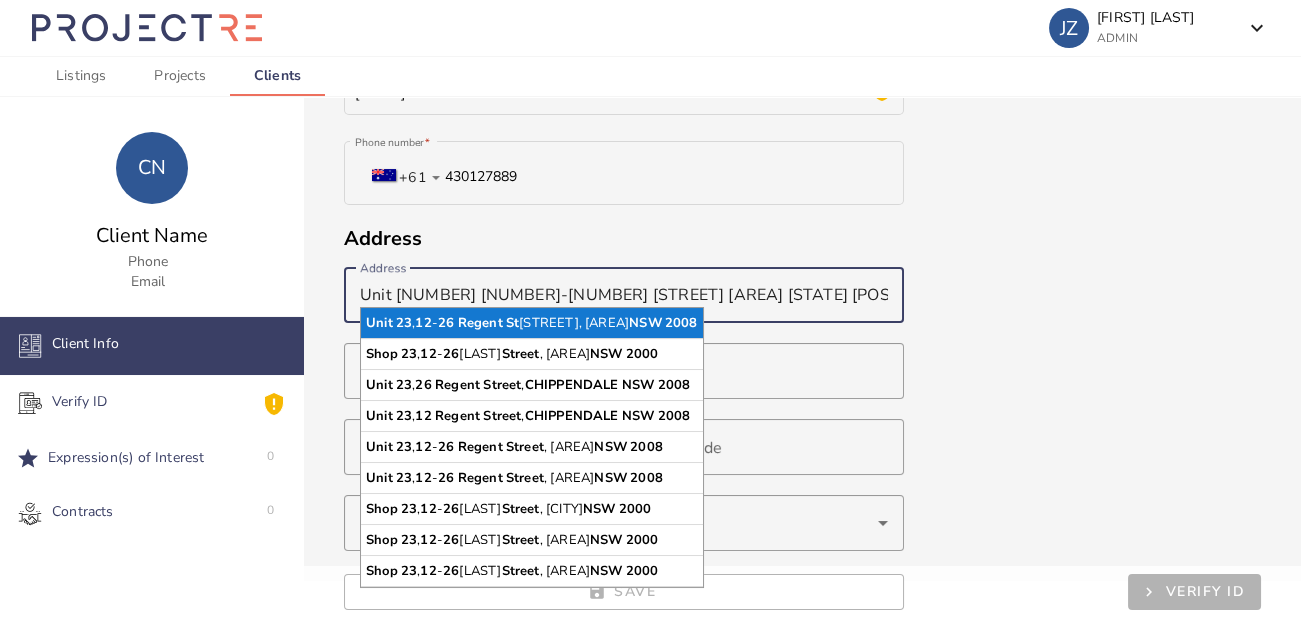 type on "Unit [NUMBER] [NUMBER]-[NUMBER] [STREET] [AREA] [STATE] [POSTCODE]" 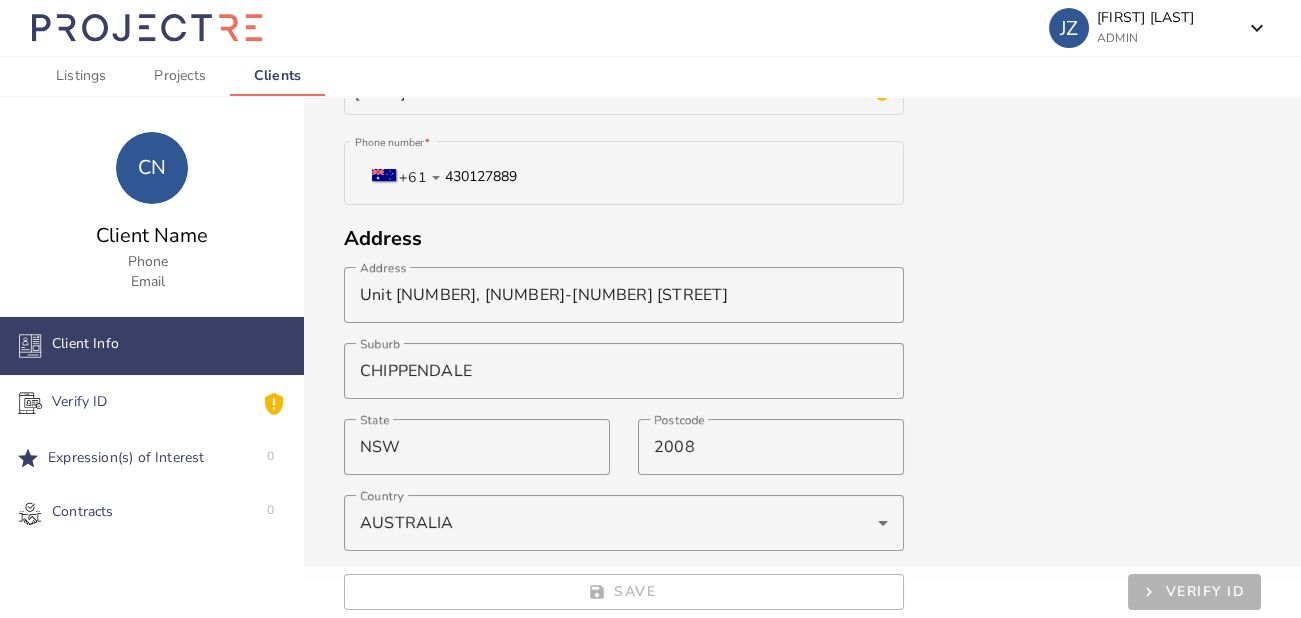 click on "New  Client Info    [FIRST] First name  * [LAST] Last name  * [EMAIL] Email address  * [PHONE] Phone number  * Address Address Unit [NUMBER], [NUMBER]-[NUMBER] [STREET] When suggestions are available, use the up and down arrows keys to review and enter to select. Touch device users, explore by touch or with swipe gestures. Suburb [AREA] State NSW Postcode [POSTCODE] Country AUSTRALIA Residency & Tax Is this client a foreign purchaser?  *   Yes    No  Tax File Number  (optional) Australian Tax File Number" at bounding box center (802, 391) 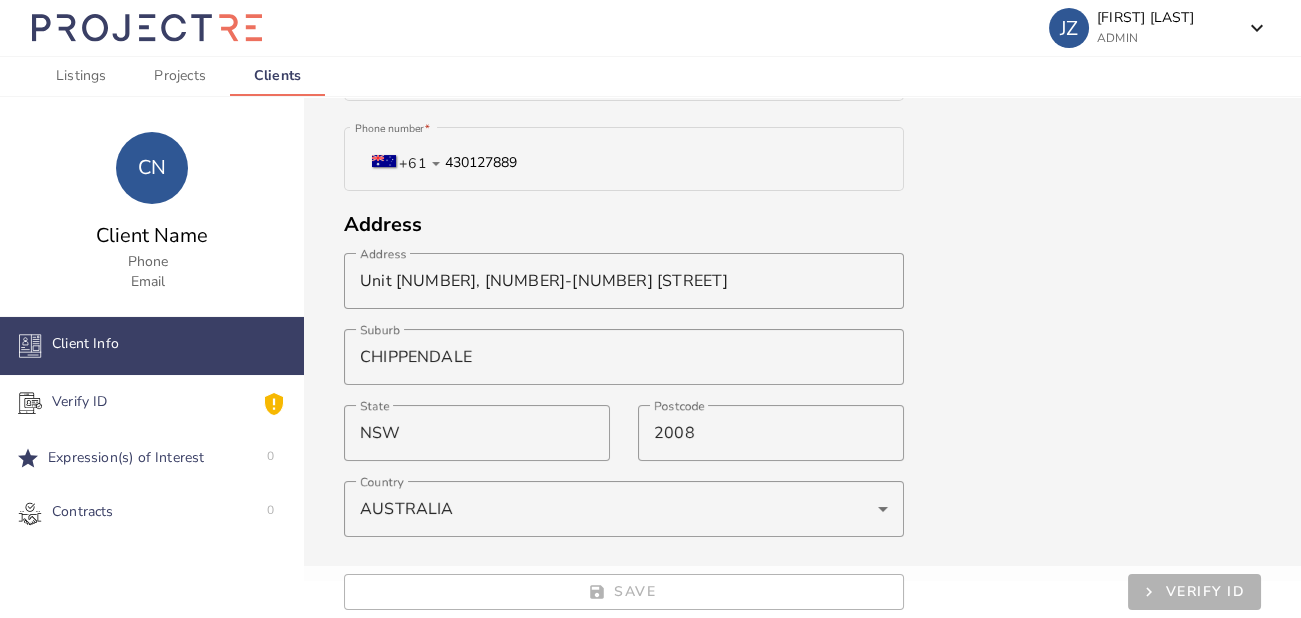 scroll, scrollTop: 615, scrollLeft: 0, axis: vertical 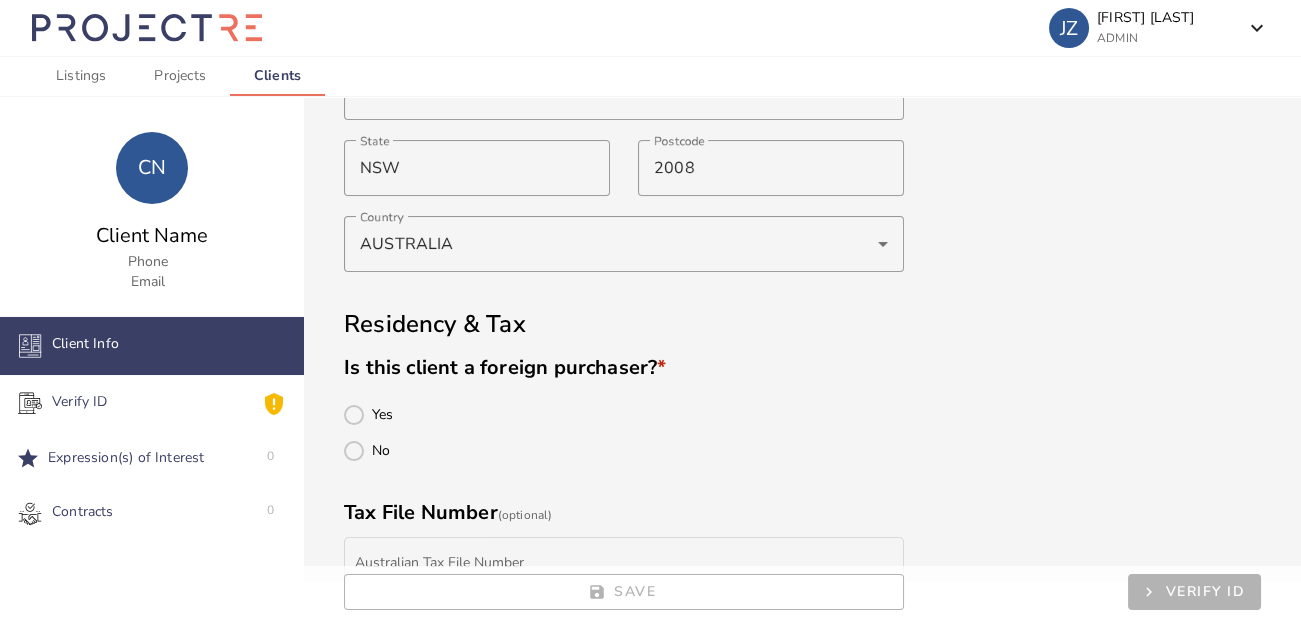 click at bounding box center [354, 451] 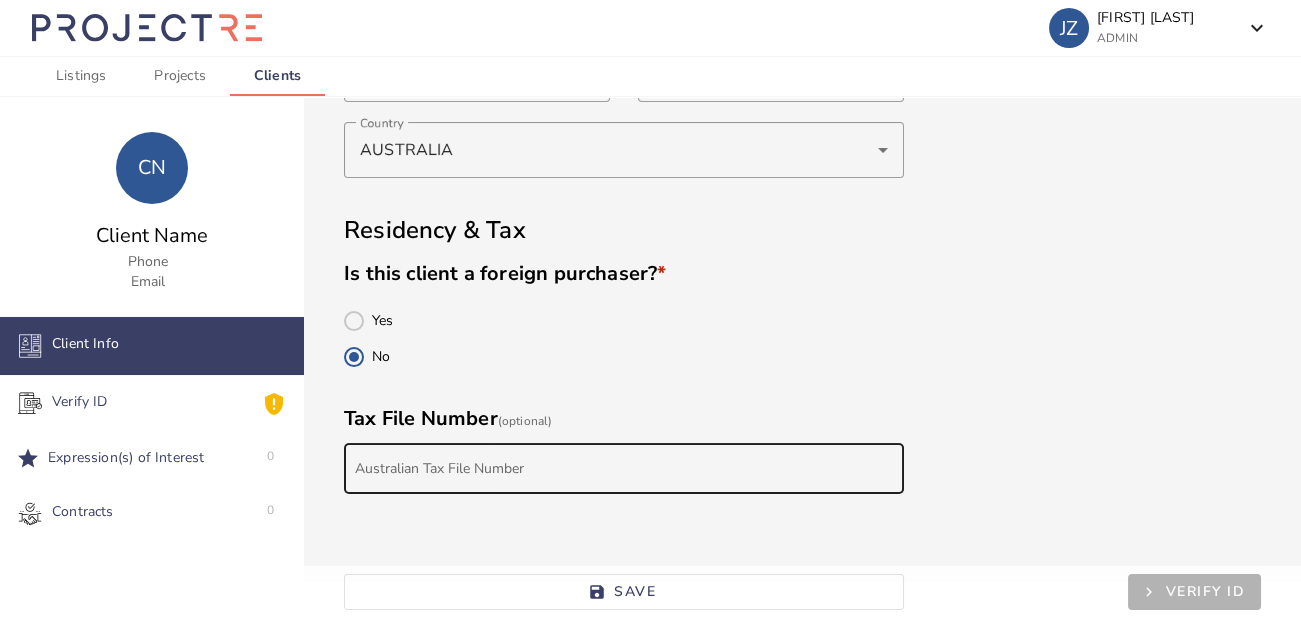 scroll, scrollTop: 712, scrollLeft: 0, axis: vertical 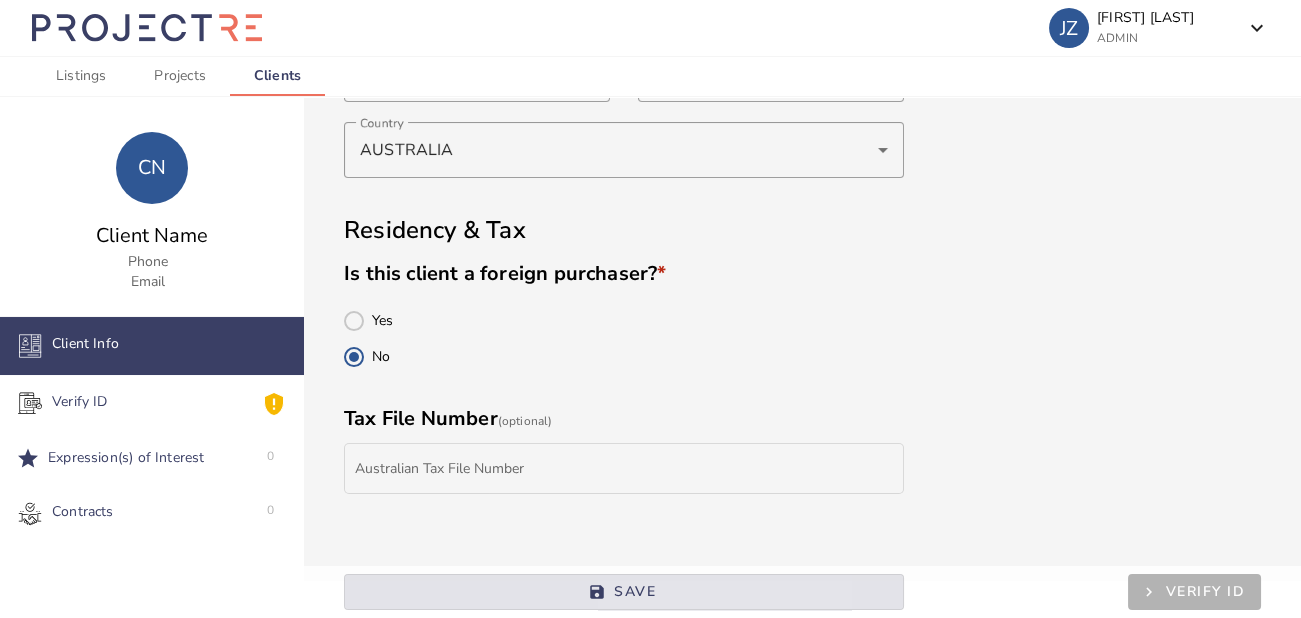 click at bounding box center (624, 592) 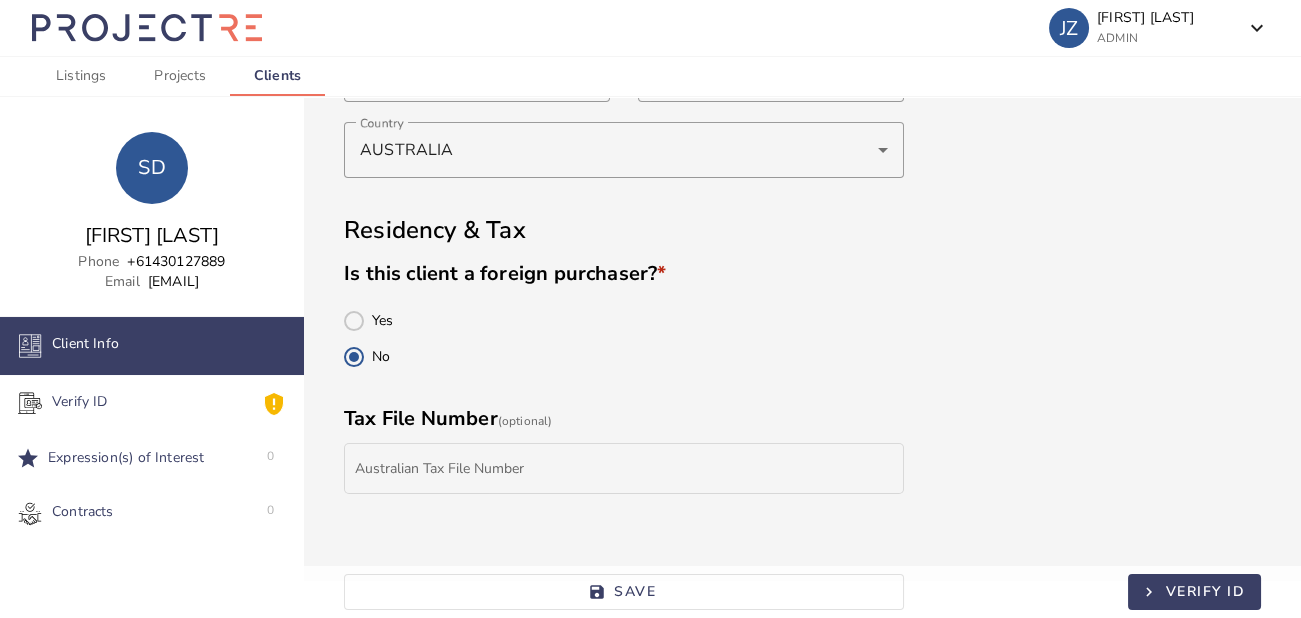 click on "Verify ID" at bounding box center (152, 346) 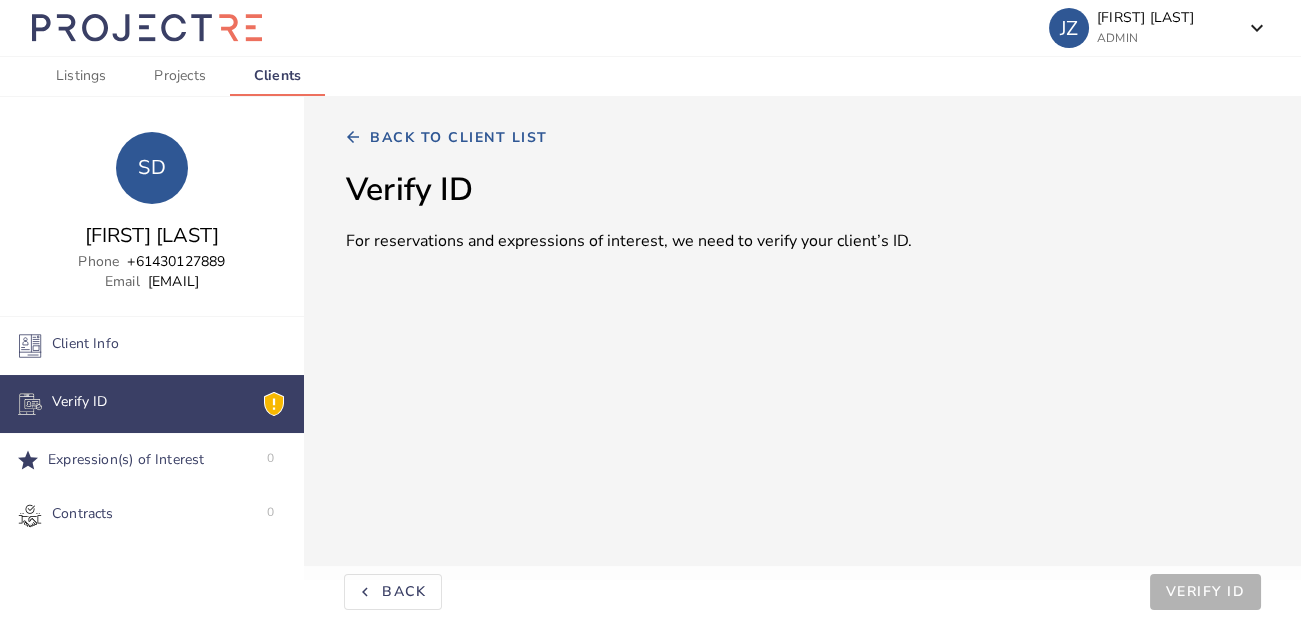 scroll, scrollTop: 0, scrollLeft: 0, axis: both 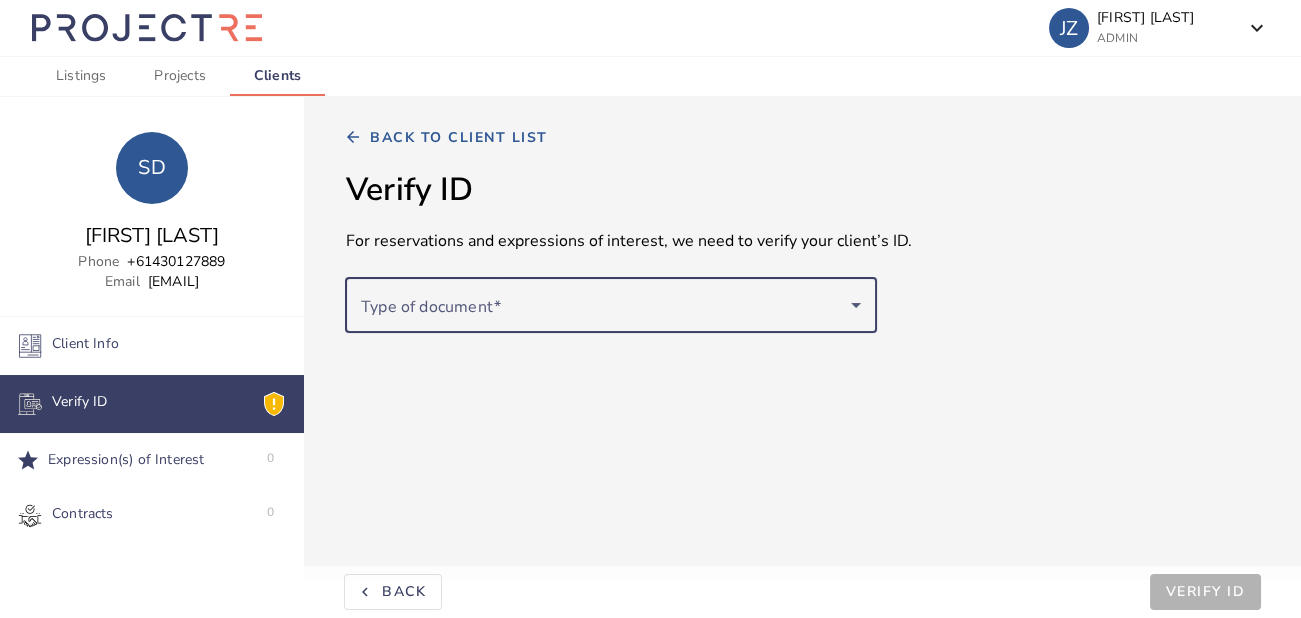 click at bounding box center [606, 305] 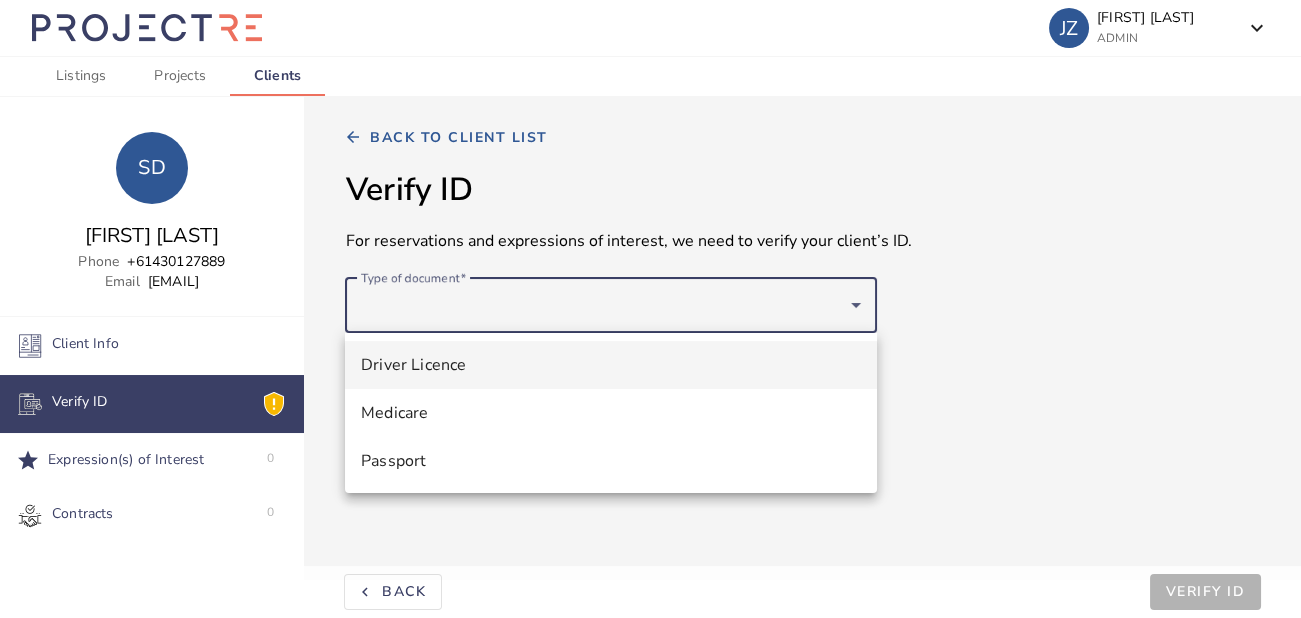 click on "Driver Licence" at bounding box center (414, 365) 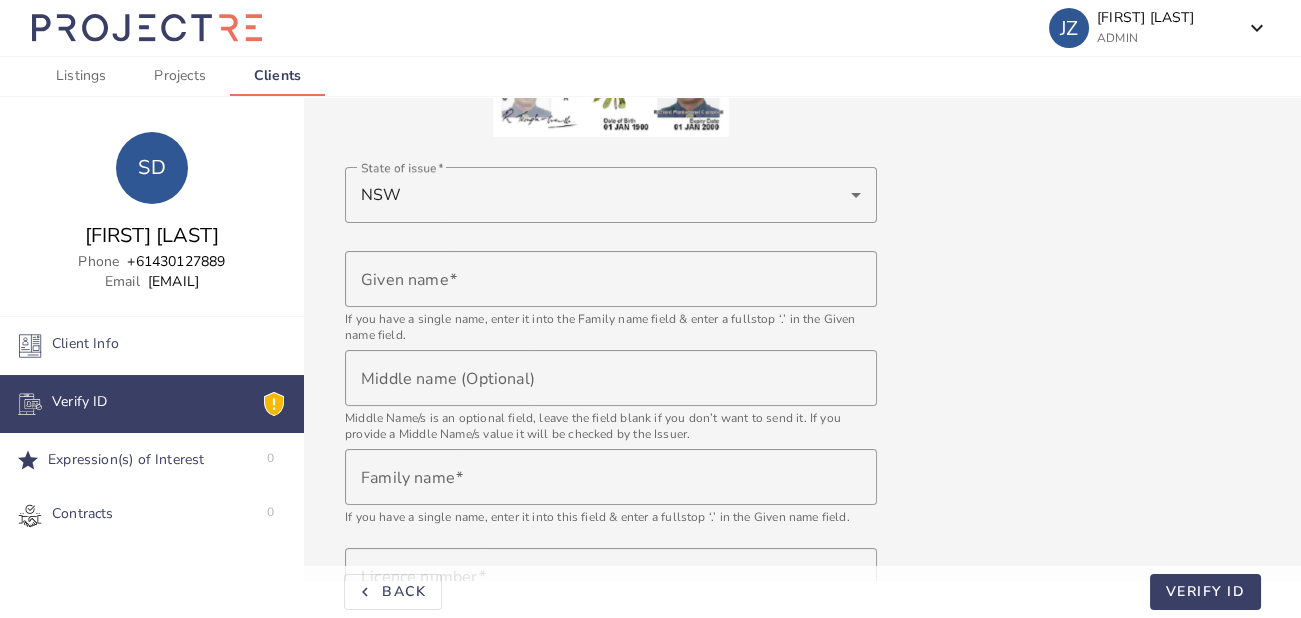 scroll, scrollTop: 372, scrollLeft: 0, axis: vertical 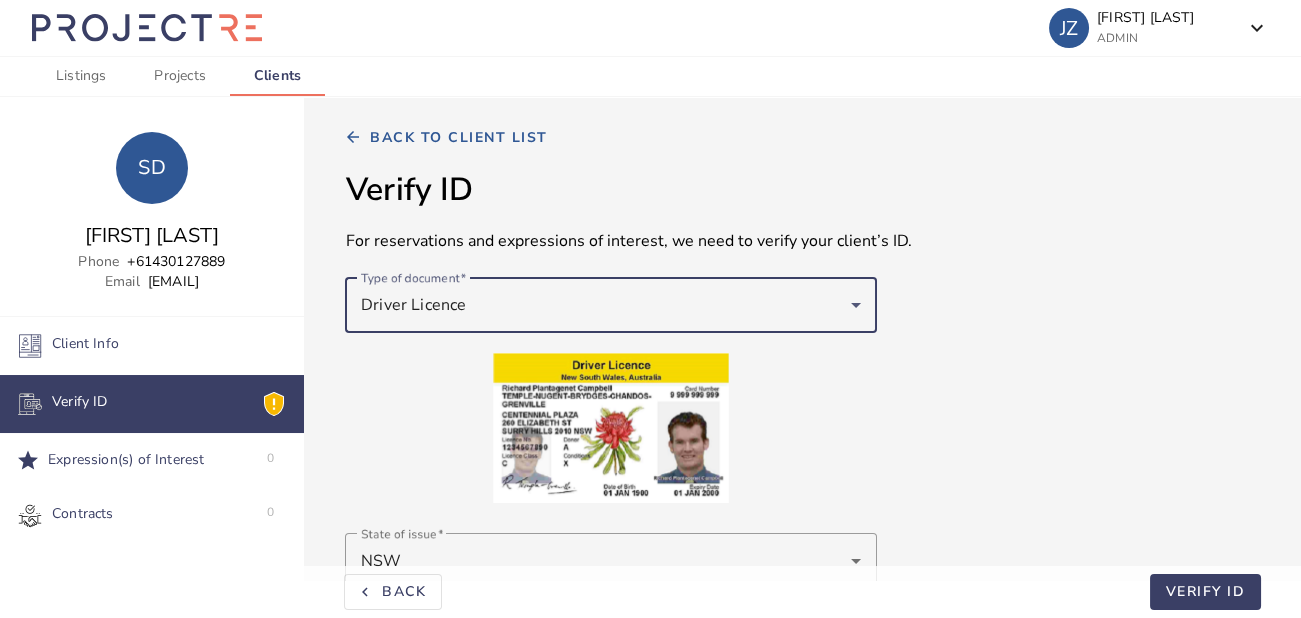 click on "Driver Licence" at bounding box center [606, 305] 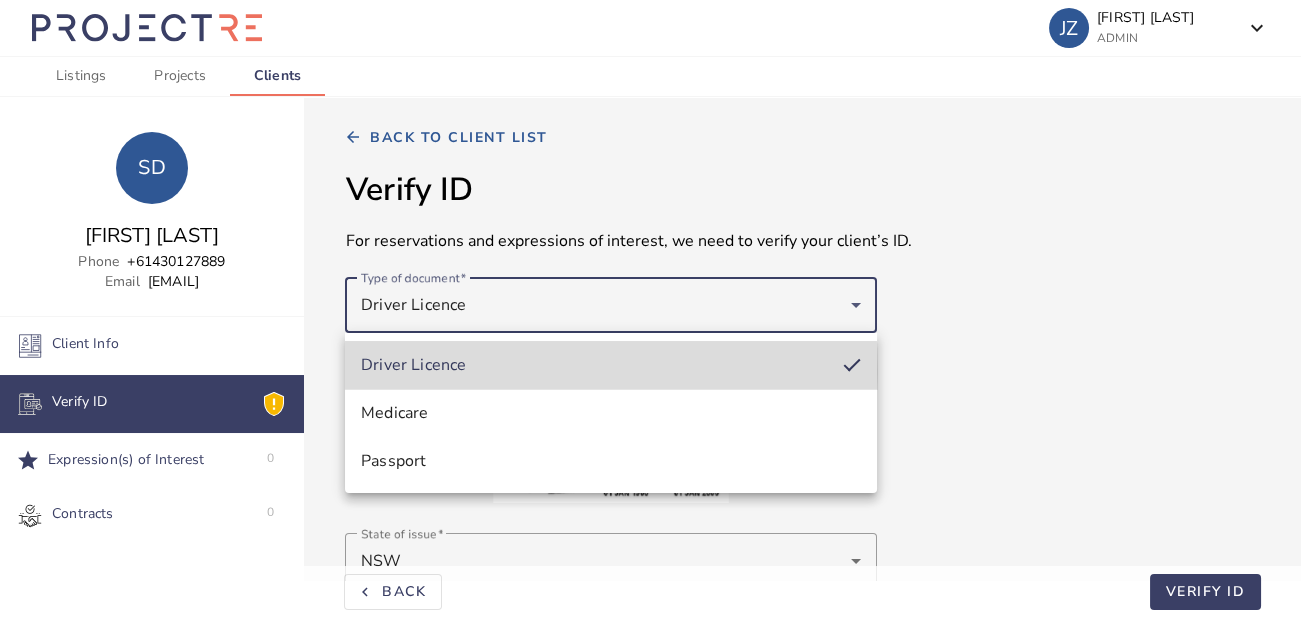click on "Driver Licence" at bounding box center (414, 365) 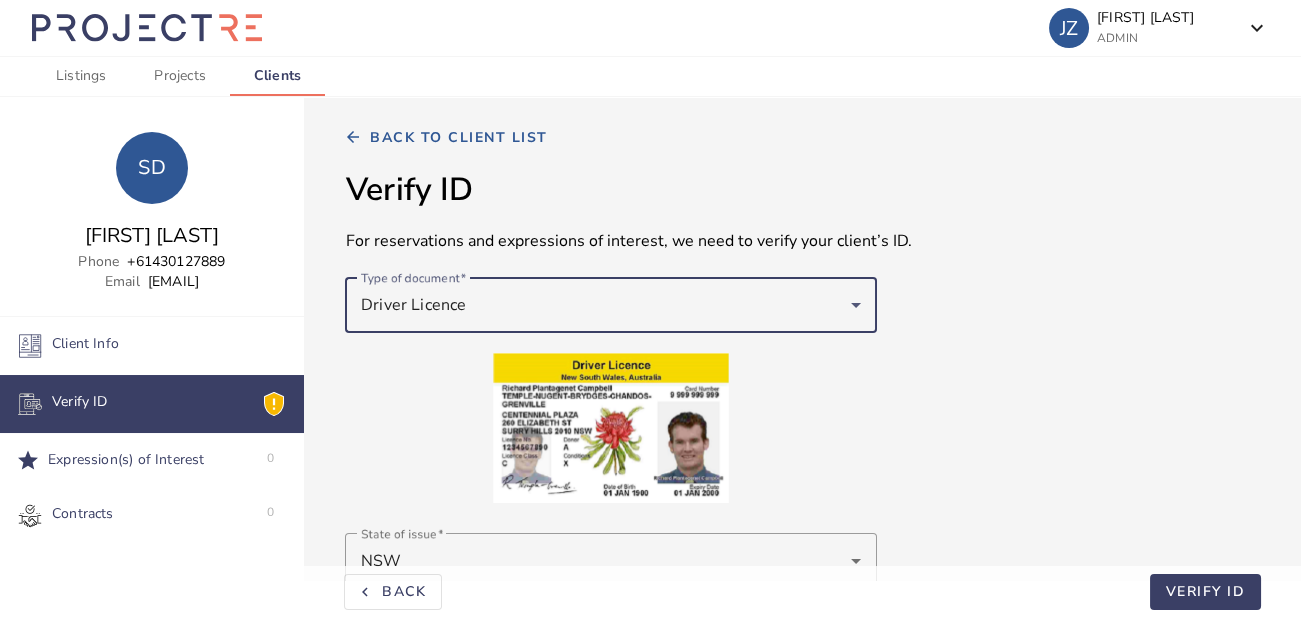 click on "Verify ID   For reservations and expressions of interest, we need to verify your client’s ID.     Type of document Driver Licence  State of issue NSW Given name  If you have a single name, enter it into the Family name field & enter a fullstop ‘.’ in the Given name field.  Middle name (Optional)  Middle Name/s is an optional field, leave the field blank if you don’t want to send it. If you provide a Middle Name/s value it will be checked by the Issuer.  Family name  If you have a single name, enter it into this field & enter a fullstop ‘.’ in the Given name field.  Licence number [CREDENTIAL] Card number [CREDENTIAL]  The card number format is alpha-numeric up to 10 characters.  Birth date DD MM YYYY  By clicking Next, I confirm that consent has been obtained from the document holder to check the identifying information with the Issuer/Official record holder for the purpose of confirming their identity." at bounding box center (802, 730) 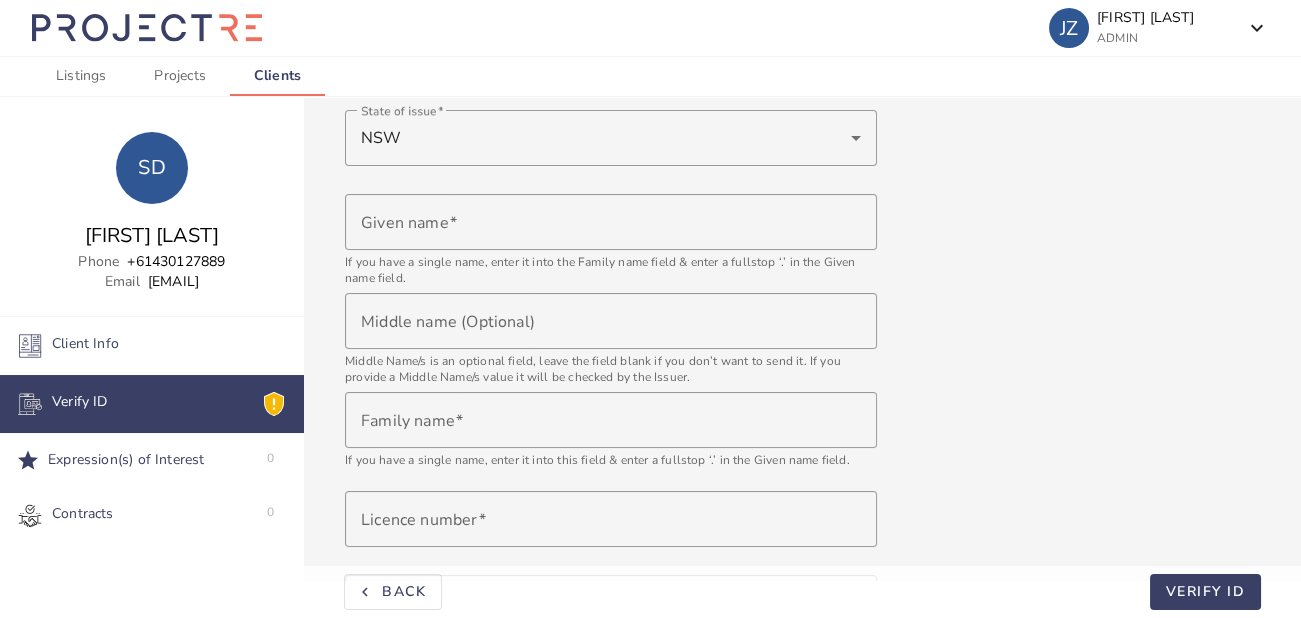scroll, scrollTop: 423, scrollLeft: 0, axis: vertical 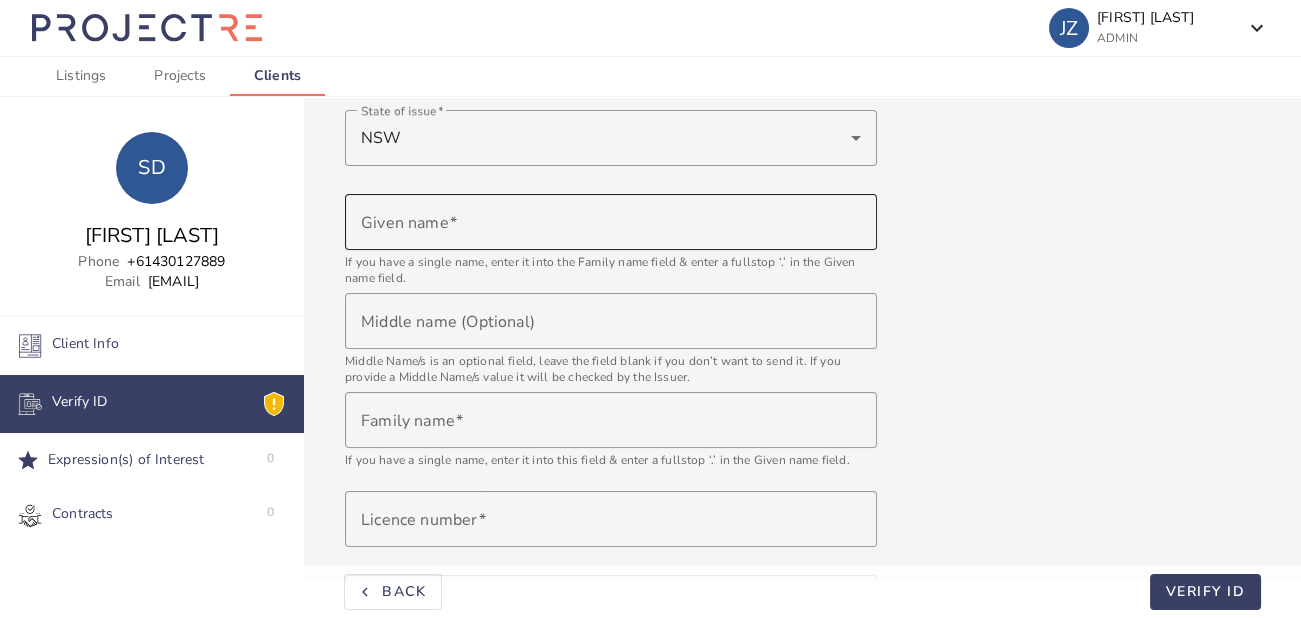 click on "Given name" at bounding box center [611, 222] 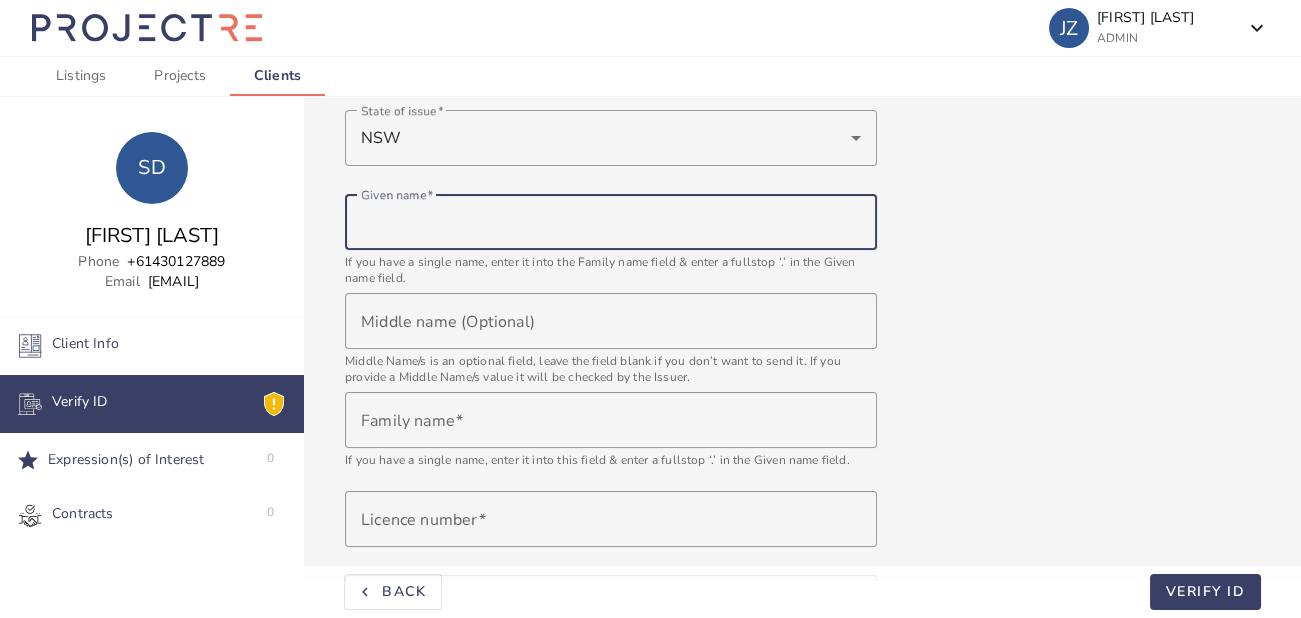 click on "Verify ID   For reservations and expressions of interest, we need to verify your client’s ID.     Type of document Driver Licence  State of issue NSW Given name  If you have a single name, enter it into the Family name field & enter a fullstop ‘.’ in the Given name field.  Middle name (Optional)  Middle Name/s is an optional field, leave the field blank if you don’t want to send it. If you provide a Middle Name/s value it will be checked by the Issuer.  Family name  If you have a single name, enter it into this field & enter a fullstop ‘.’ in the Given name field.  Licence number [CREDENTIAL] Card number [CREDENTIAL]  The card number format is alpha-numeric up to 10 characters.  Birth date DD MM YYYY  By clicking Next, I confirm that consent has been obtained from the document holder to check the identifying information with the Issuer/Official record holder for the purpose of confirming their identity." at bounding box center (802, 307) 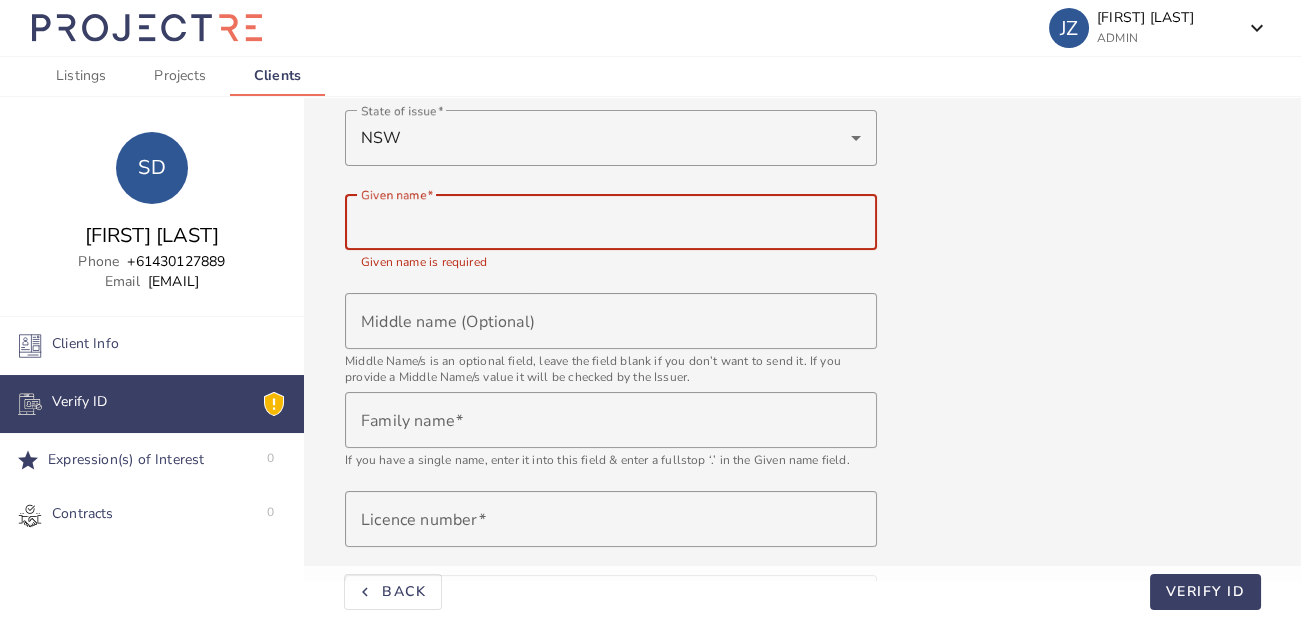 click on "Given name" at bounding box center (611, 222) 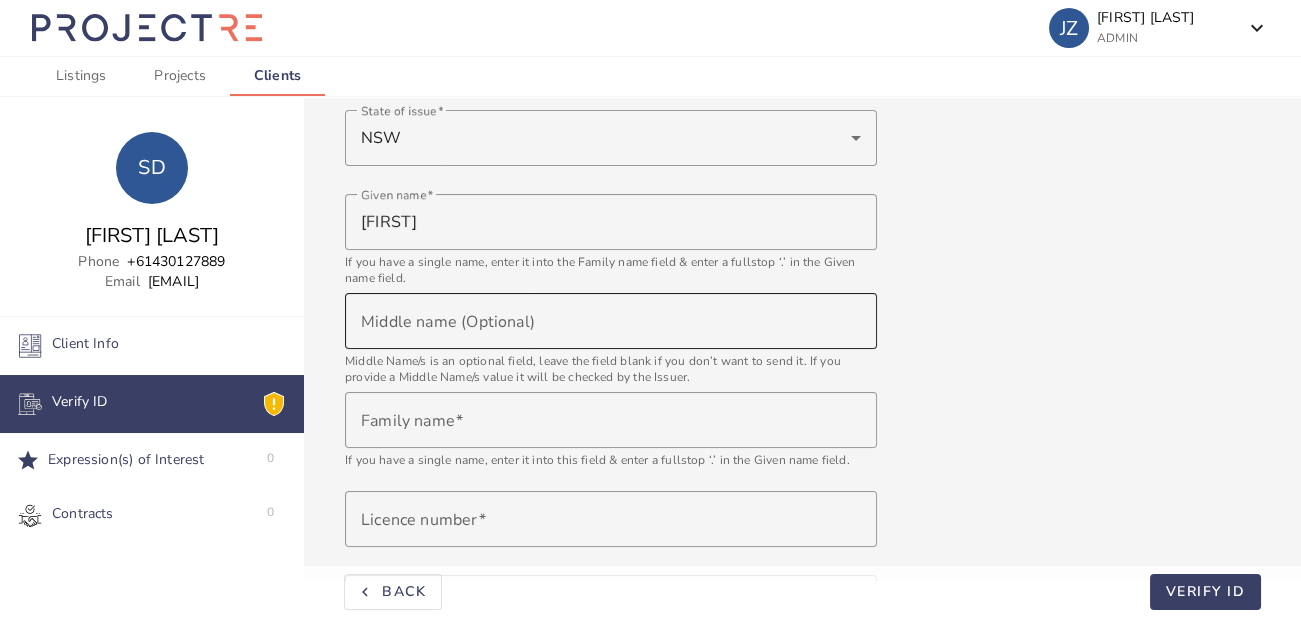 click at bounding box center (611, 321) 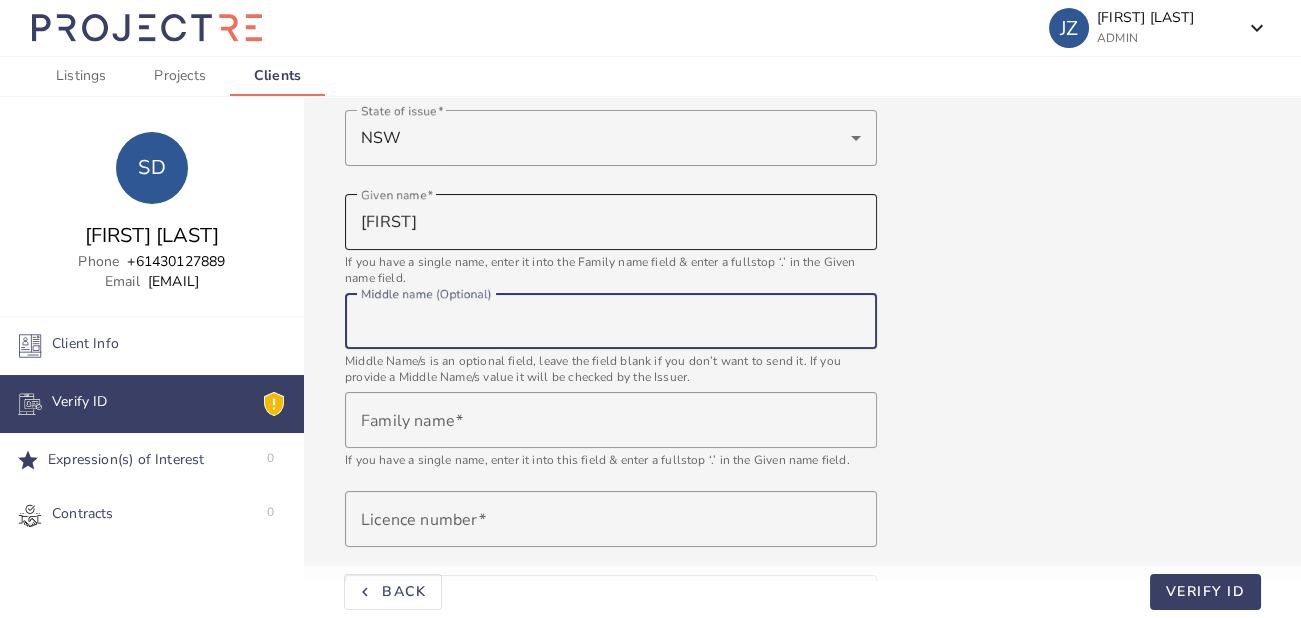 click on "[FIRST]" at bounding box center (611, 222) 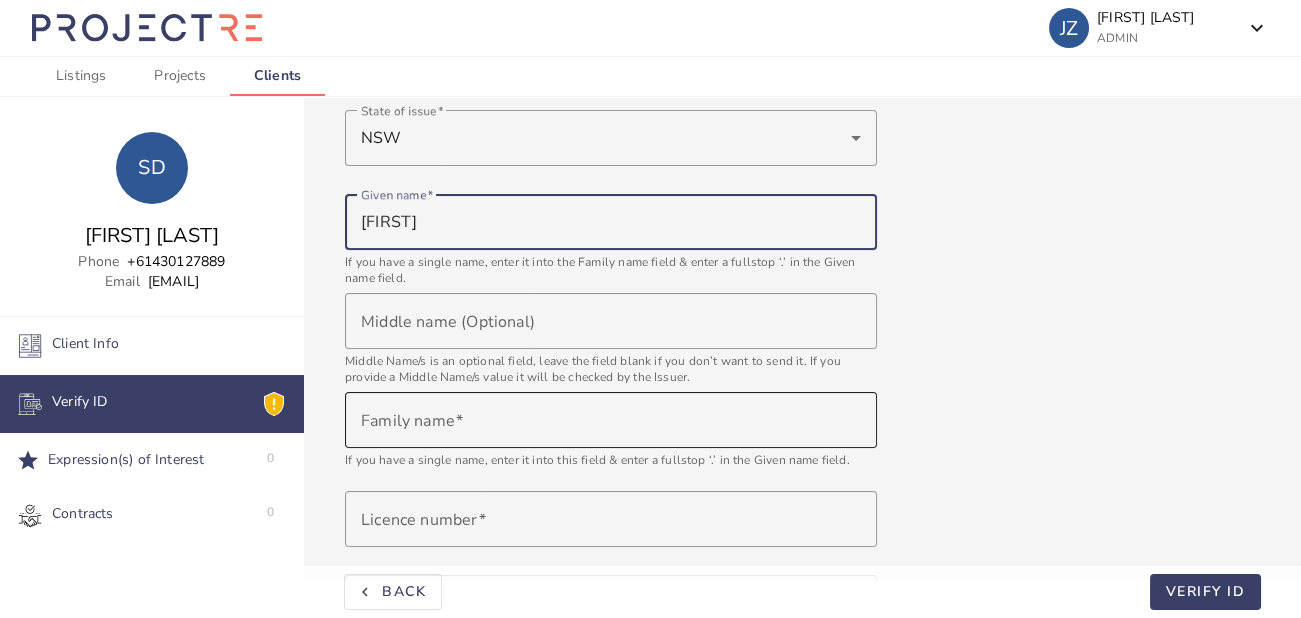 type on "[FIRST]" 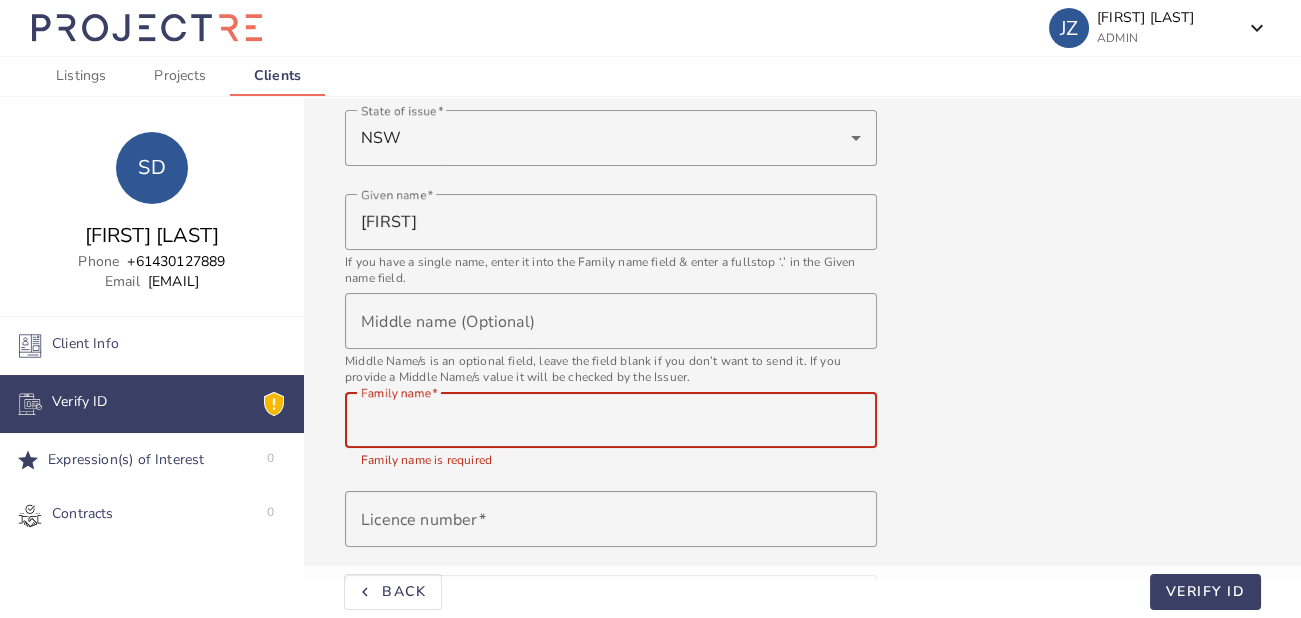 paste on "[LAST]" 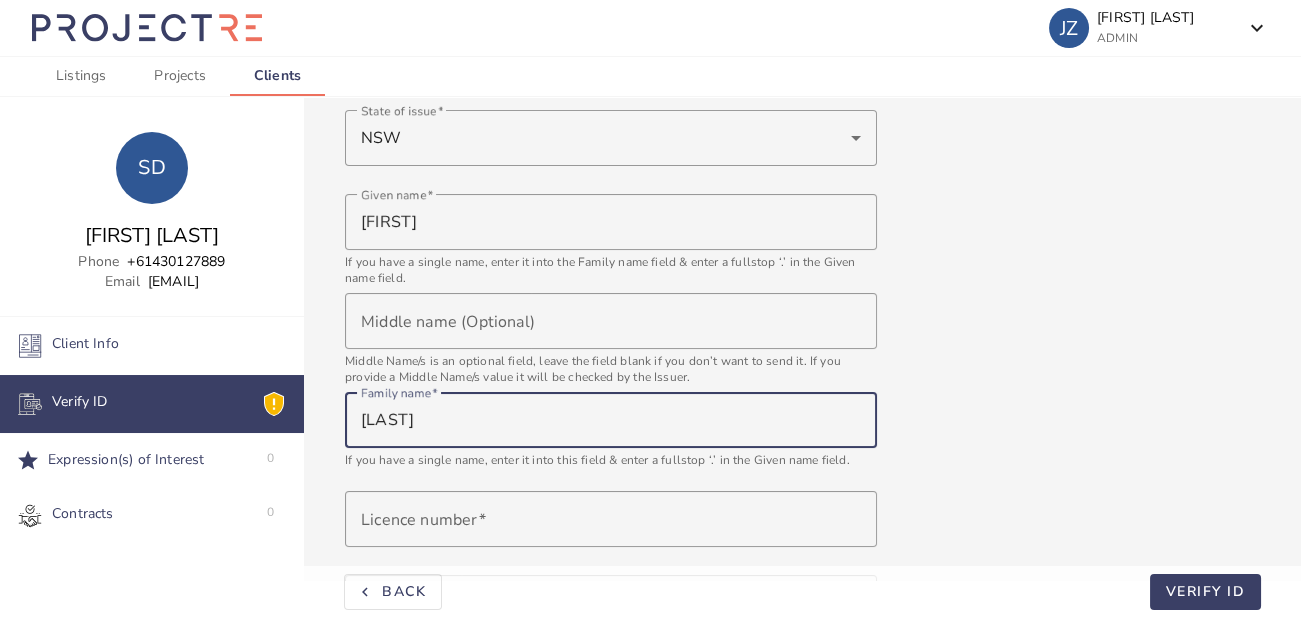 type on "[LAST]" 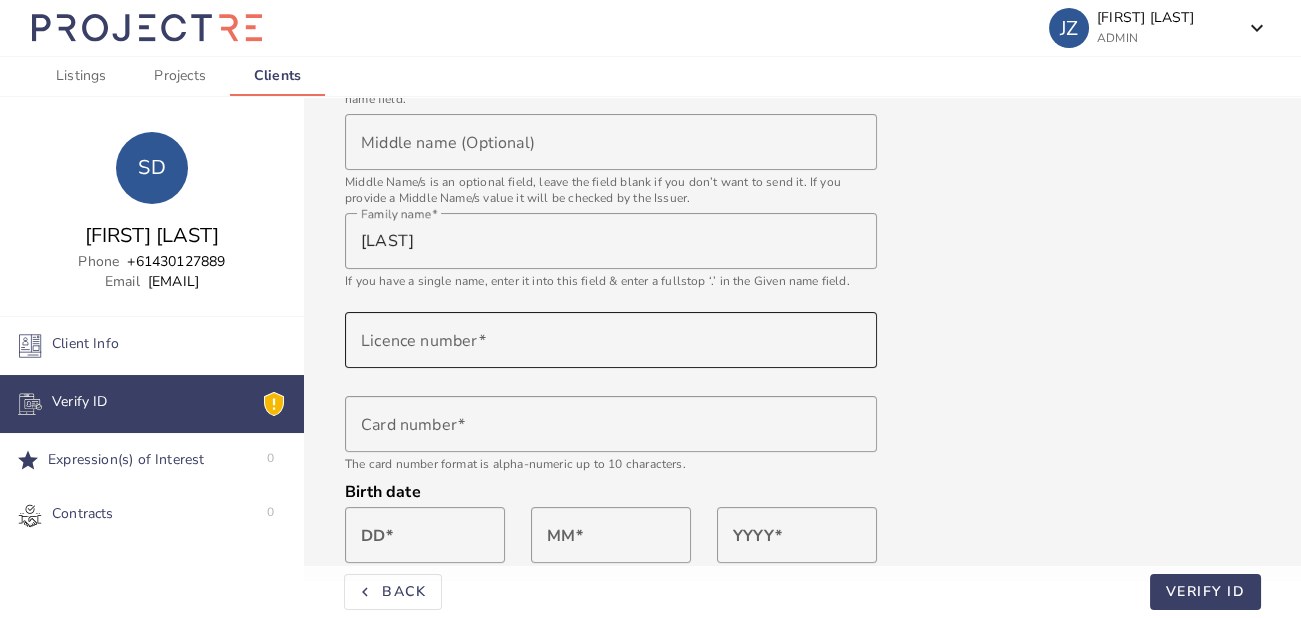 scroll, scrollTop: 601, scrollLeft: 0, axis: vertical 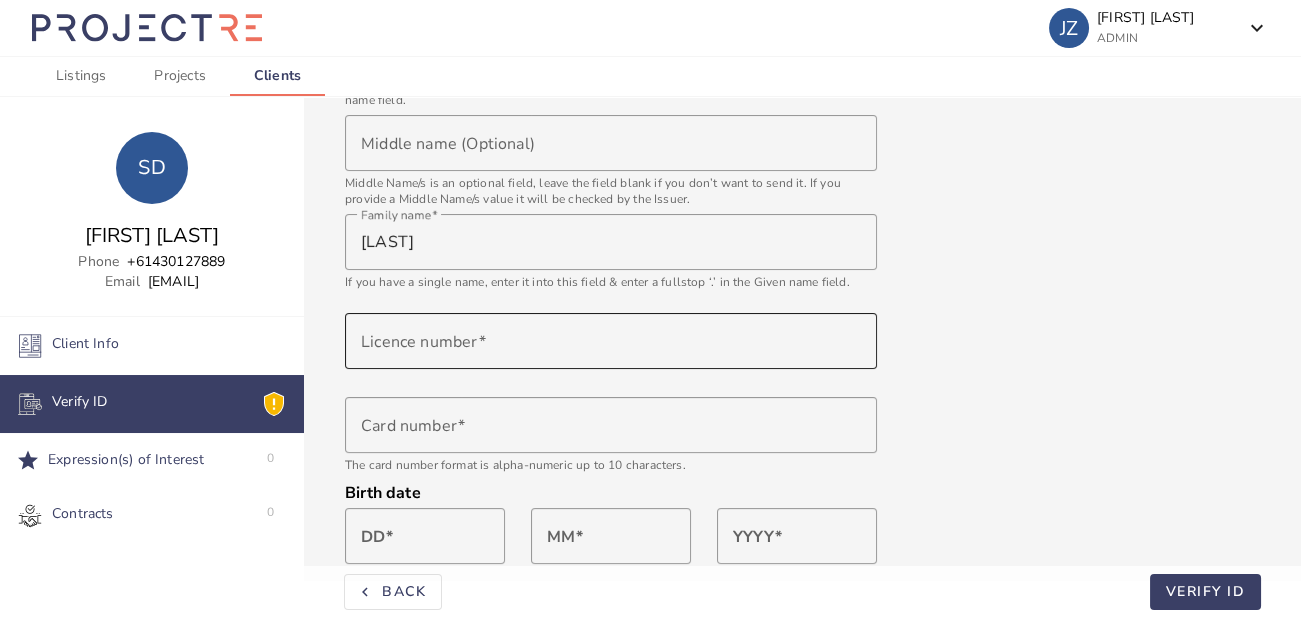 click on "Licence number" at bounding box center [611, 341] 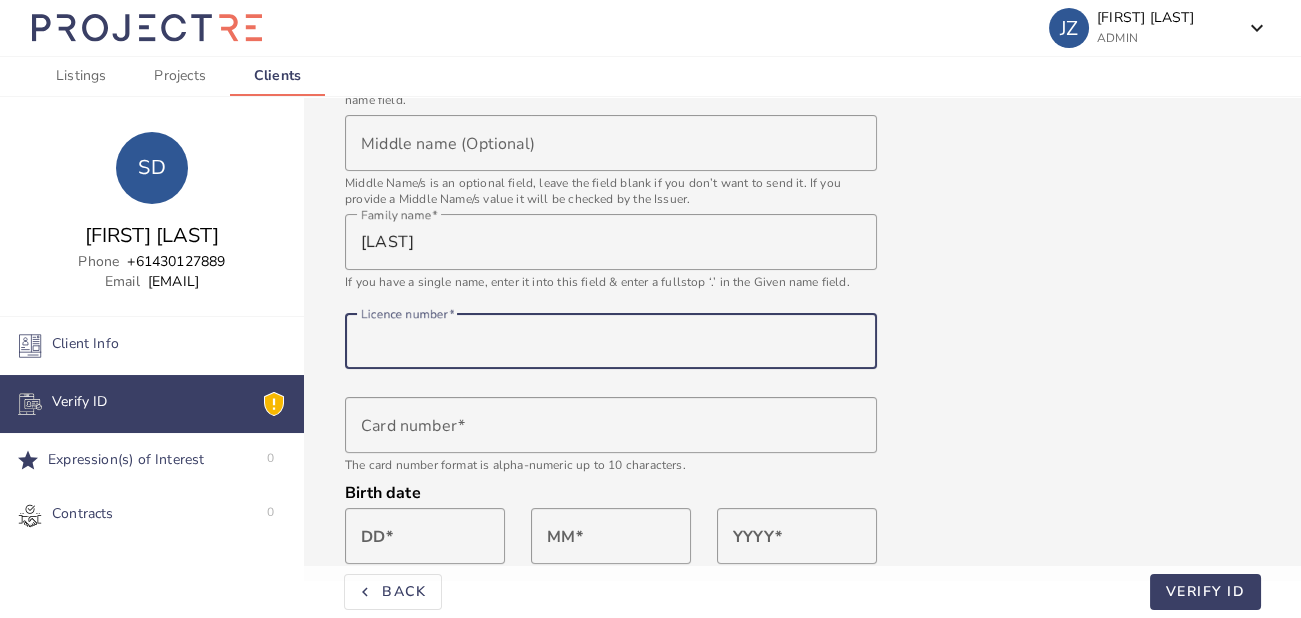 paste on "0101872083" 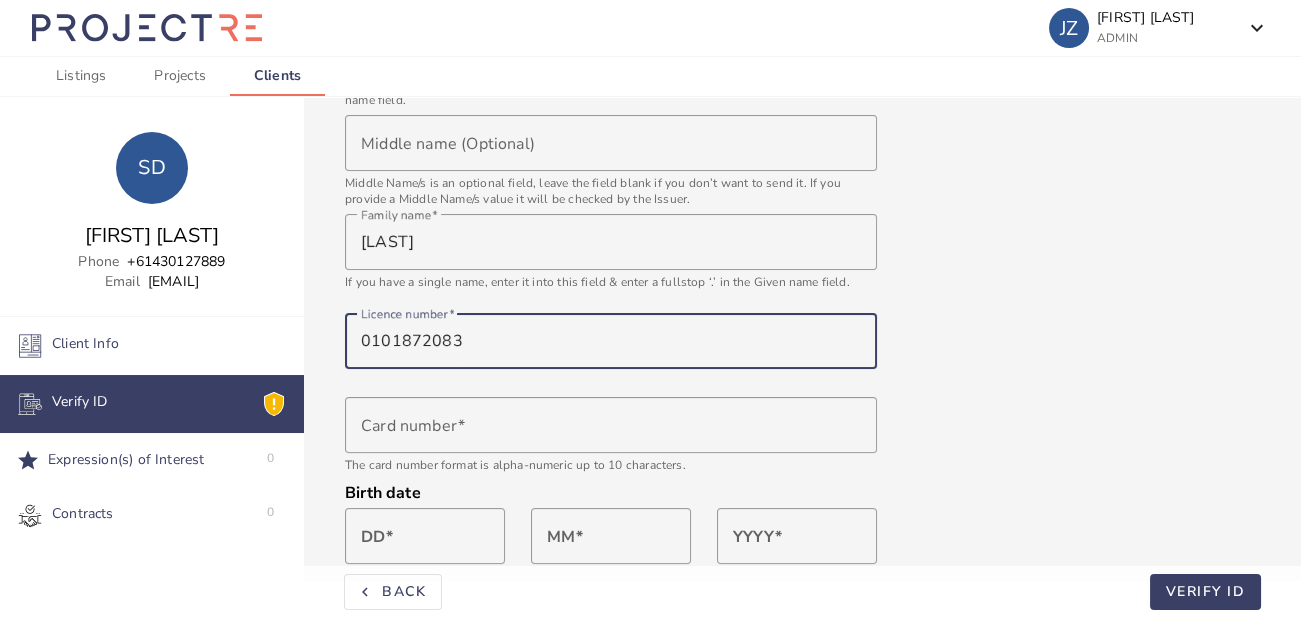 type on "0101872083" 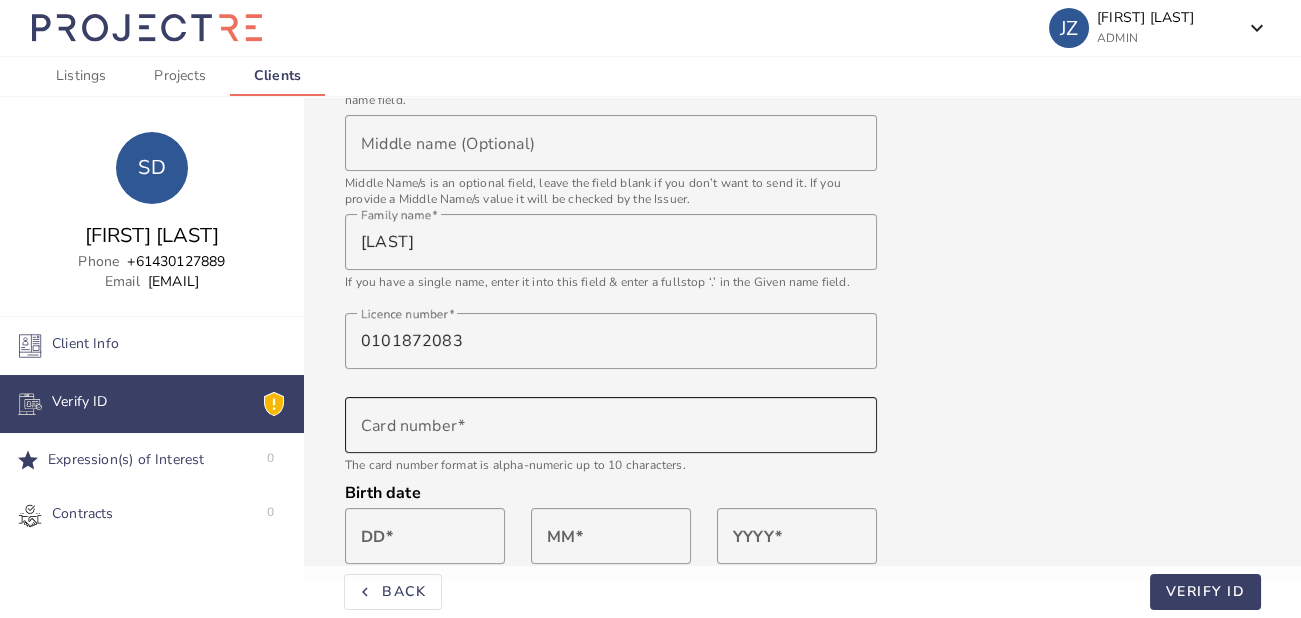 click on "Card number" at bounding box center [611, 425] 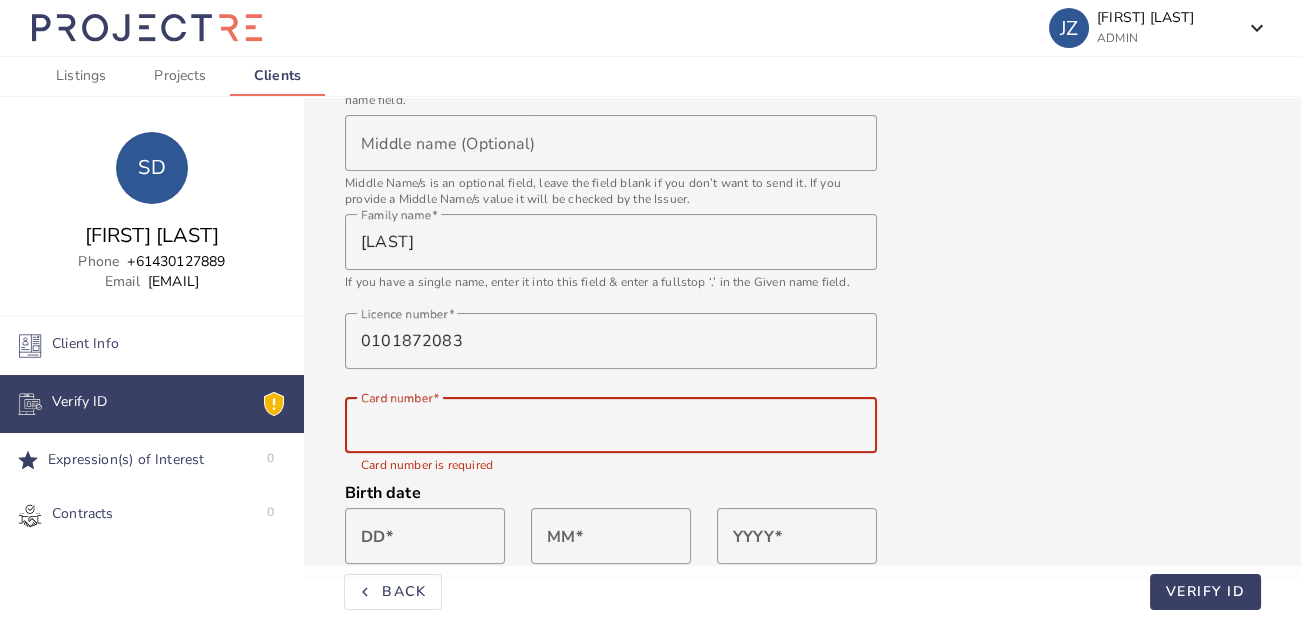 click on "Card number" at bounding box center [611, 425] 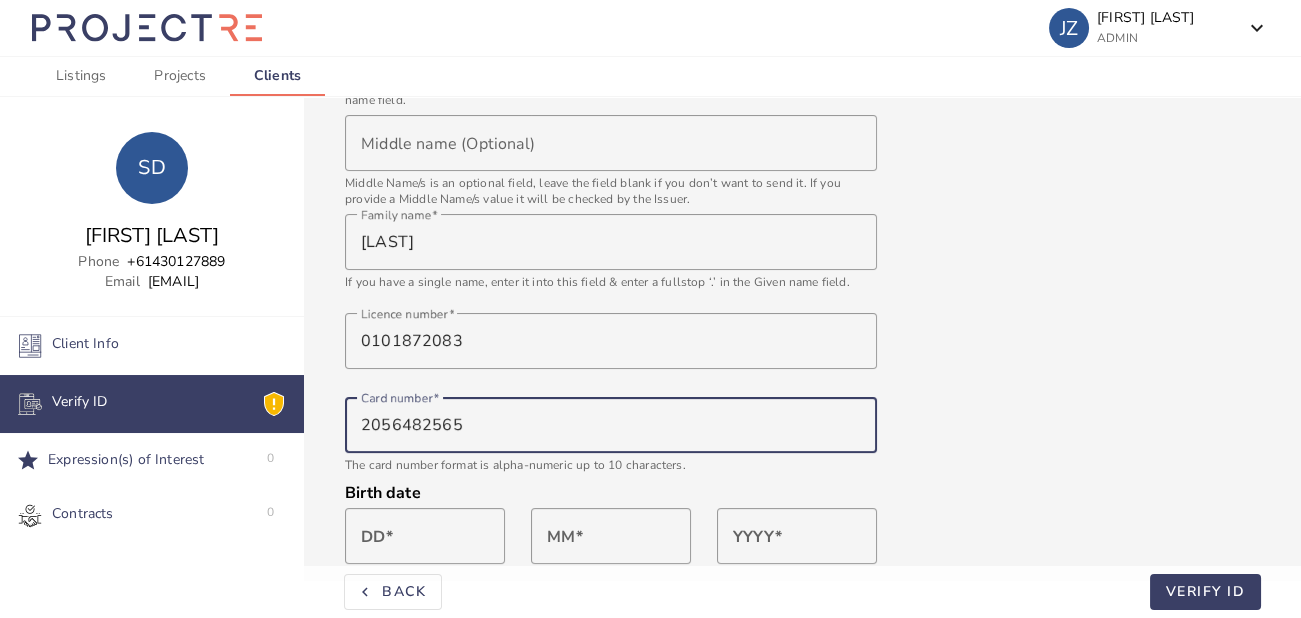 type on "2056482565" 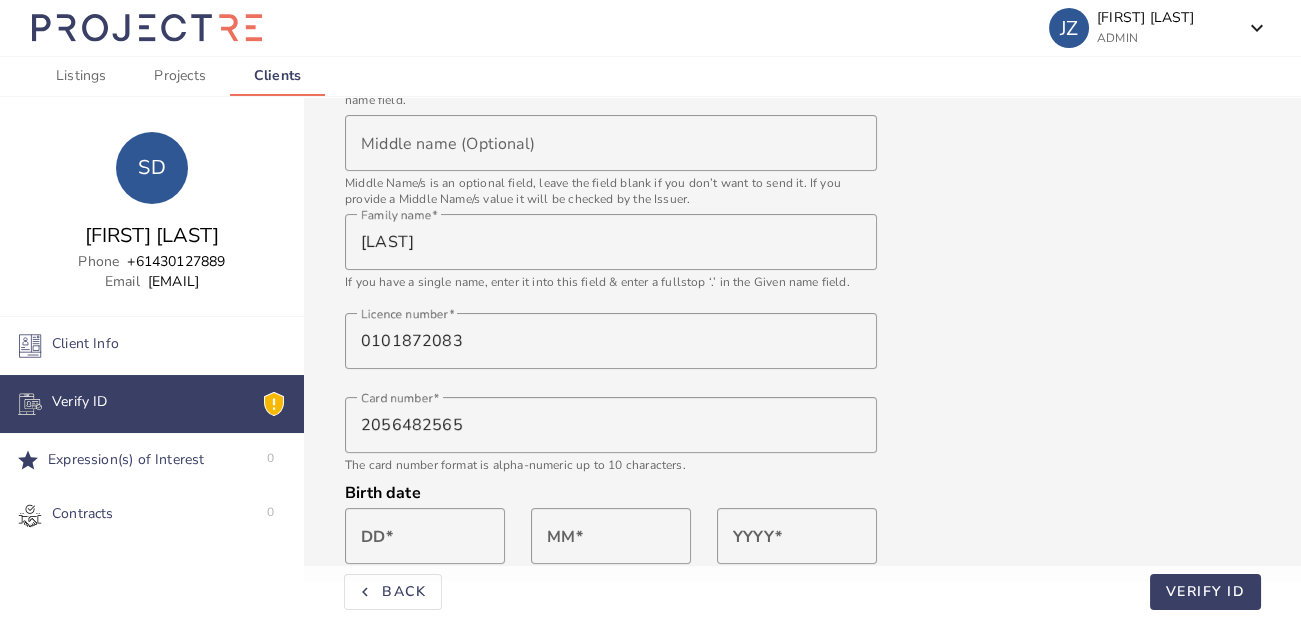 click on "Verify ID   For reservations and expressions of interest, we need to verify your client’s ID.     Type of document Driver Licence  State of issue NSW Given name [FIRST]  If you have a single name, enter it into the Family name field & enter a fullstop ‘.’ in the Given name field.  Middle name (Optional)  Middle Name/s is an optional field, leave the field blank if you don’t want to send it. If you provide a Middle Name/s value it will be checked by the Issuer.  Family name [LAST]  If you have a single name, enter it into this field & enter a fullstop ‘.’ in the Given name field.  Licence number [CREDENTIAL] Card number [CREDENTIAL]  The card number format is alpha-numeric up to 10 characters.  Birth date DD MM YYYY  By clicking Next, I confirm that consent has been obtained from the document holder to check the identifying information with the Issuer/Official record holder for the purpose of confirming their identity." at bounding box center (802, 129) 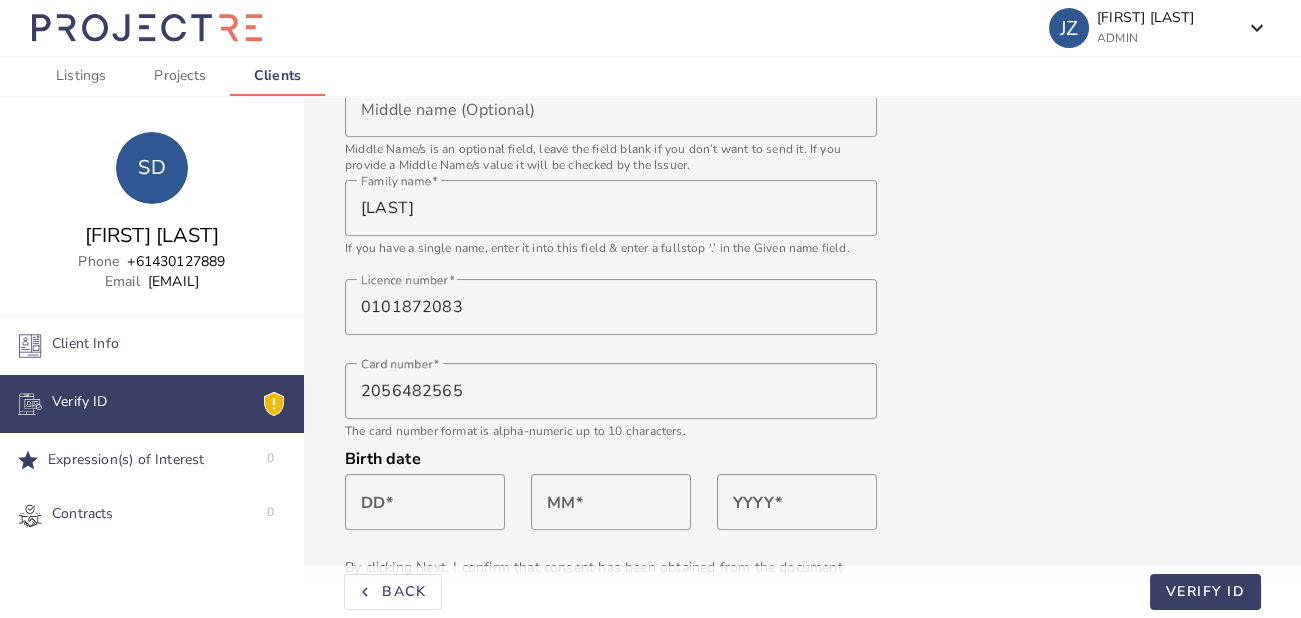 scroll, scrollTop: 725, scrollLeft: 0, axis: vertical 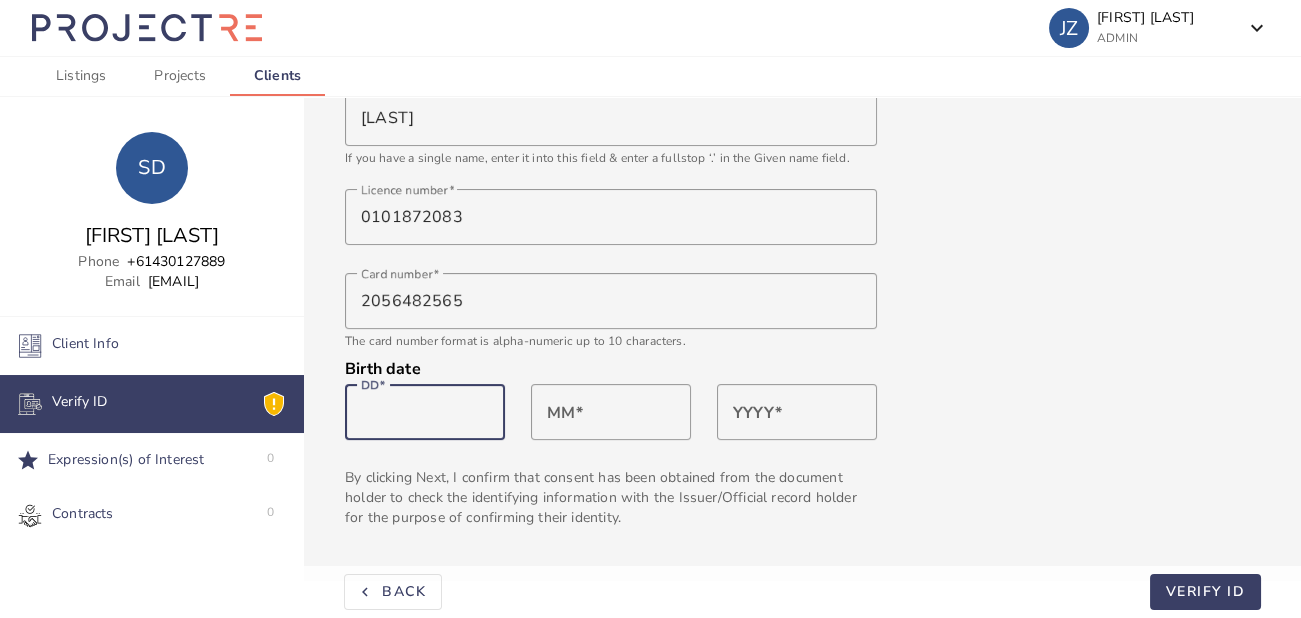 click on "DD" at bounding box center (425, 412) 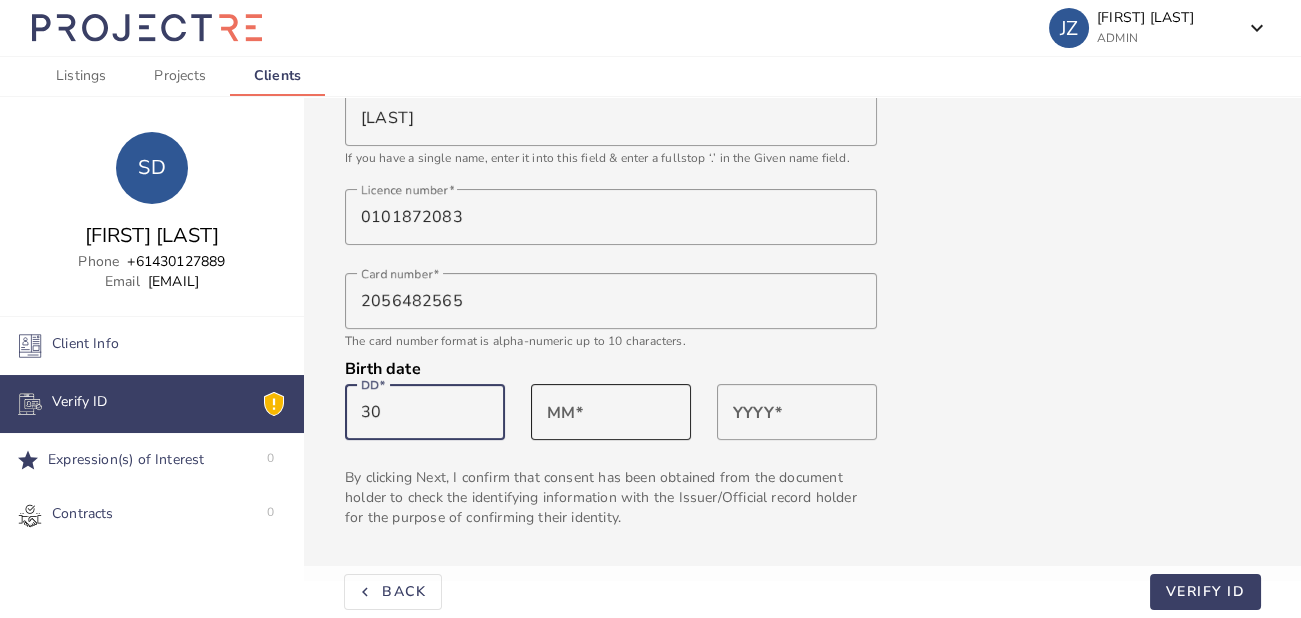 type on "30" 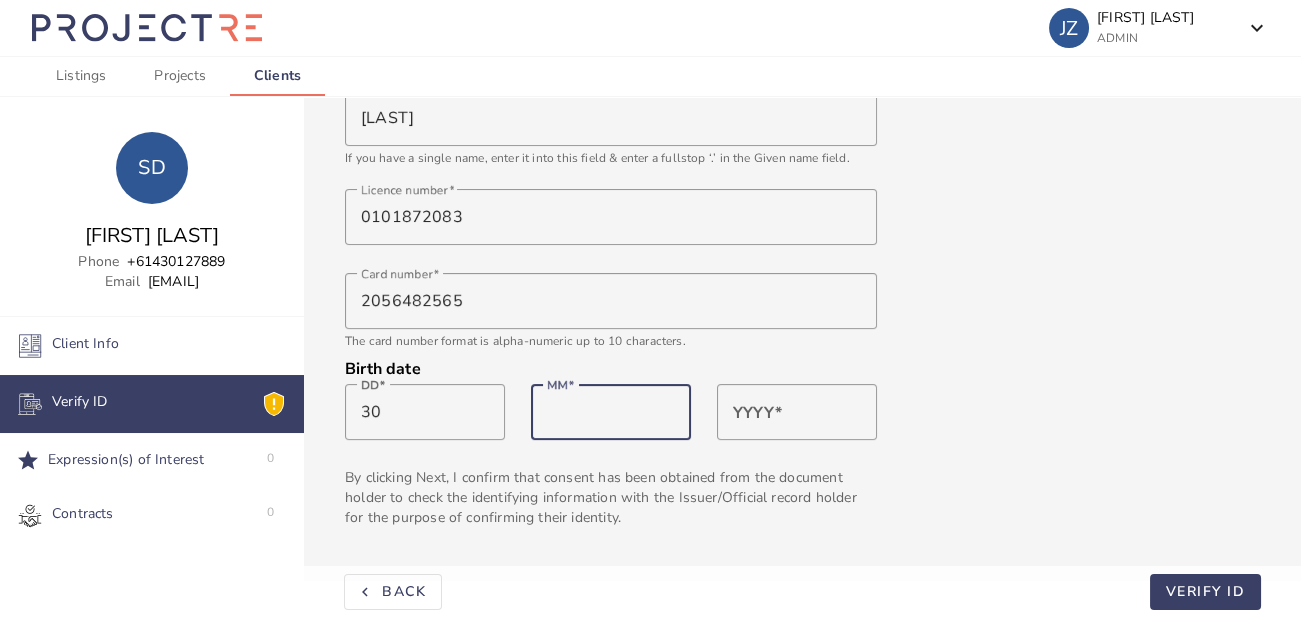click on "MM" at bounding box center (611, 412) 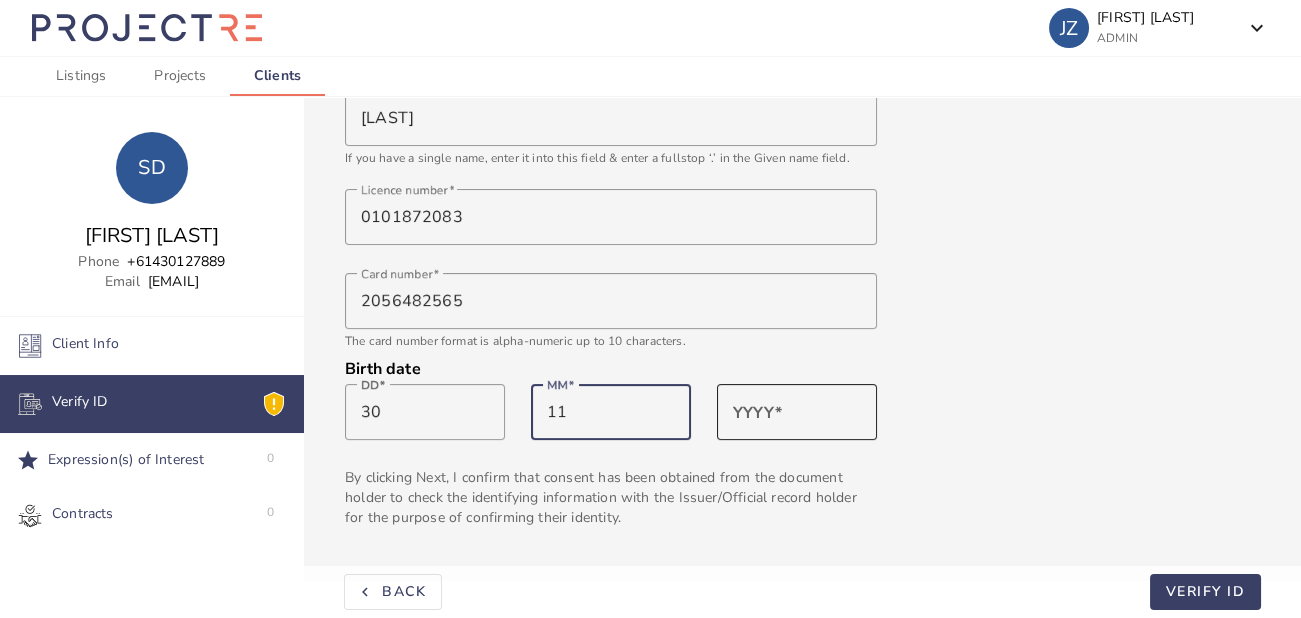 type on "11" 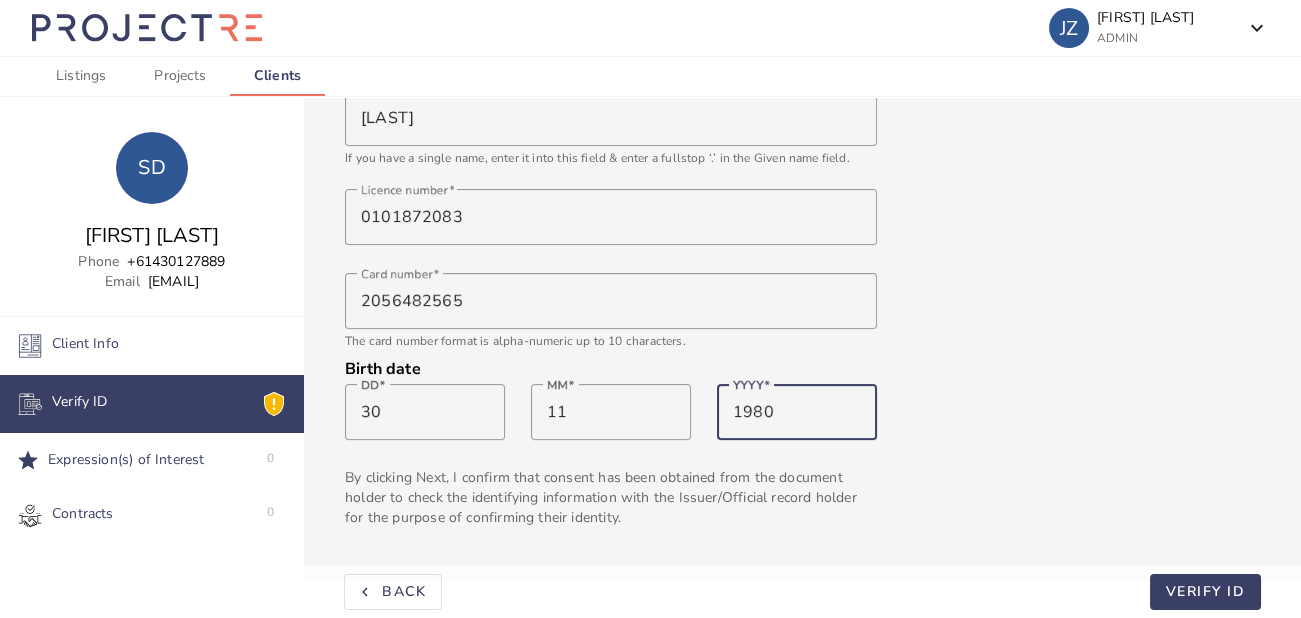type on "1980" 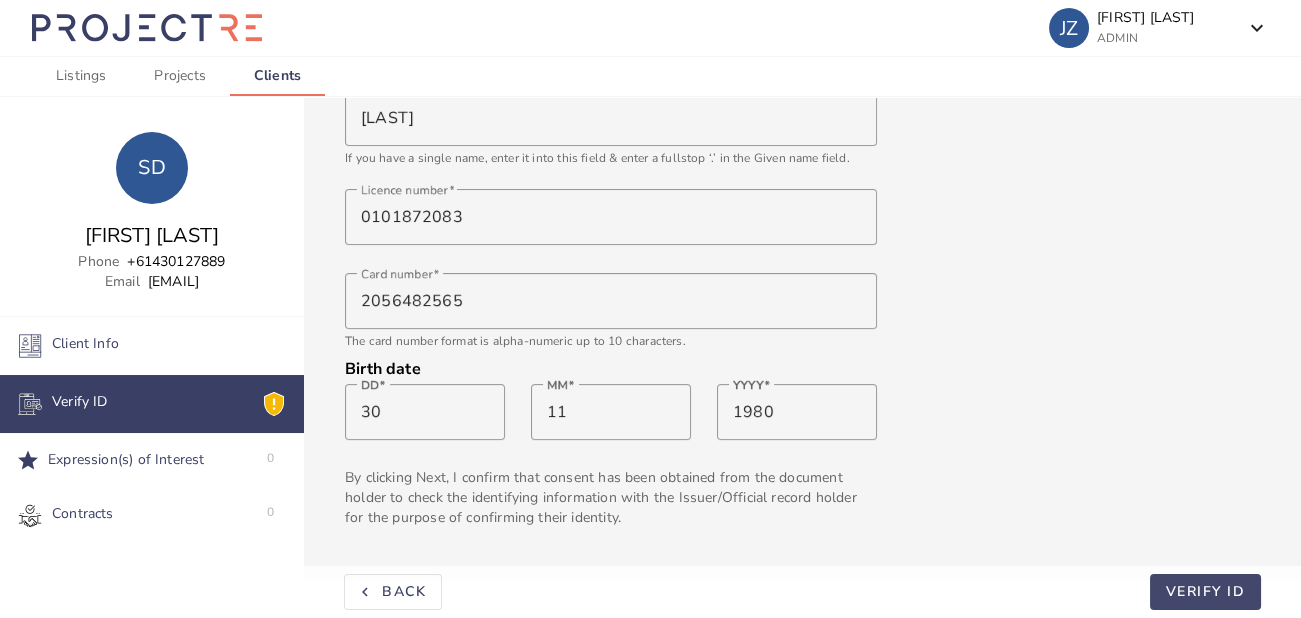click on "VERIFY ID" at bounding box center (1206, 591) 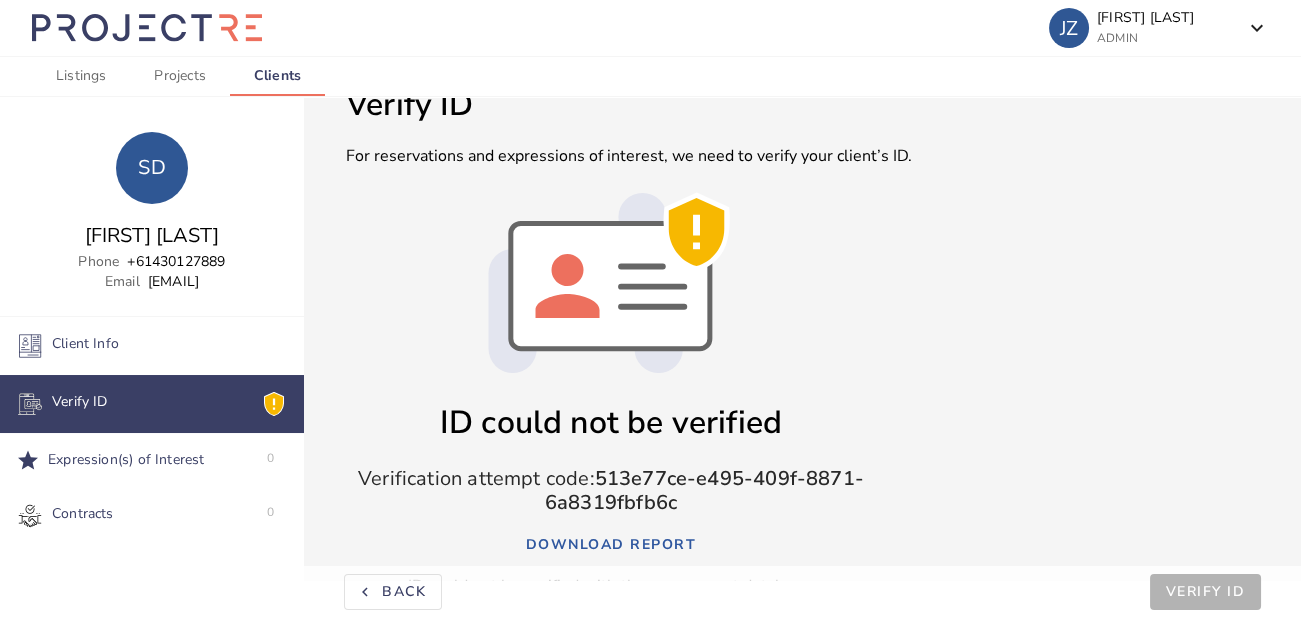 scroll, scrollTop: 251, scrollLeft: 0, axis: vertical 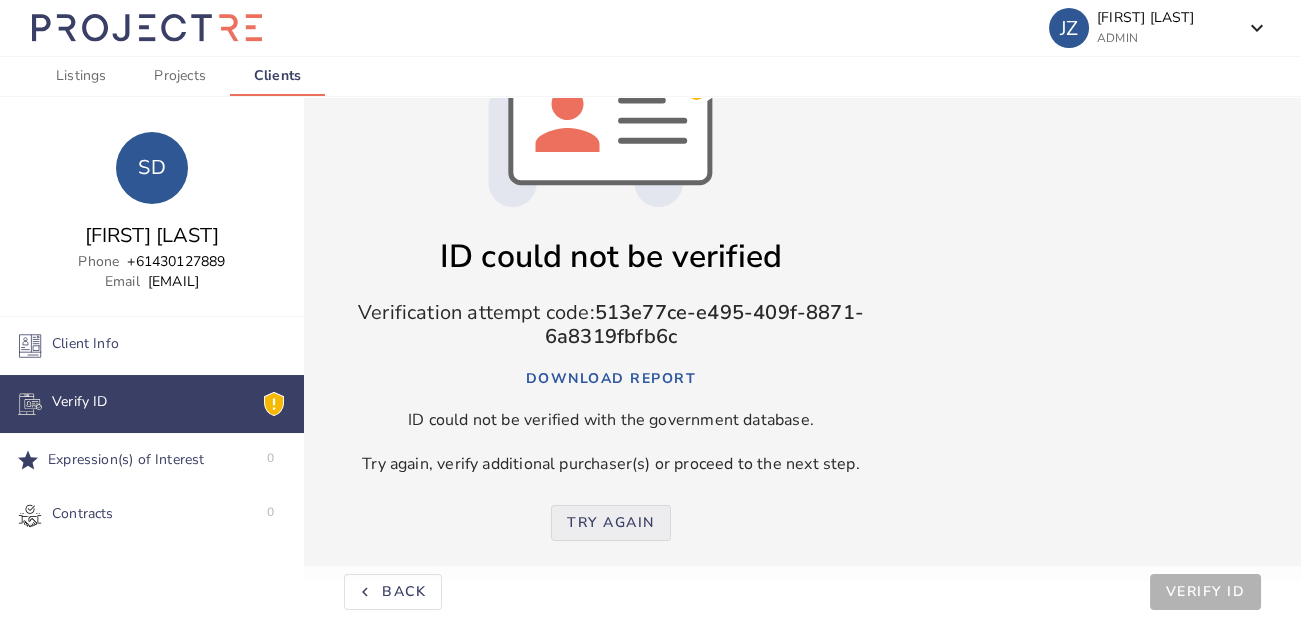 click at bounding box center (611, 523) 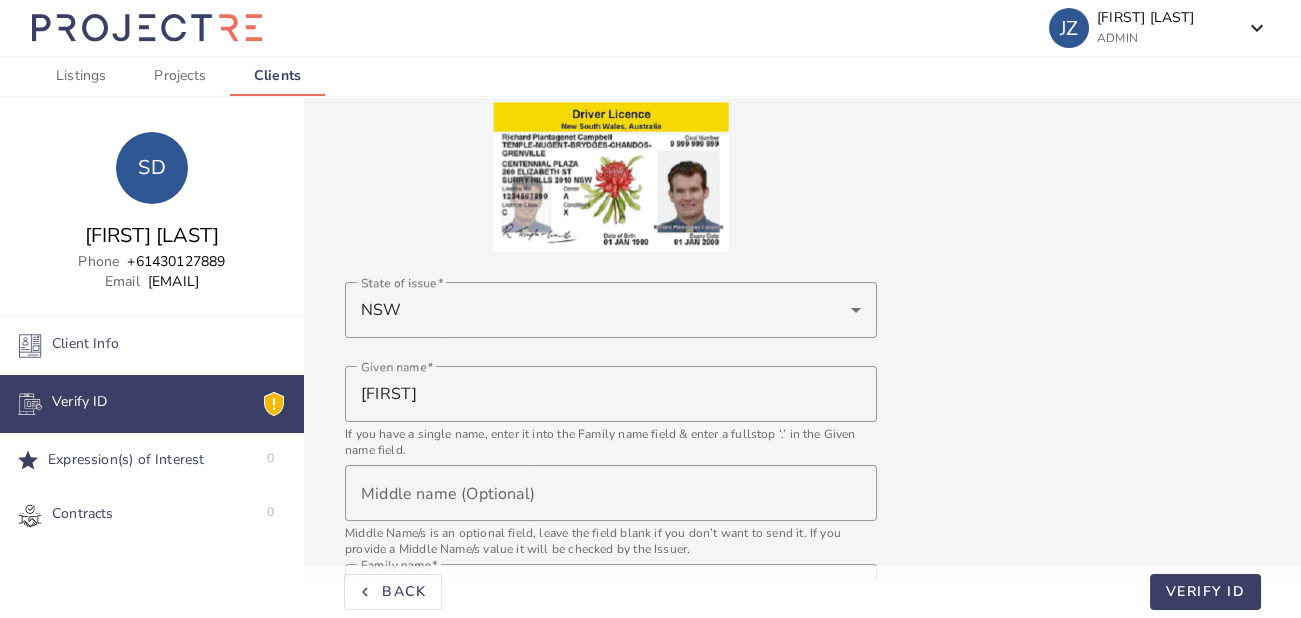 scroll, scrollTop: 725, scrollLeft: 0, axis: vertical 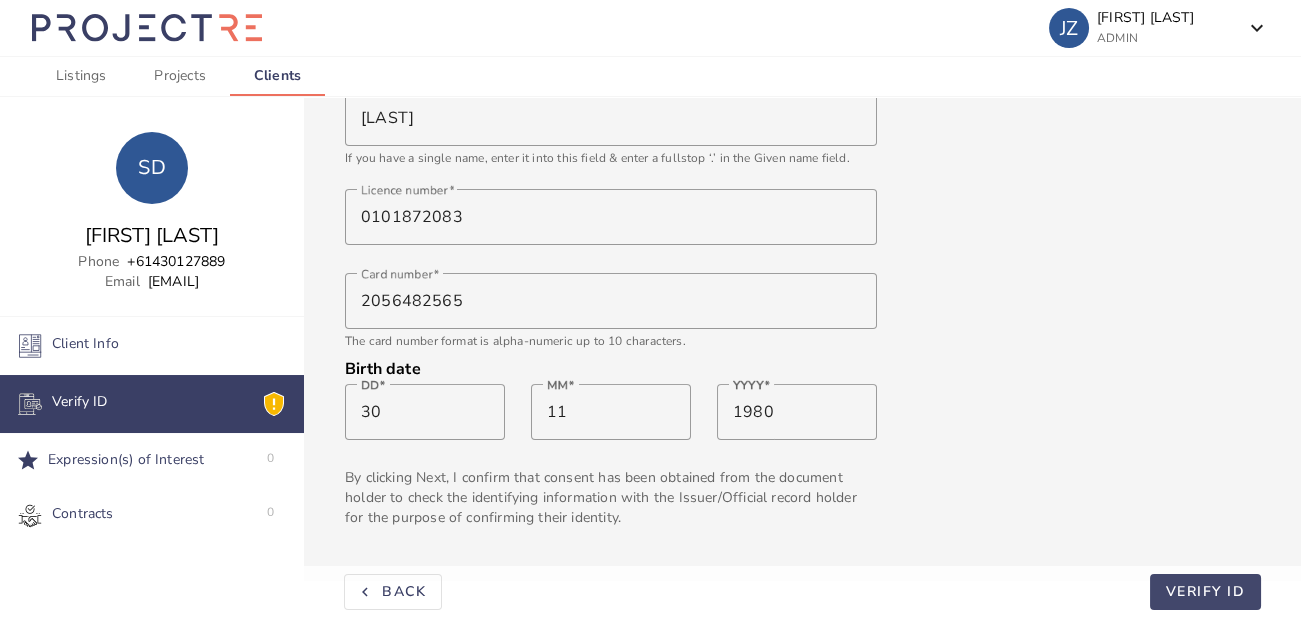 click on "VERIFY ID" at bounding box center (1206, 591) 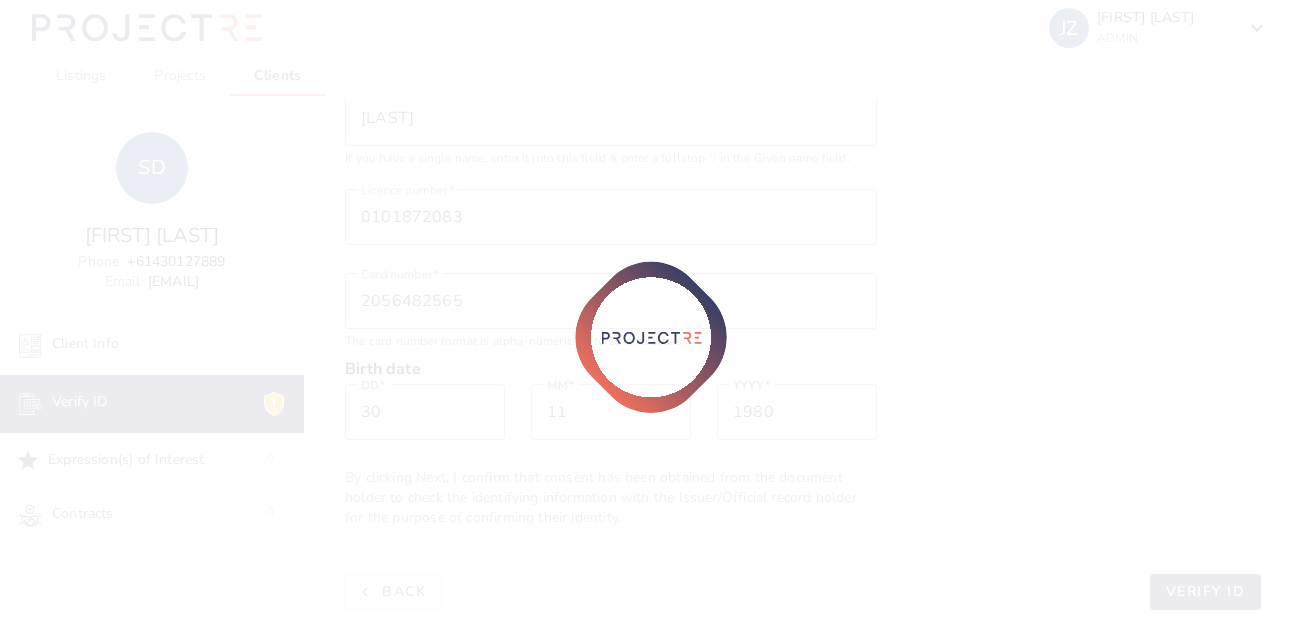 scroll, scrollTop: 251, scrollLeft: 0, axis: vertical 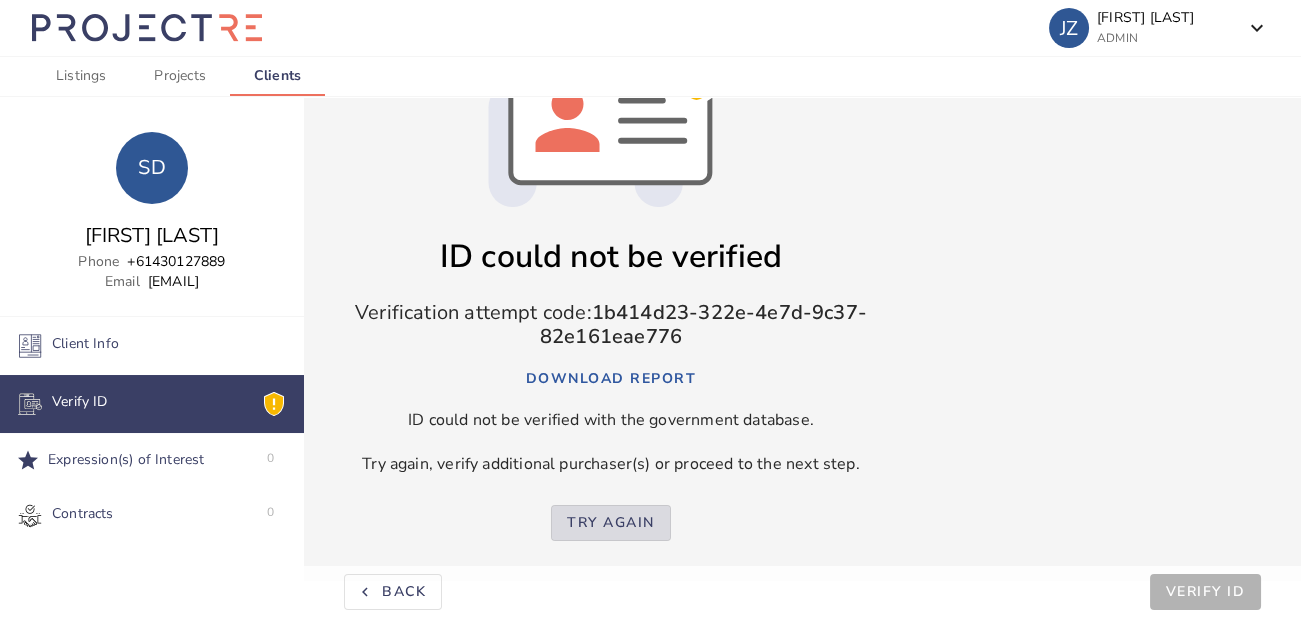 click on "Try again" at bounding box center (611, 523) 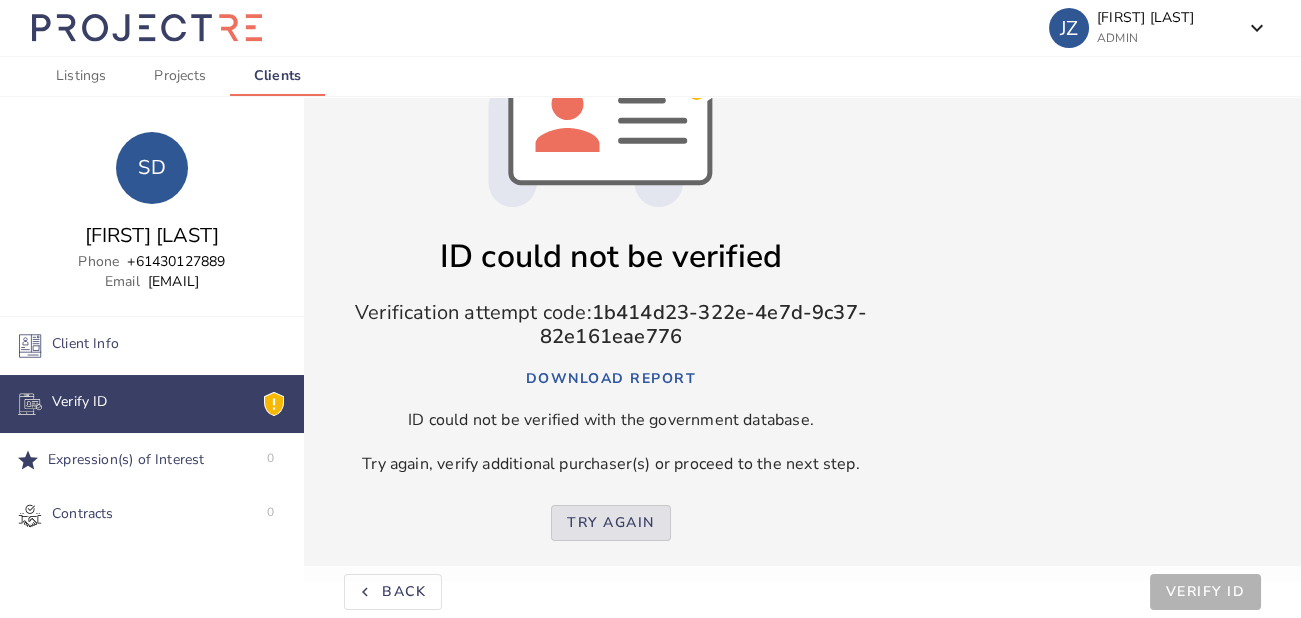 scroll, scrollTop: 725, scrollLeft: 0, axis: vertical 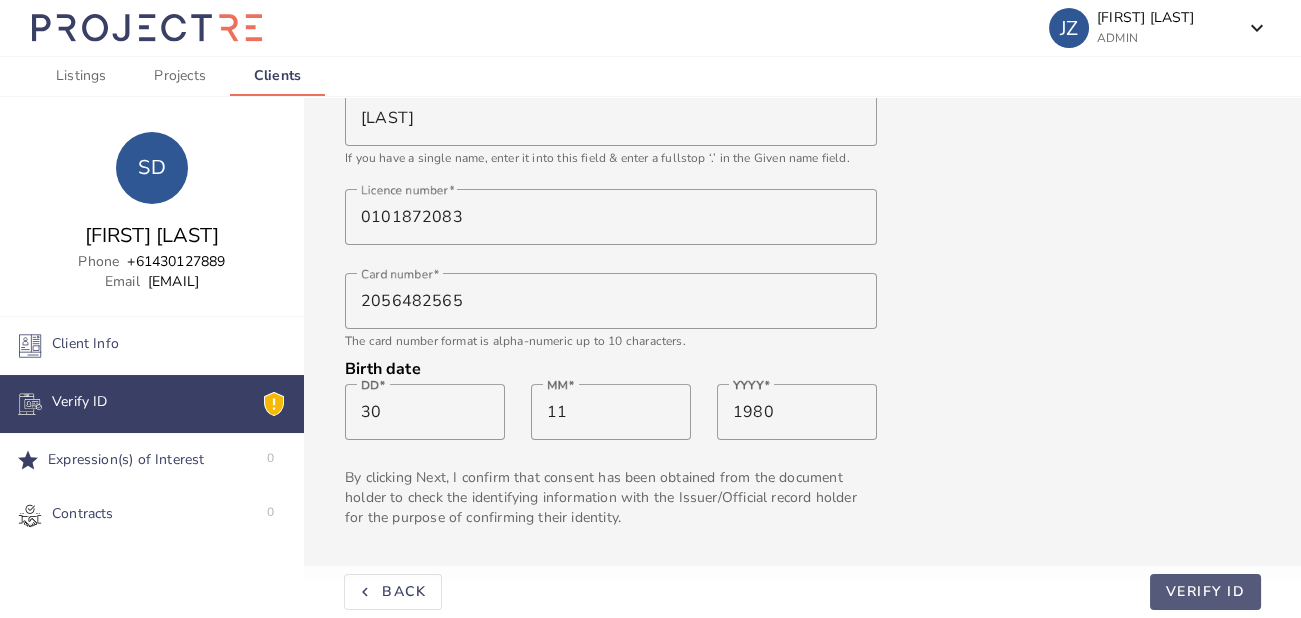 click on "VERIFY ID" at bounding box center [1206, 591] 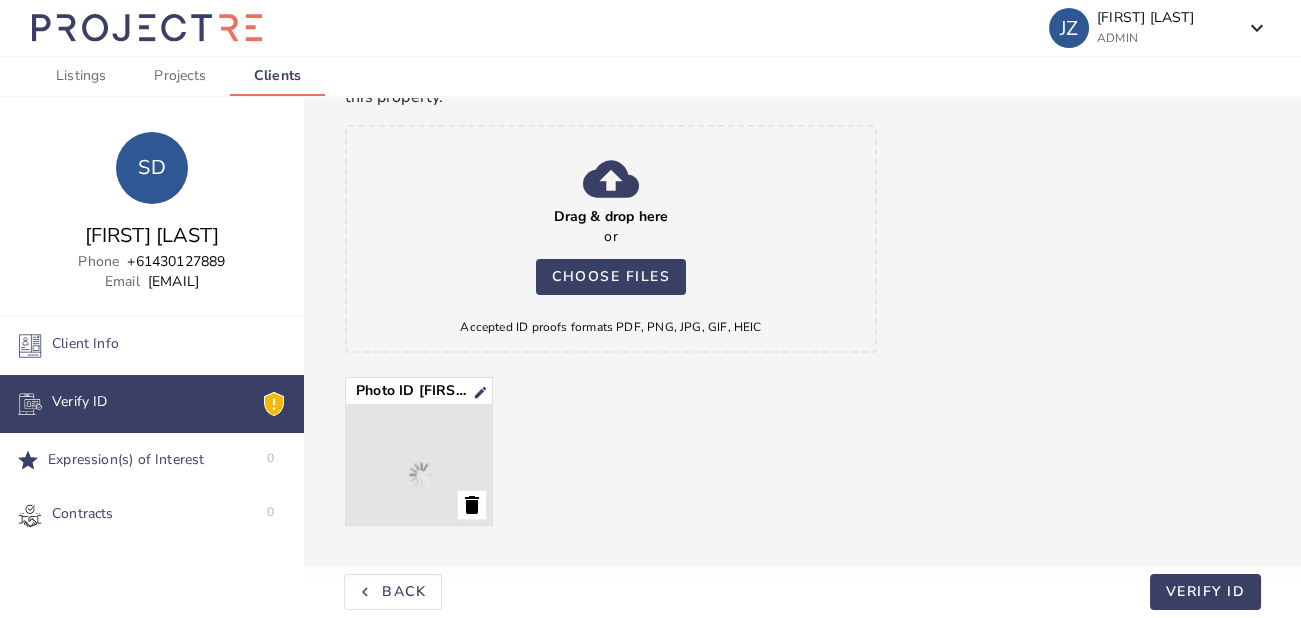 scroll, scrollTop: 334, scrollLeft: 0, axis: vertical 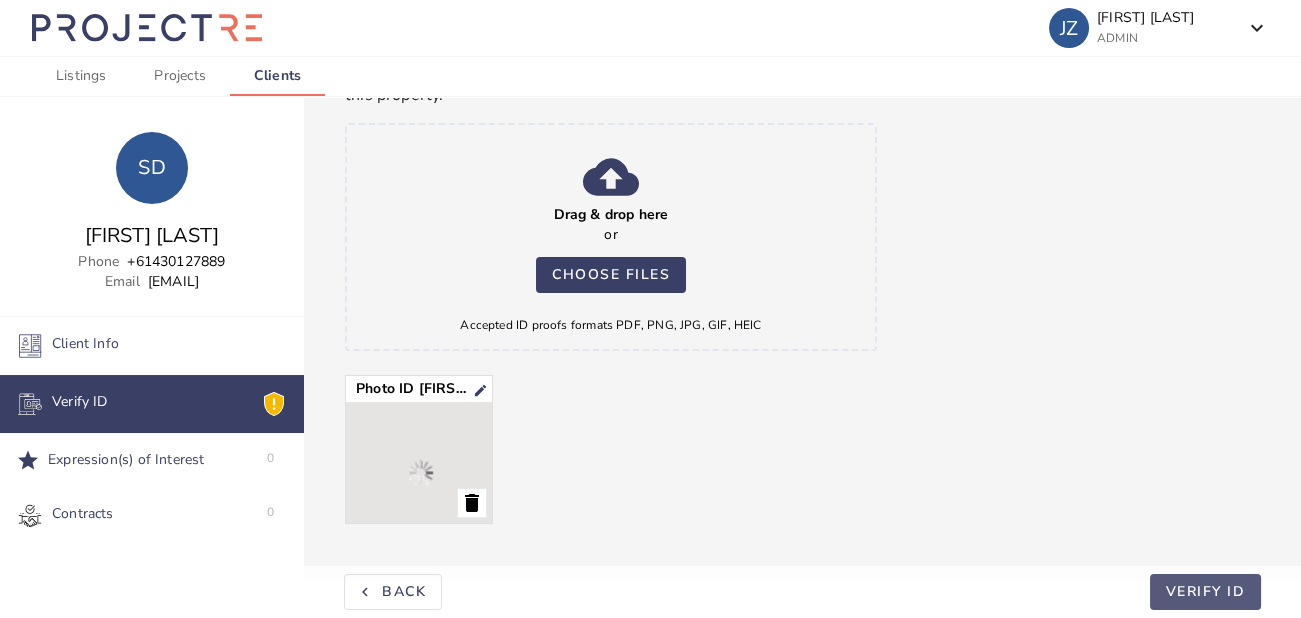 click on "VERIFY ID" at bounding box center (1206, 591) 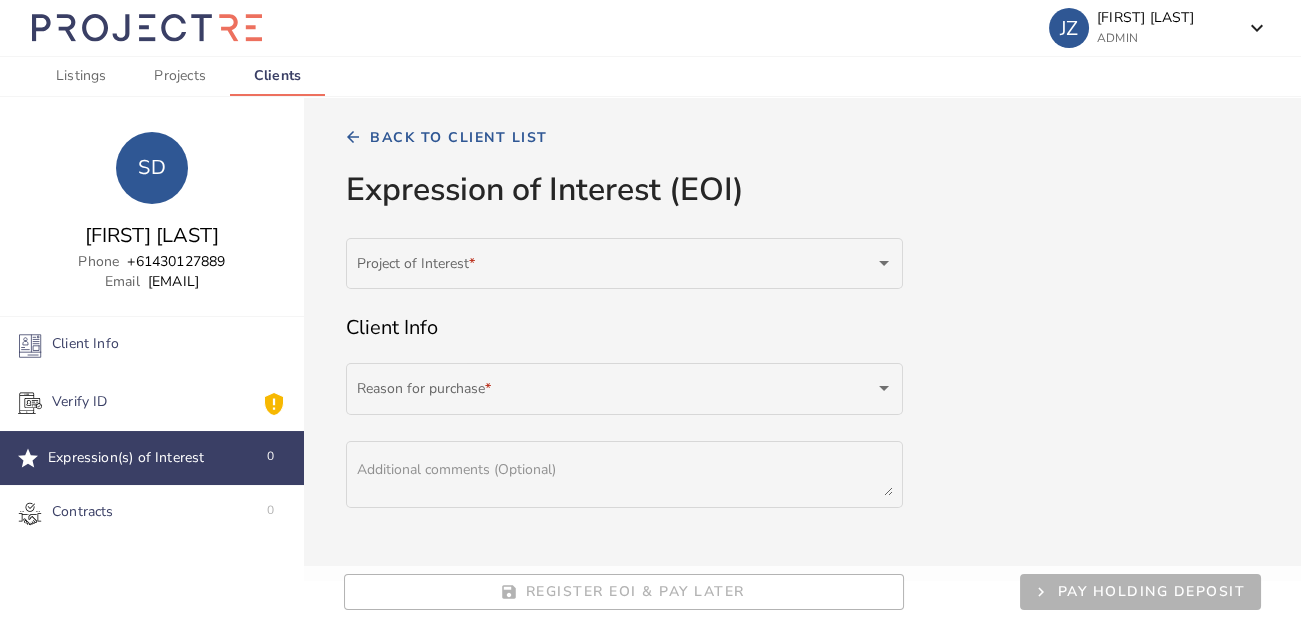 scroll, scrollTop: 0, scrollLeft: 0, axis: both 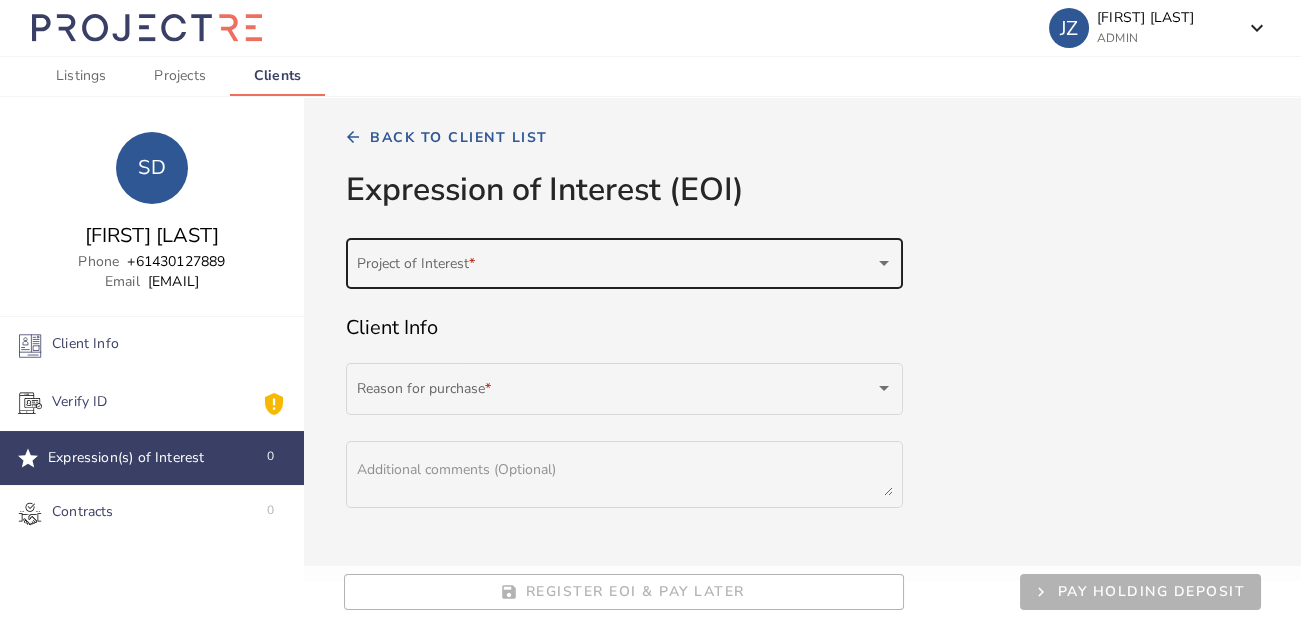 click at bounding box center (616, 268) 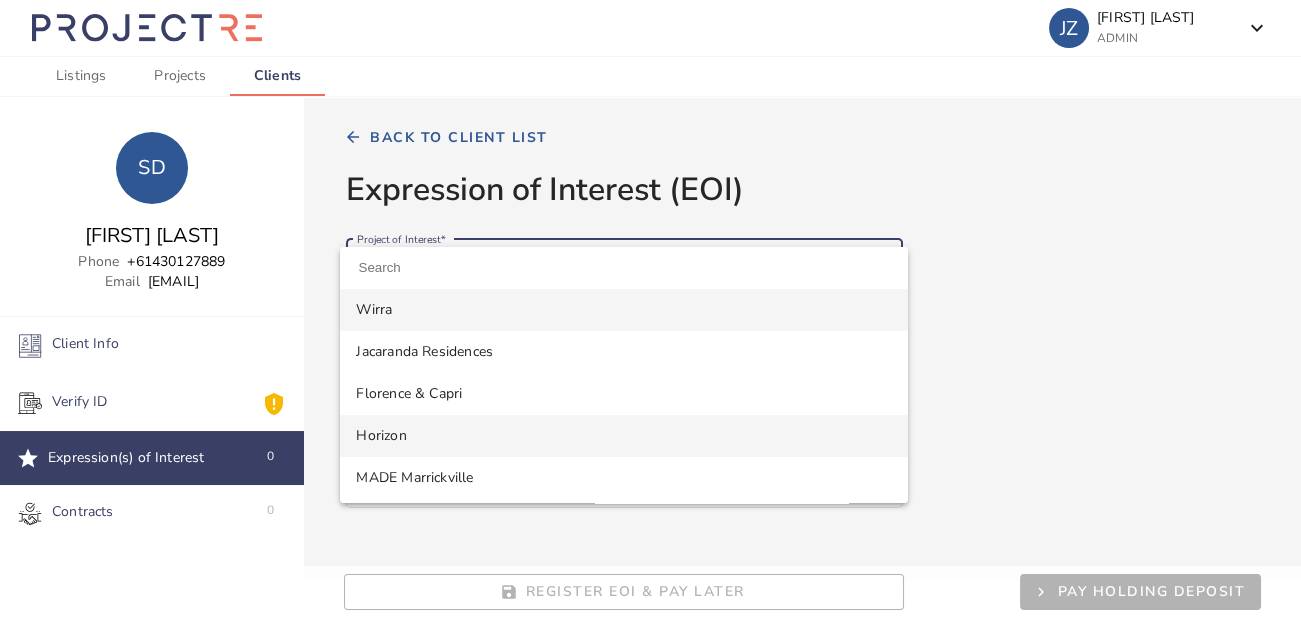 click on "Horizon" at bounding box center [624, 436] 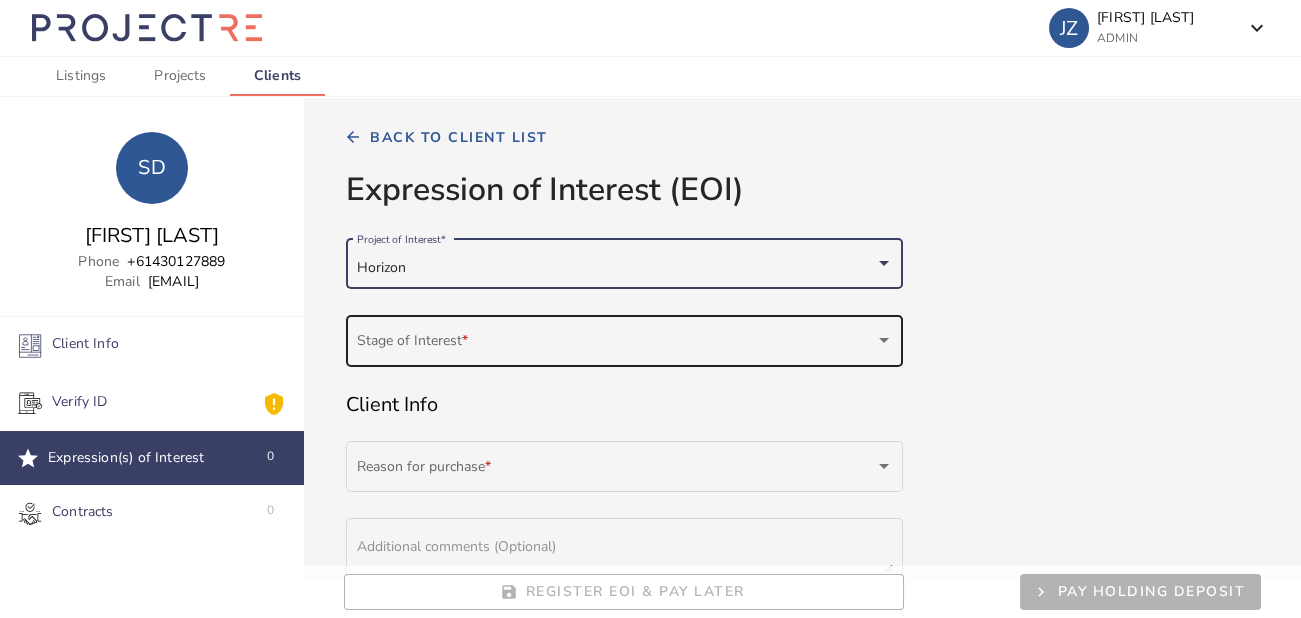 click at bounding box center (616, 345) 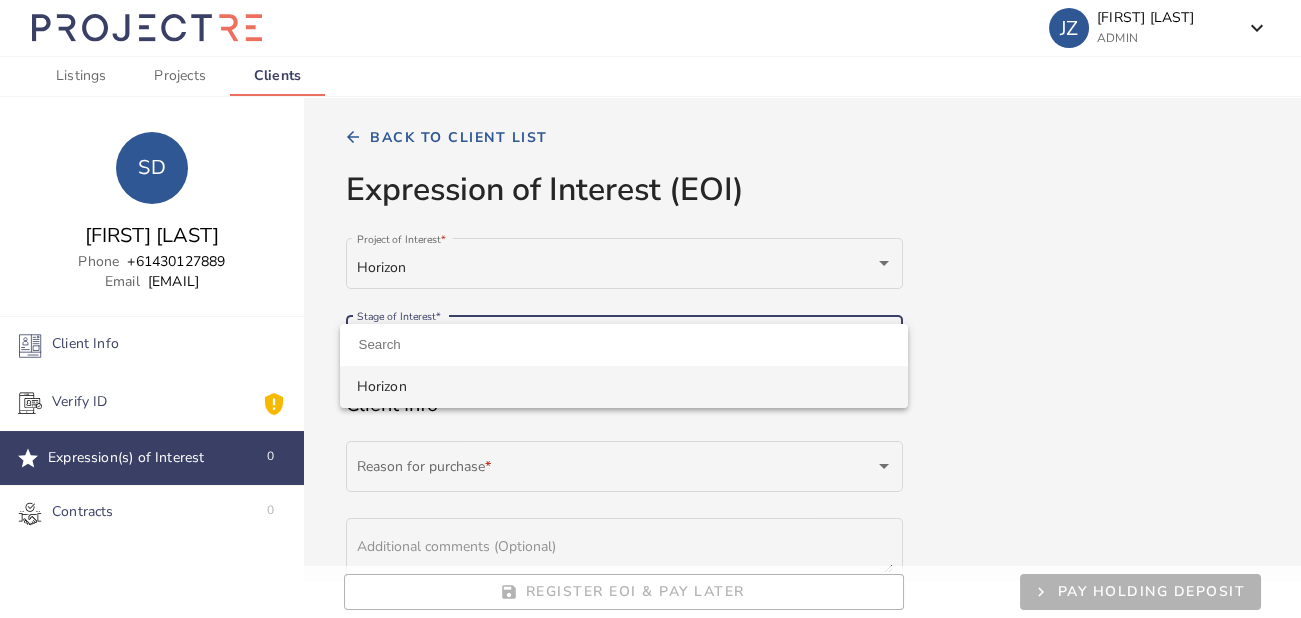 click on "Horizon" at bounding box center (624, 387) 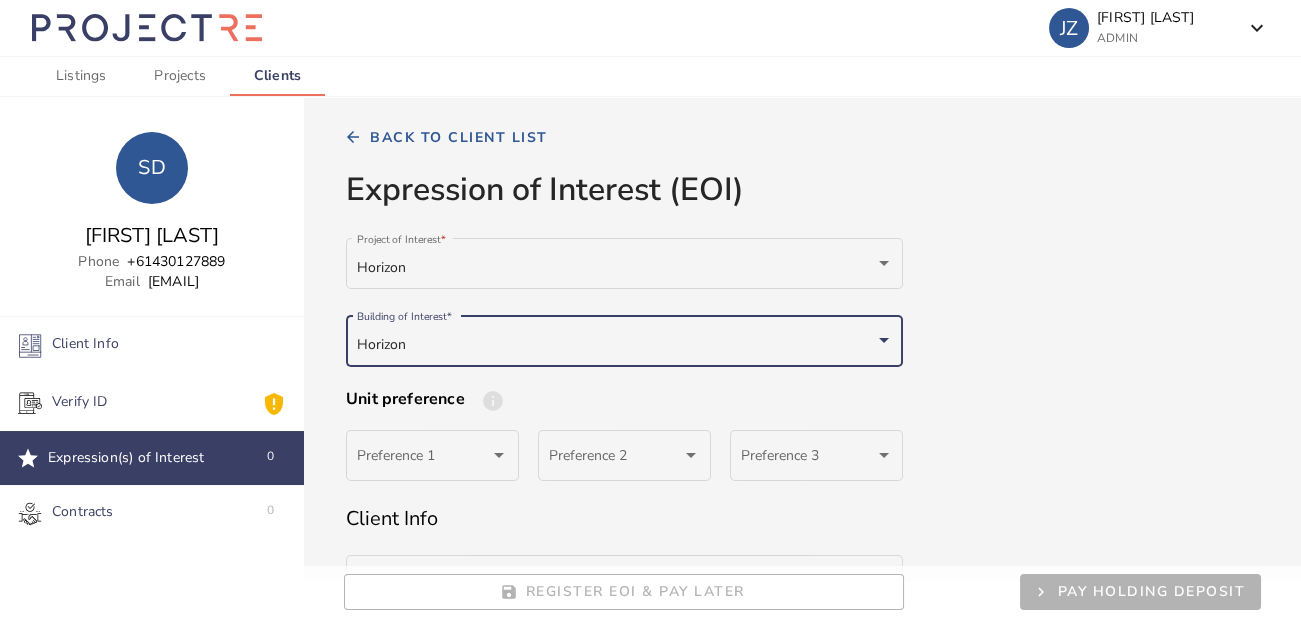 click on "Expression of Interest (EOI) Horizon Project of Interest  * Horizon Building of Interest  * Unit preference info 0 clients  have this unit as their preference  1 client  has this unit as their preference  2 or more clients  have this unit as their preference  Preference 1 Preference 2 Preference 3 Client Info Reason for purchase  *" at bounding box center (802, 502) 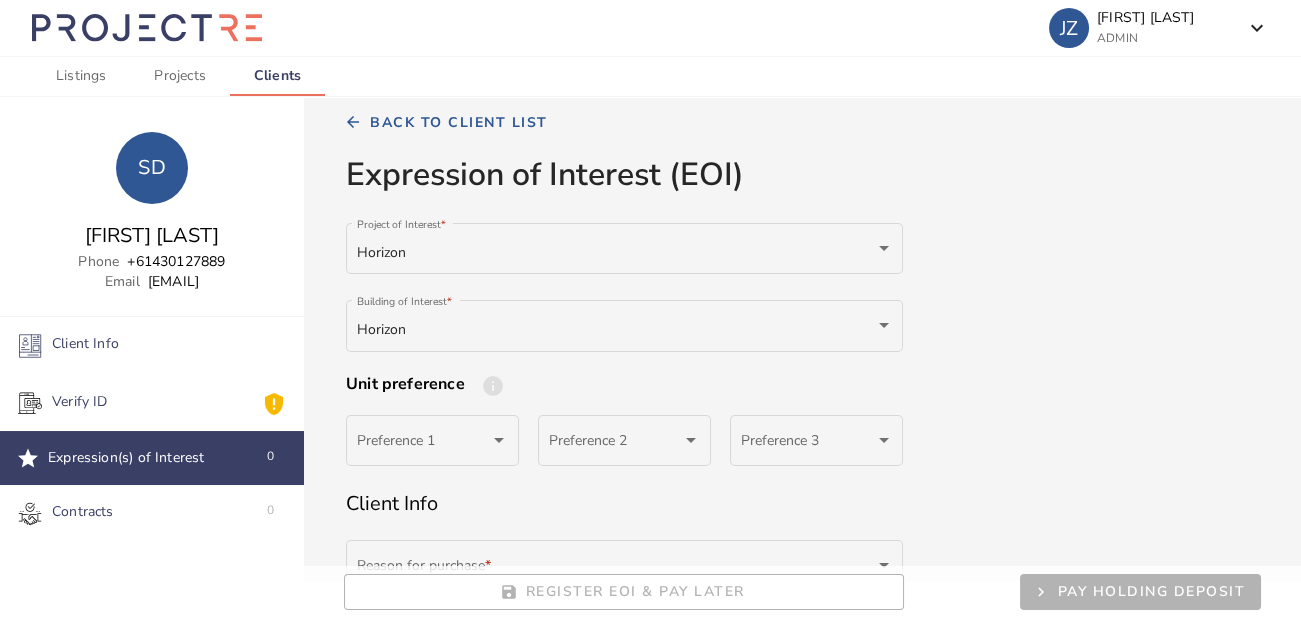 scroll, scrollTop: 175, scrollLeft: 0, axis: vertical 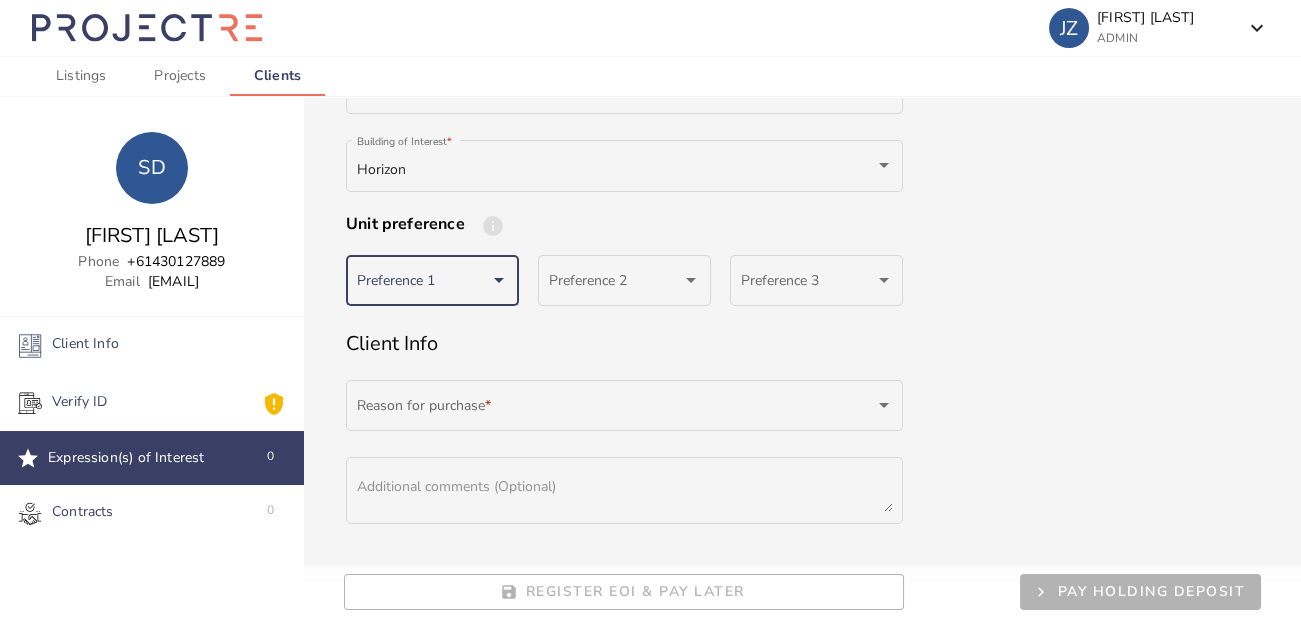 click at bounding box center (424, 284) 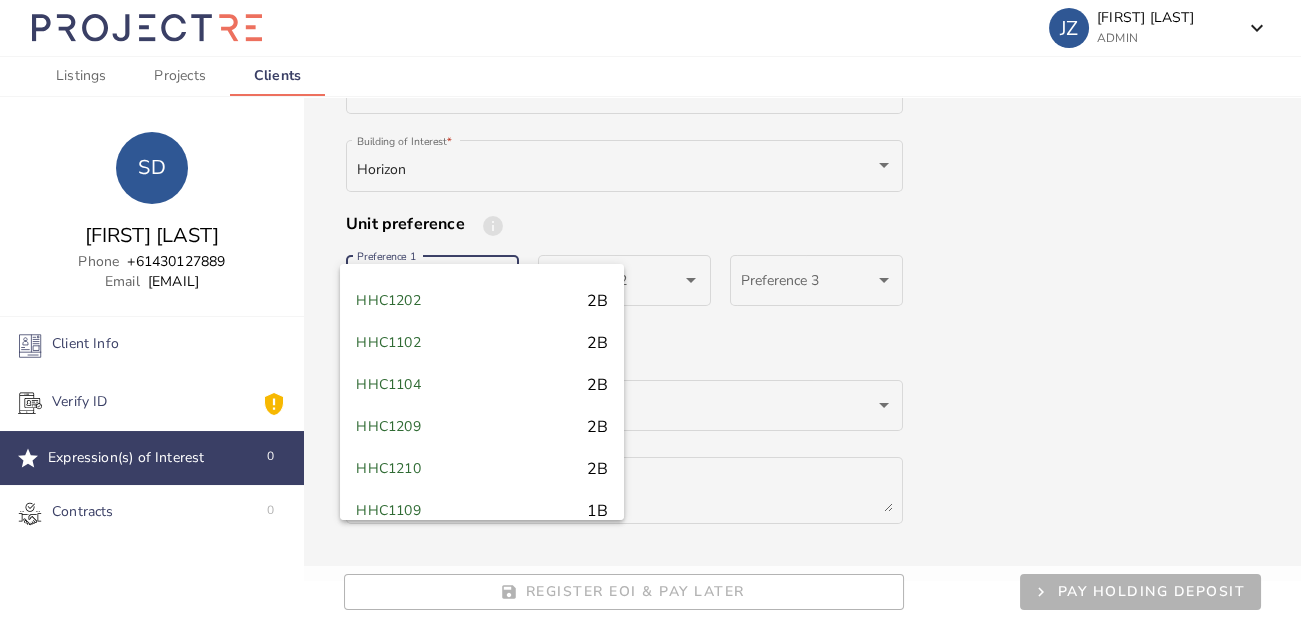scroll, scrollTop: 1877, scrollLeft: 0, axis: vertical 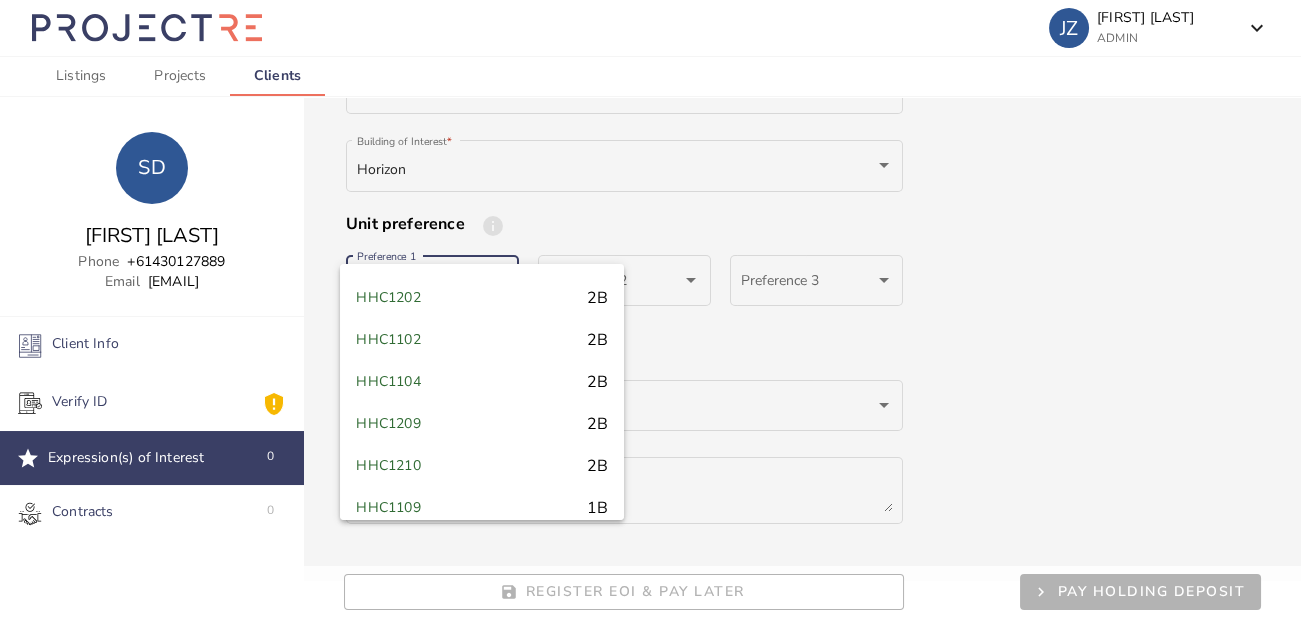 click at bounding box center [650, 309] 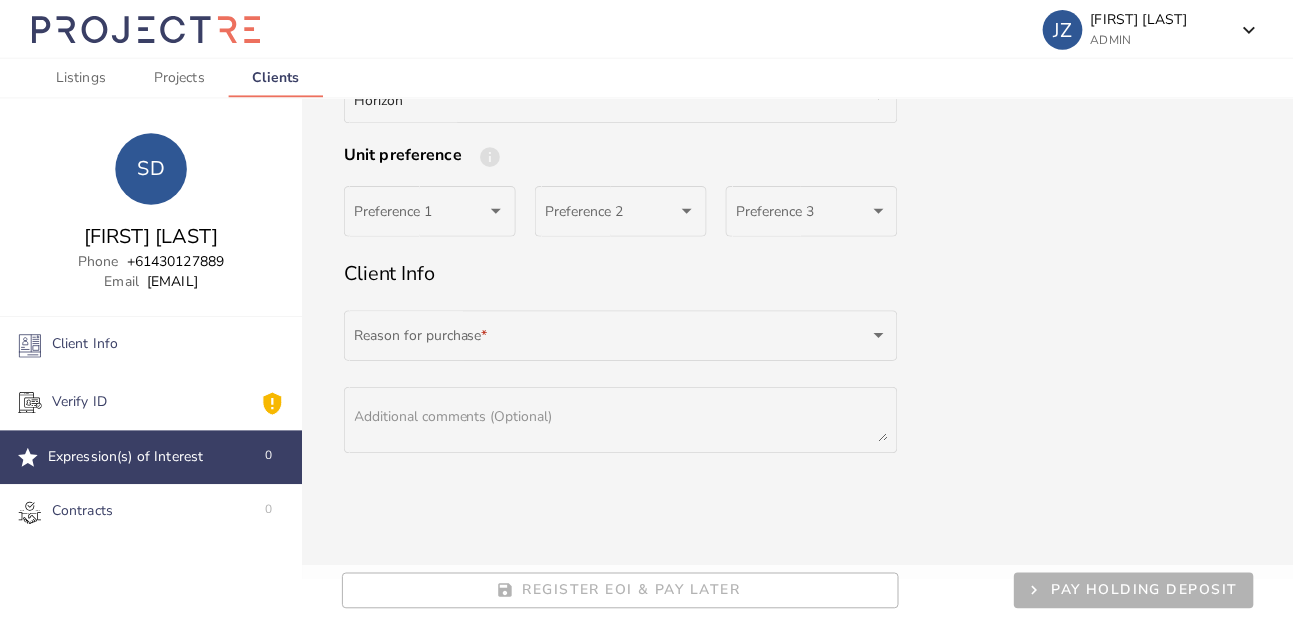 scroll, scrollTop: 285, scrollLeft: 0, axis: vertical 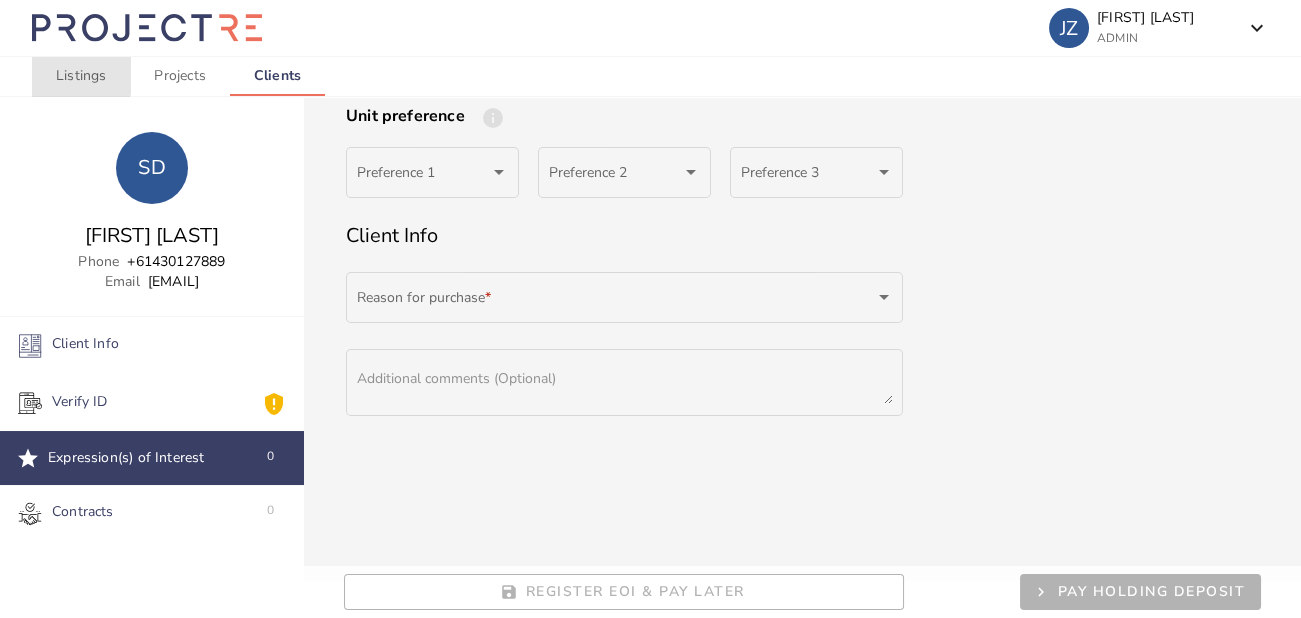 click on "Listings" at bounding box center (81, 76) 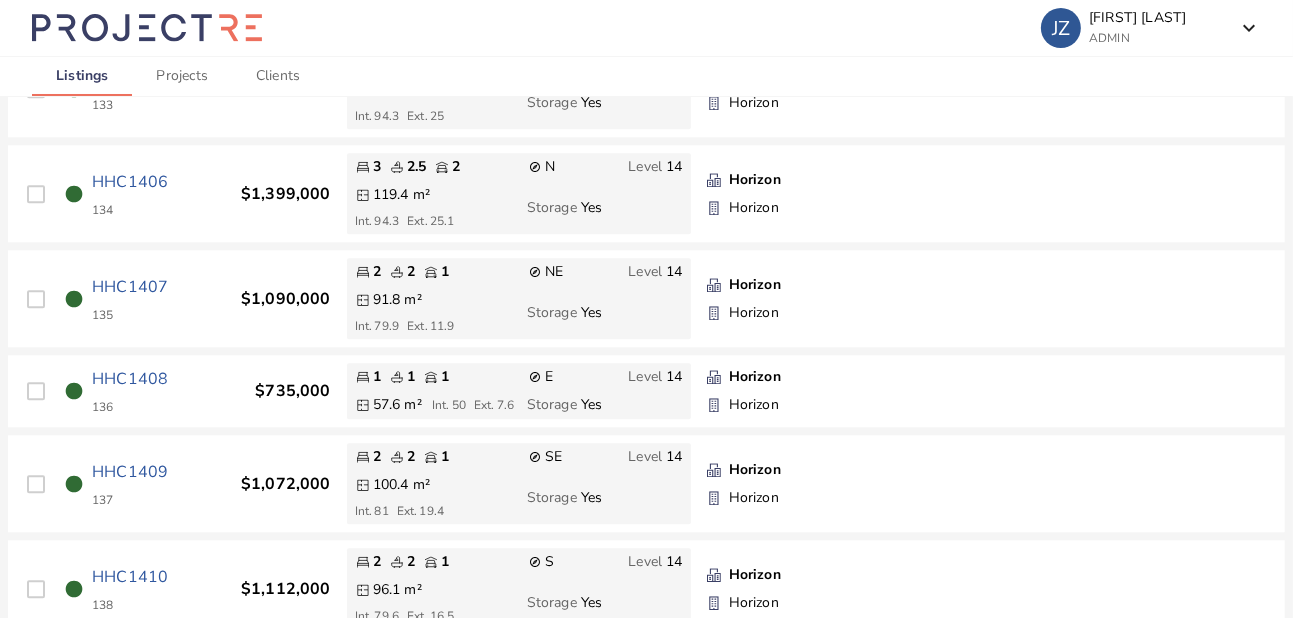 scroll, scrollTop: 4921, scrollLeft: 0, axis: vertical 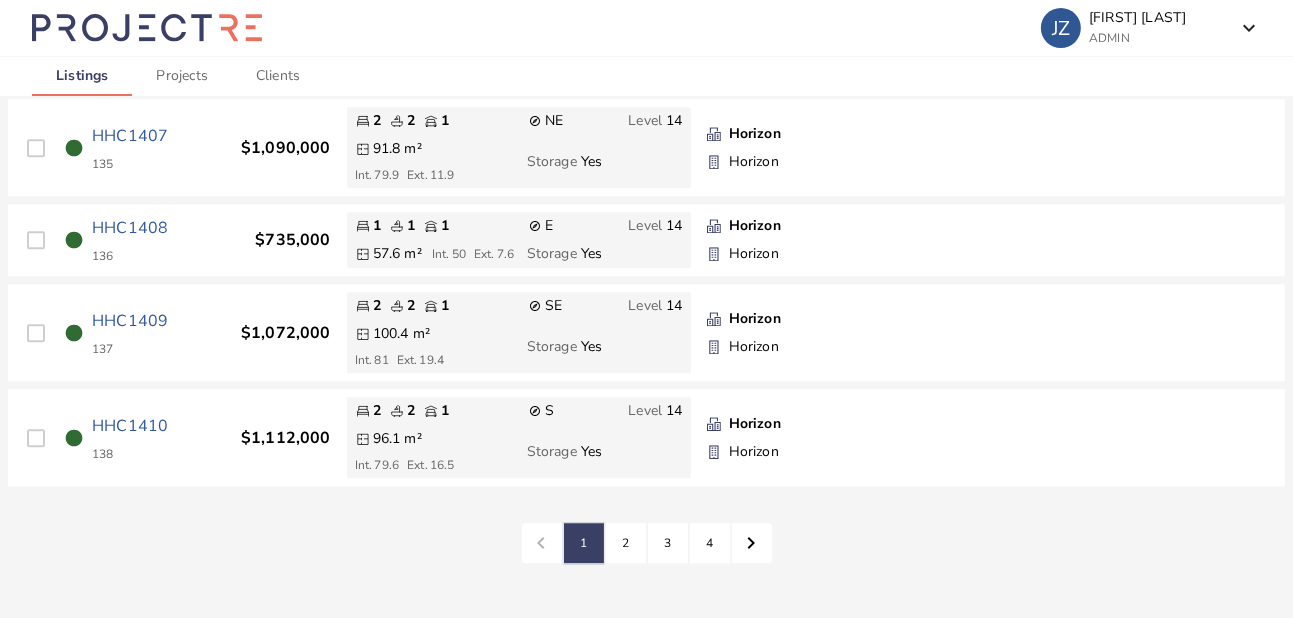 click on "2" at bounding box center (584, 543) 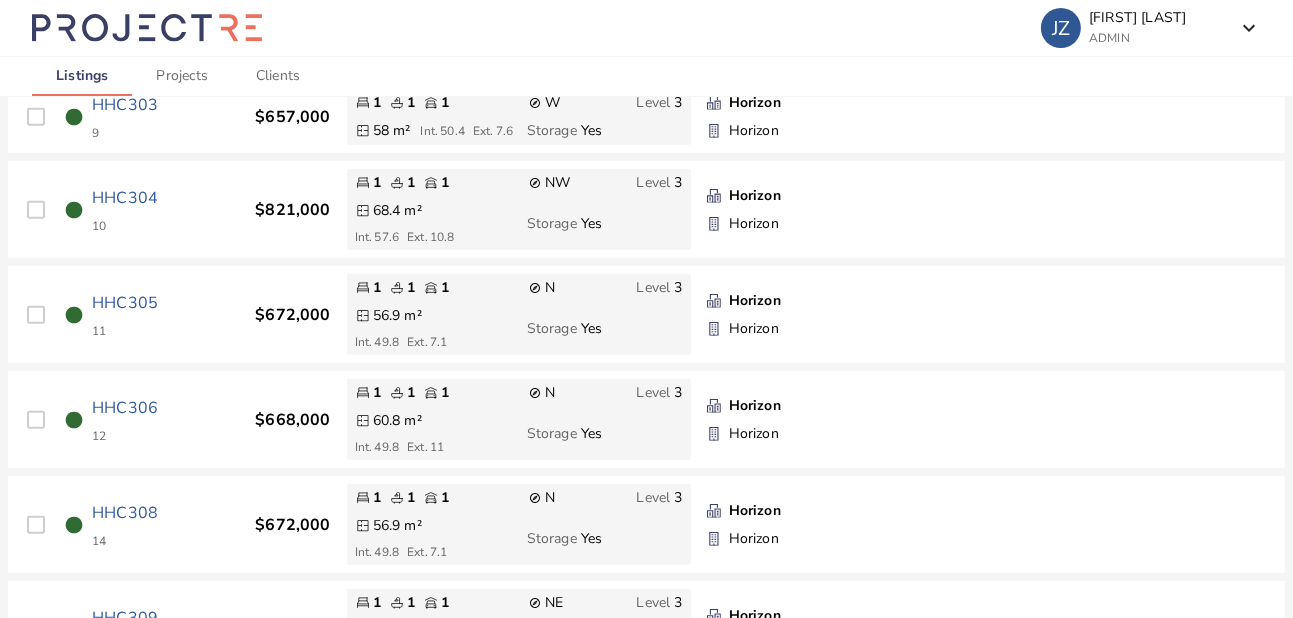 scroll, scrollTop: 1090, scrollLeft: 0, axis: vertical 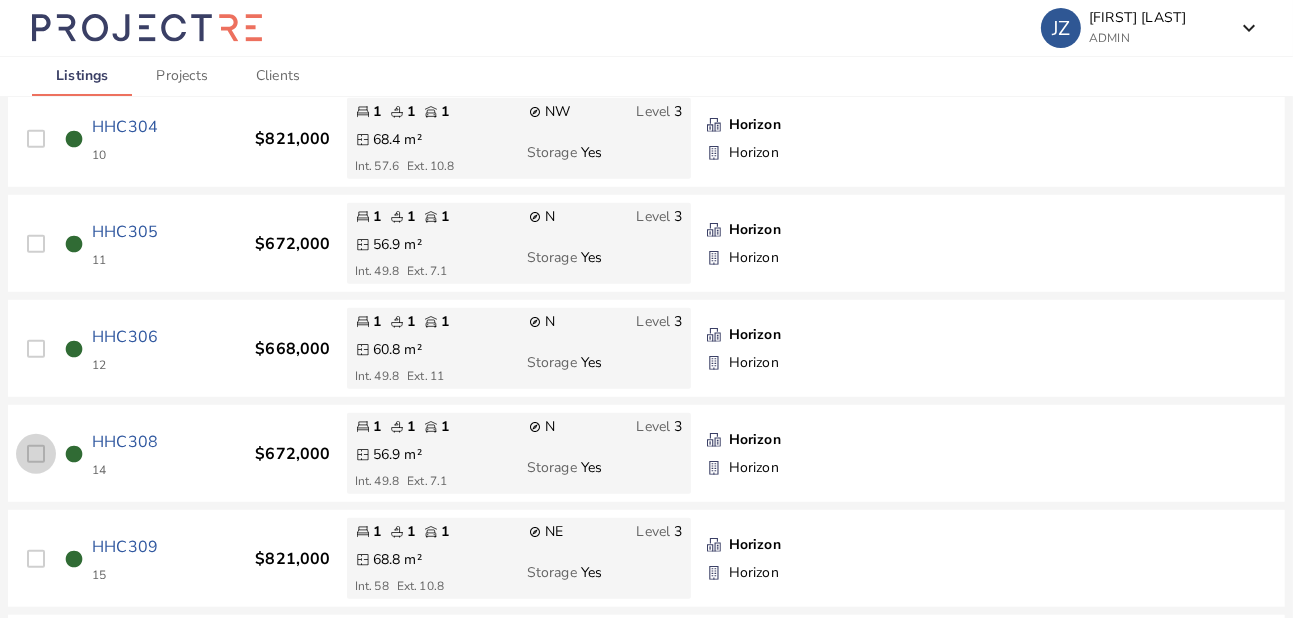 click at bounding box center [36, 454] 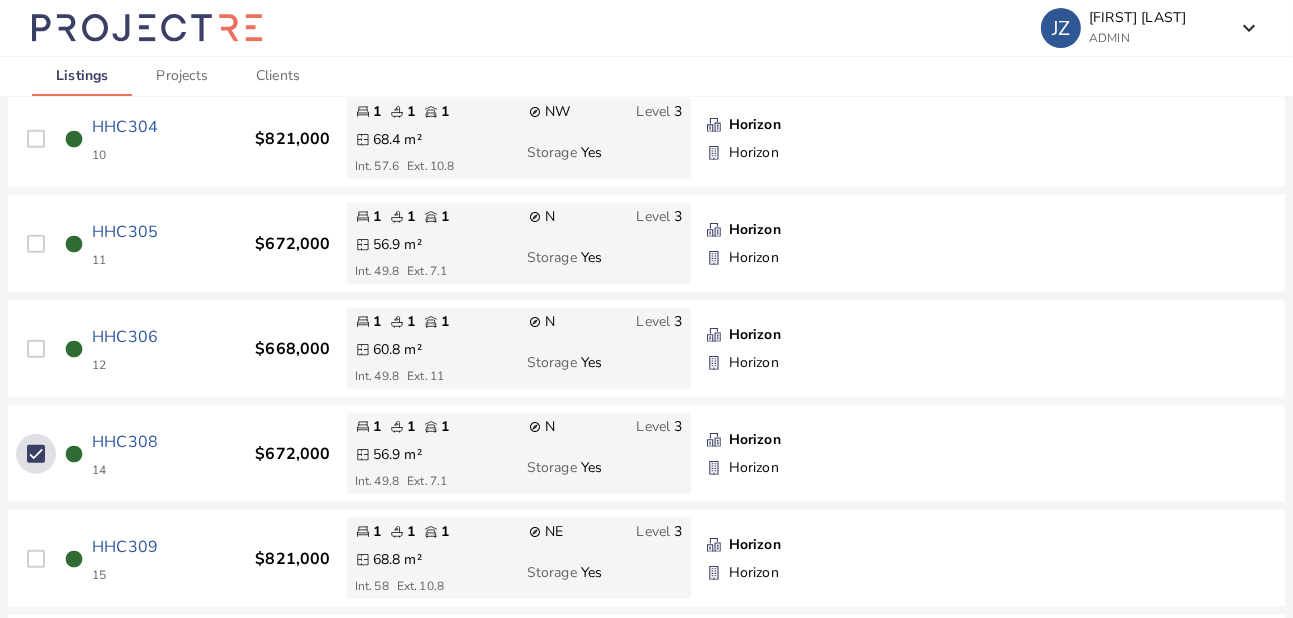 checkbox on "true" 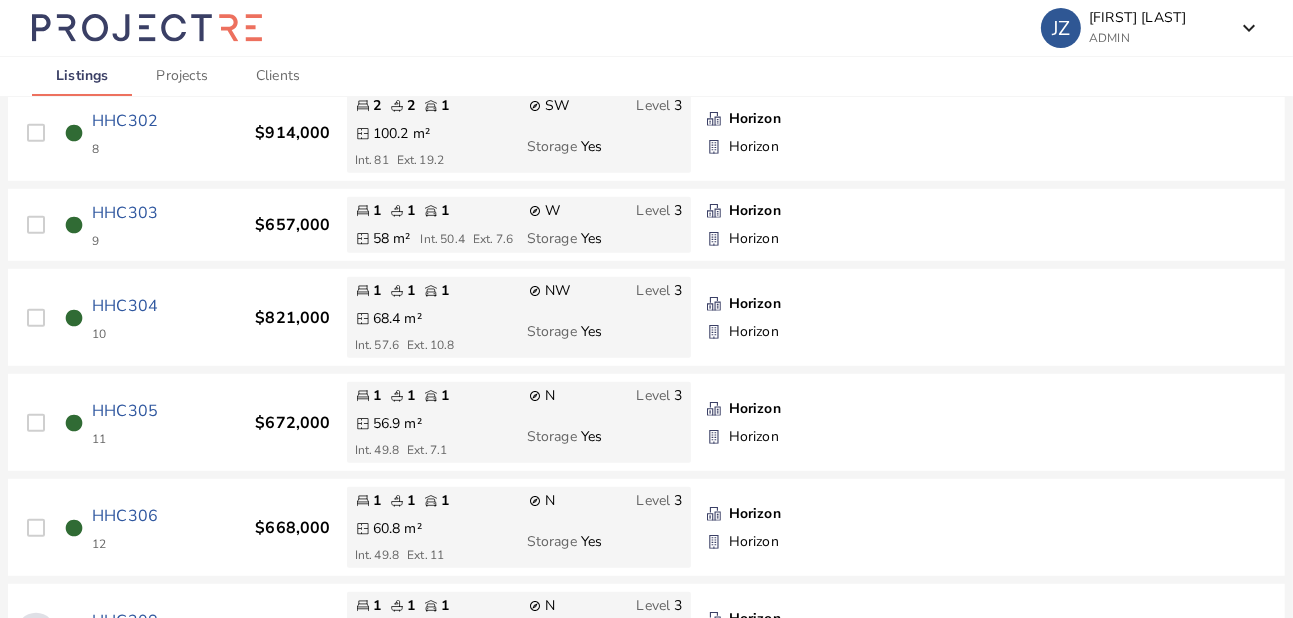 scroll, scrollTop: 871, scrollLeft: 0, axis: vertical 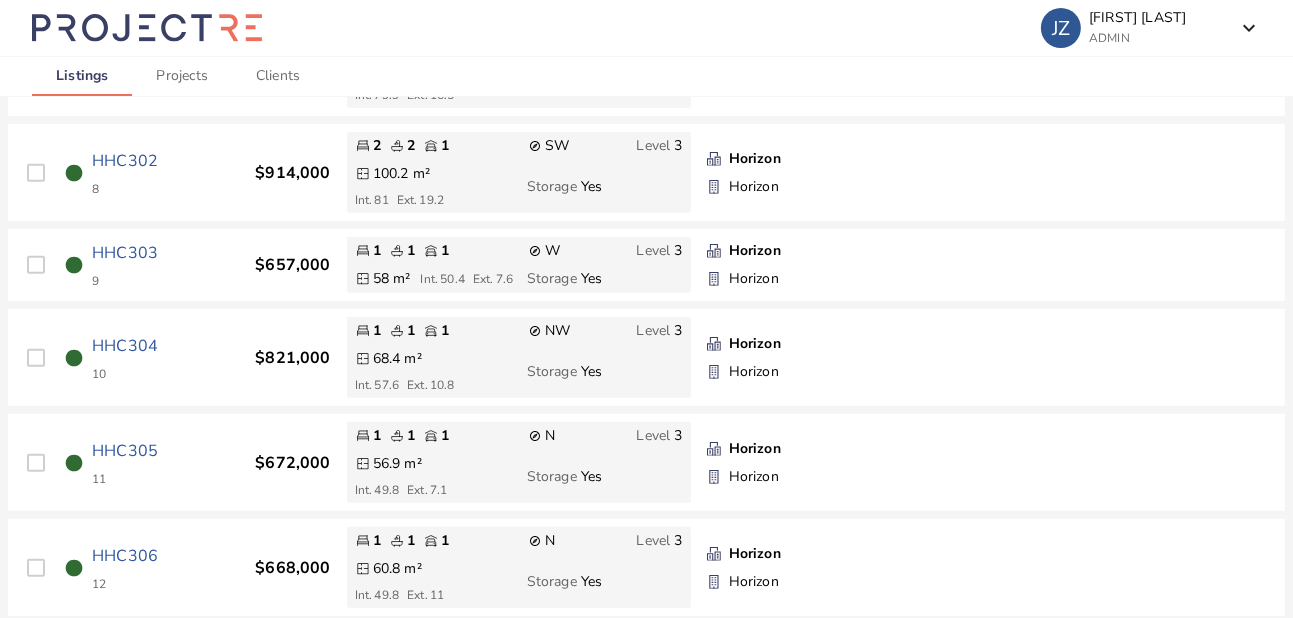 click on "Clients" at bounding box center [278, 76] 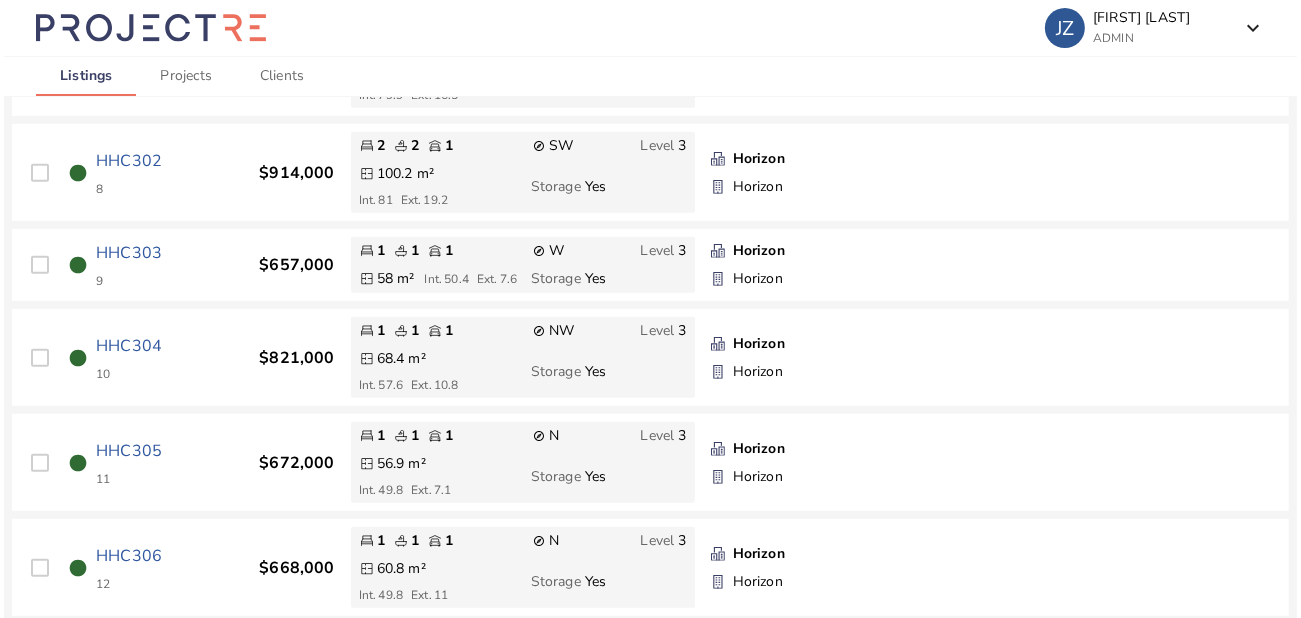 scroll, scrollTop: 0, scrollLeft: 0, axis: both 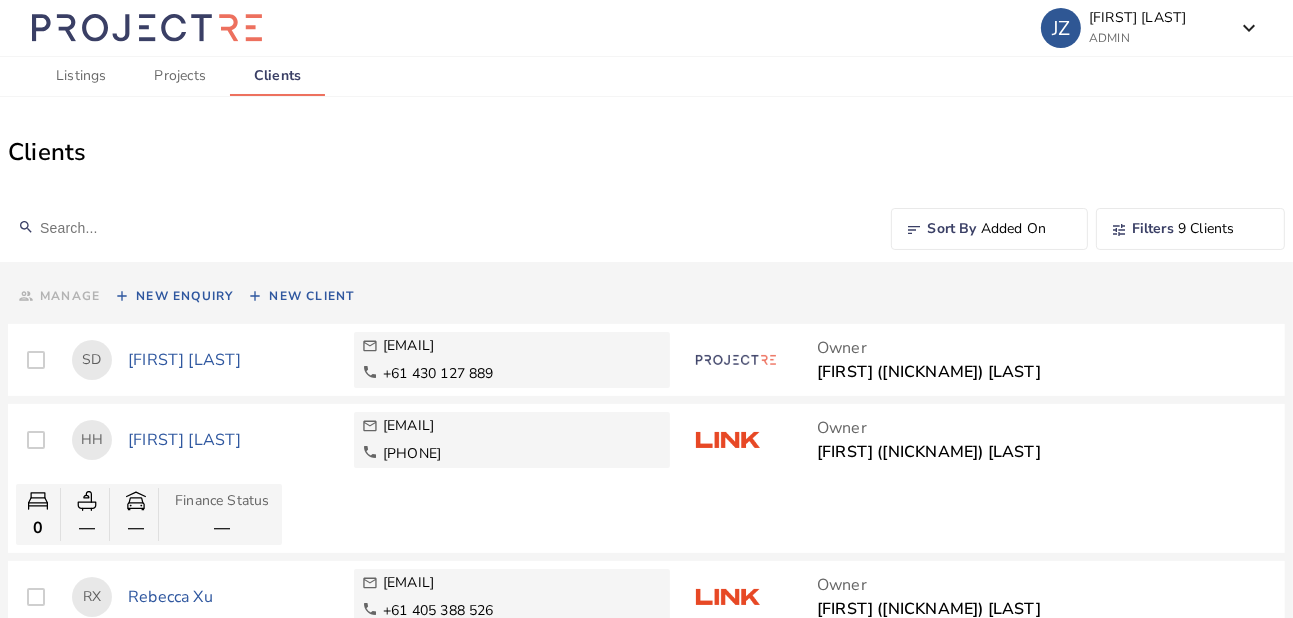click on "[FIRST] [LAST]" at bounding box center (233, 360) 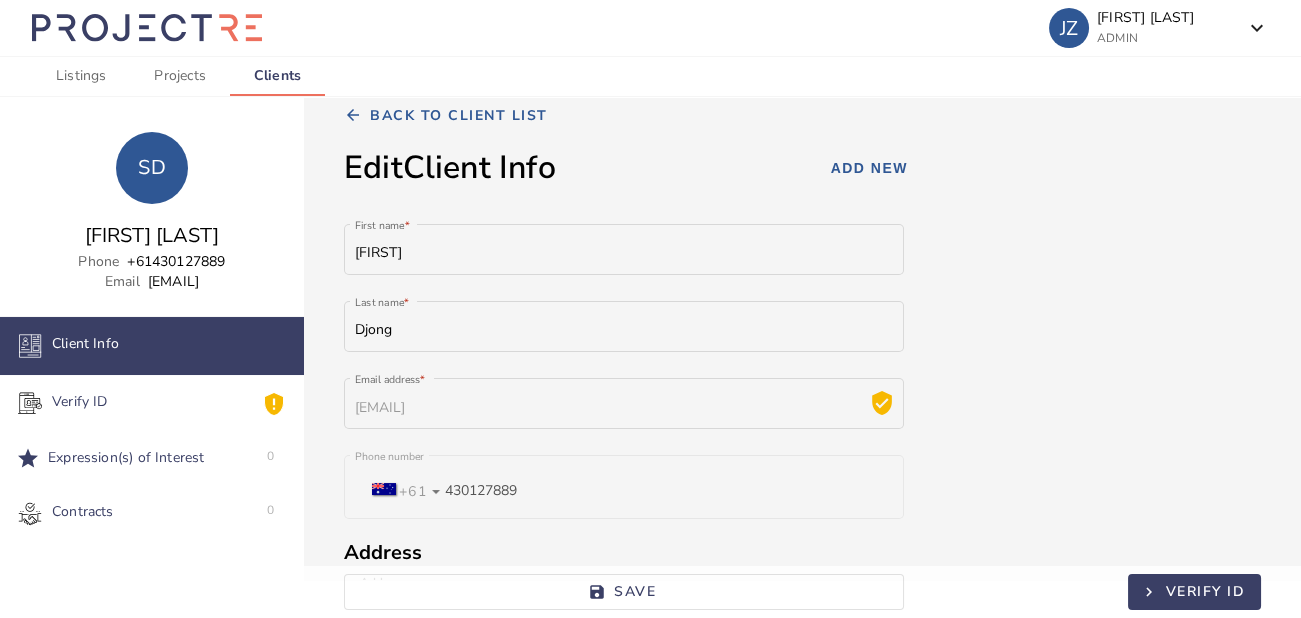 scroll, scrollTop: 22, scrollLeft: 0, axis: vertical 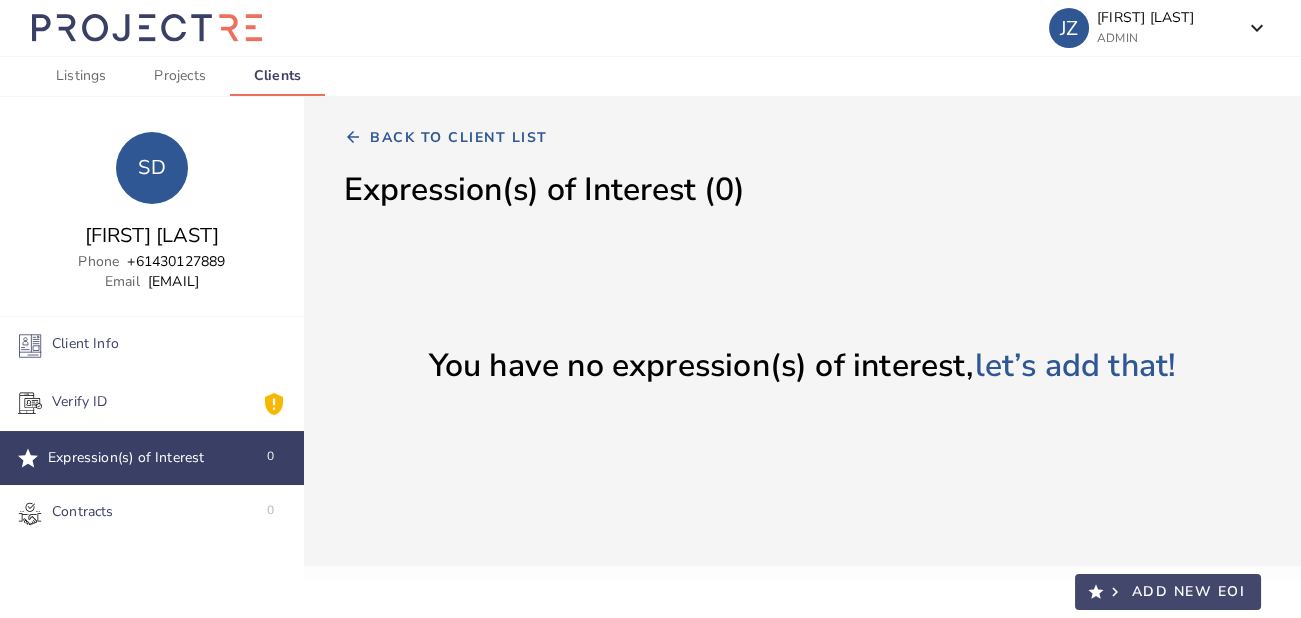 click on "Add New EOI" at bounding box center [1189, 591] 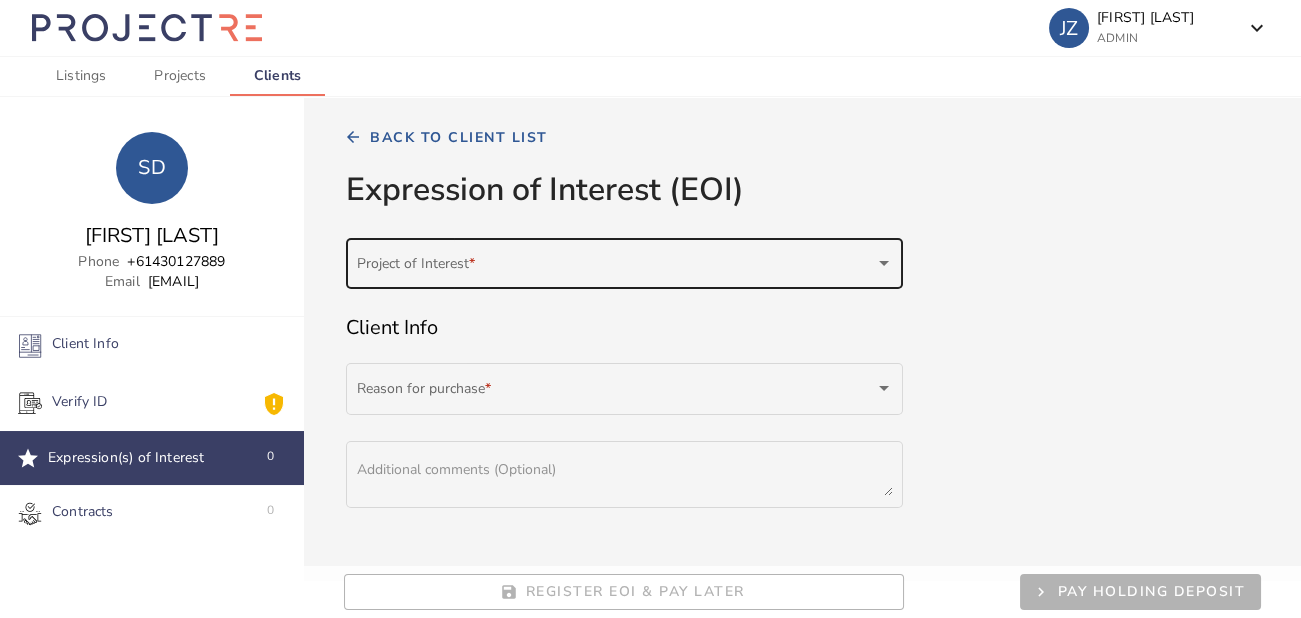 click on "Project of Interest  *" at bounding box center [625, 261] 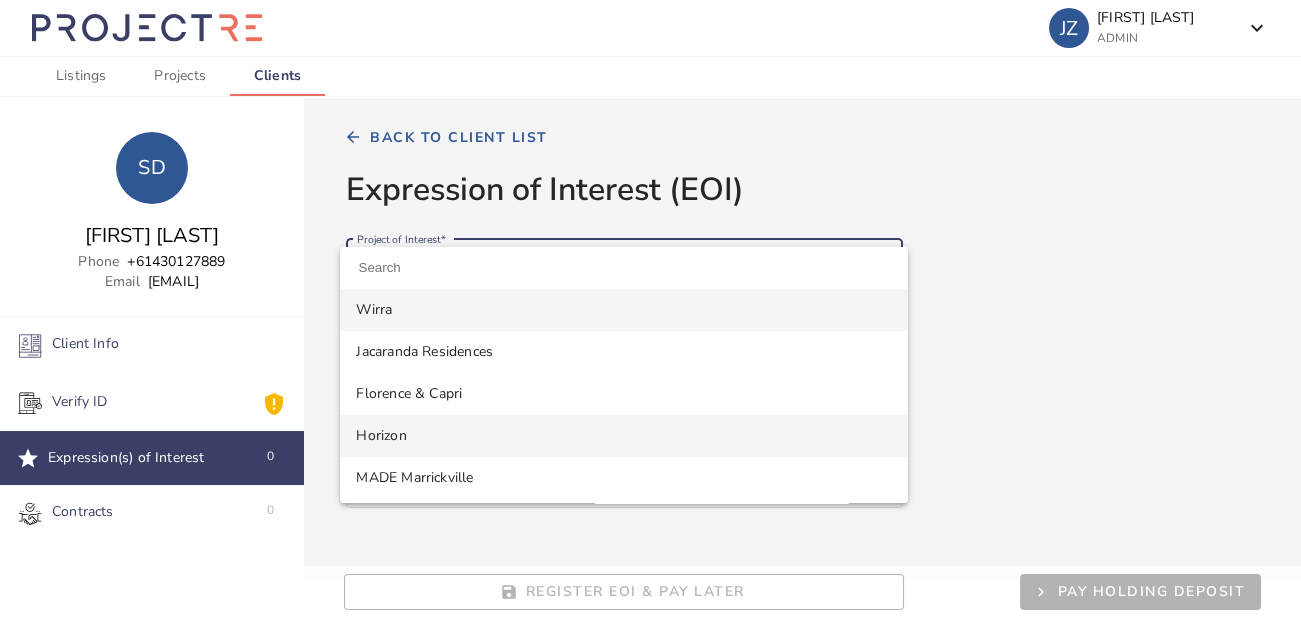click on "Horizon" at bounding box center [624, 436] 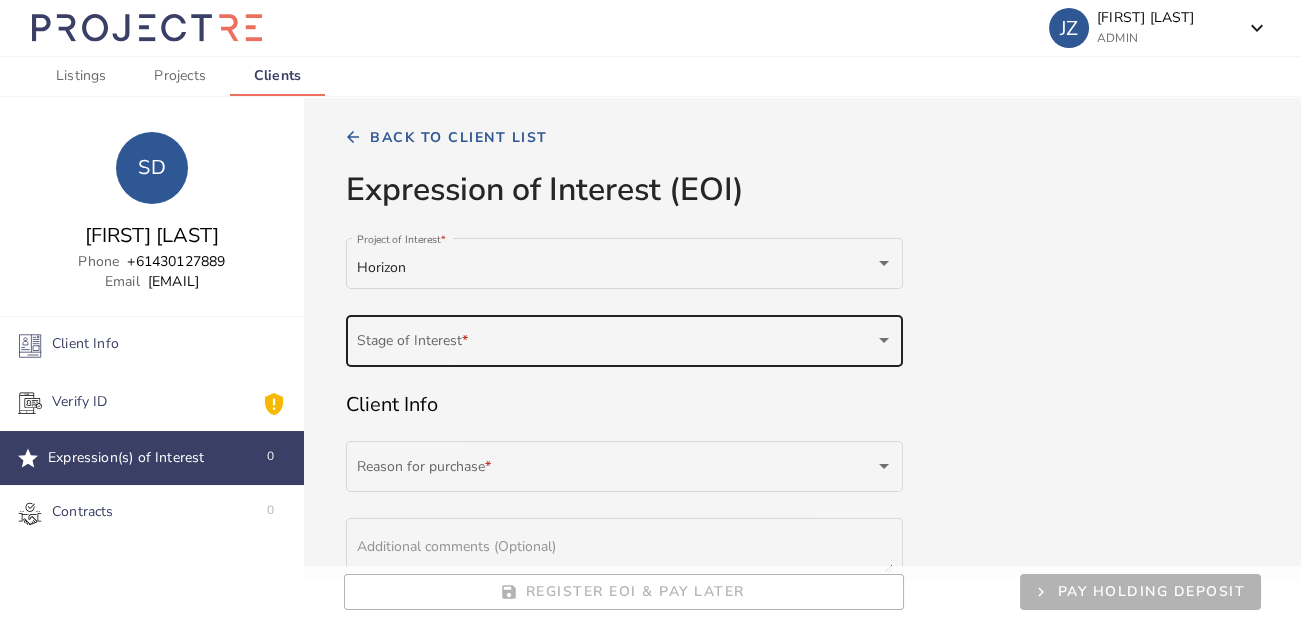 click on "Stage of Interest  *" at bounding box center (625, 339) 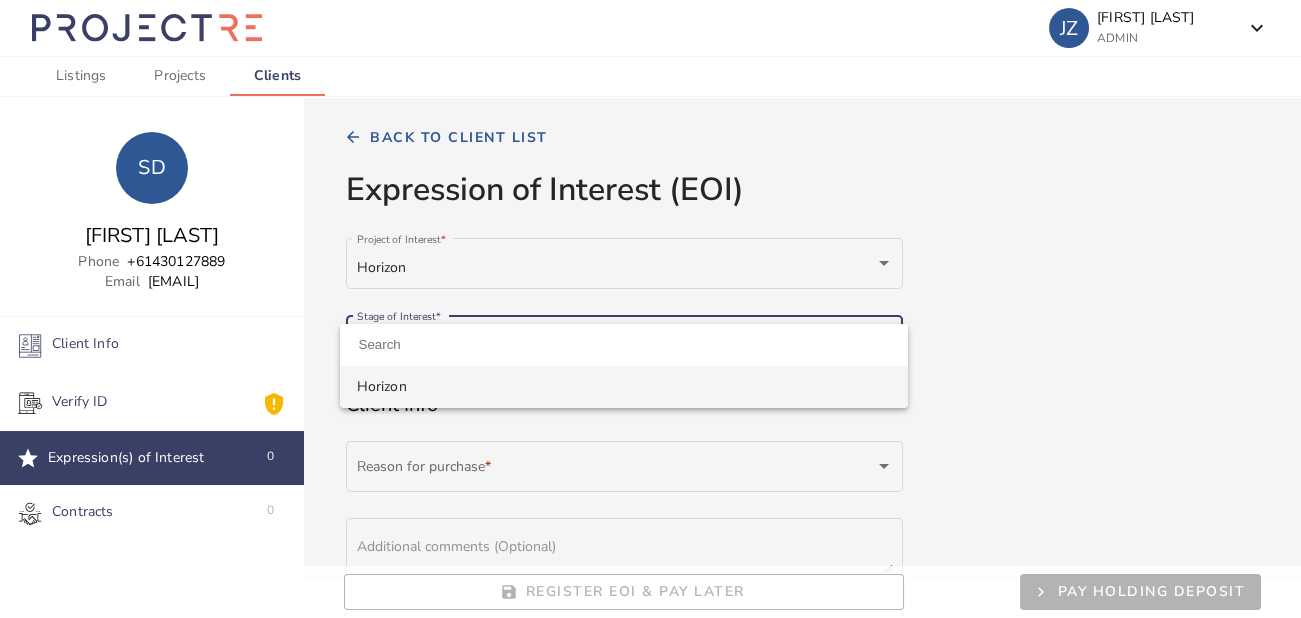 click on "Horizon" at bounding box center [624, 387] 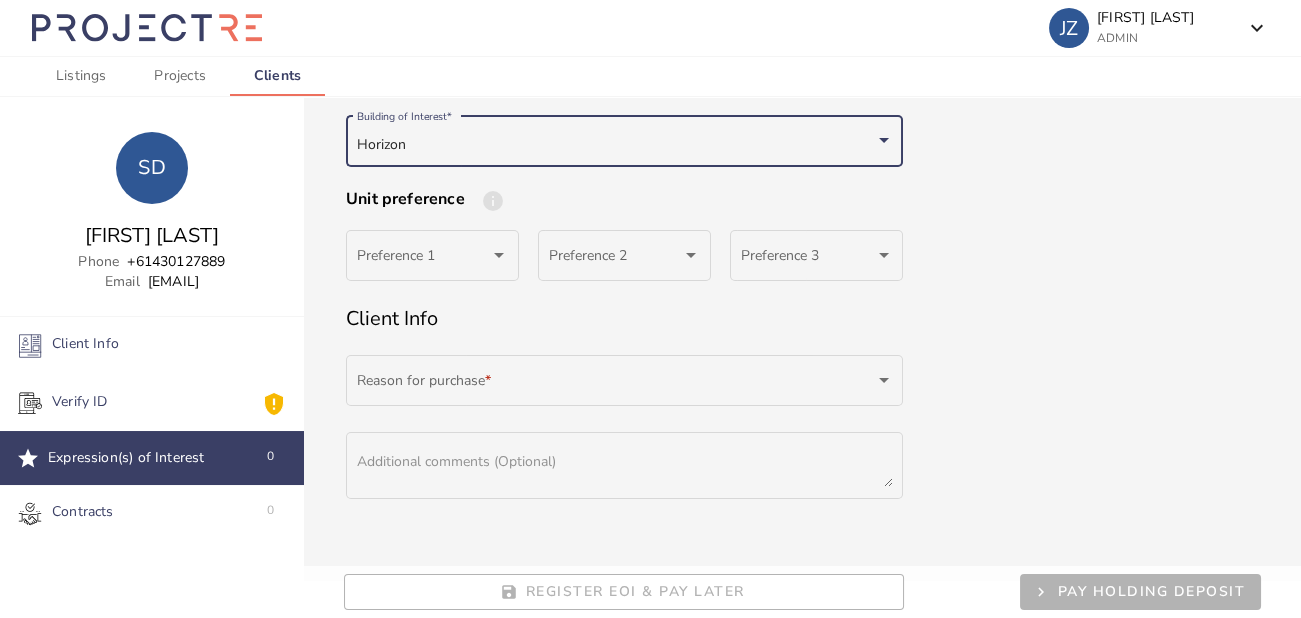 scroll, scrollTop: 285, scrollLeft: 0, axis: vertical 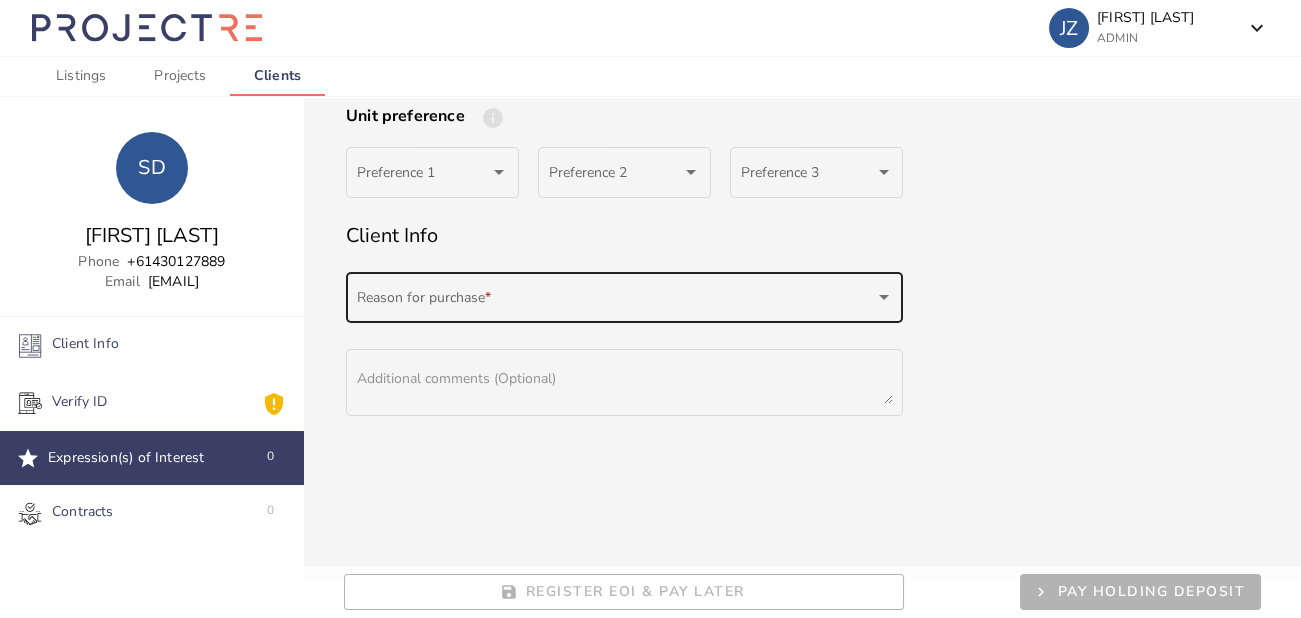 click at bounding box center [616, 301] 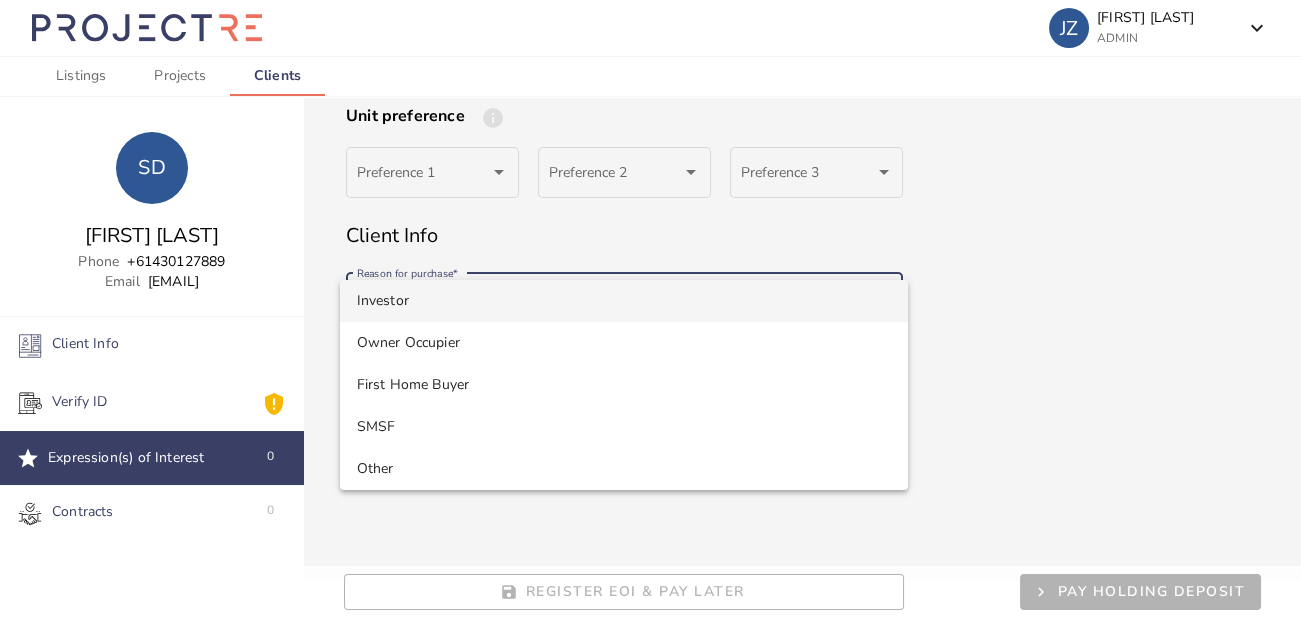 click on "Investor" at bounding box center [624, 301] 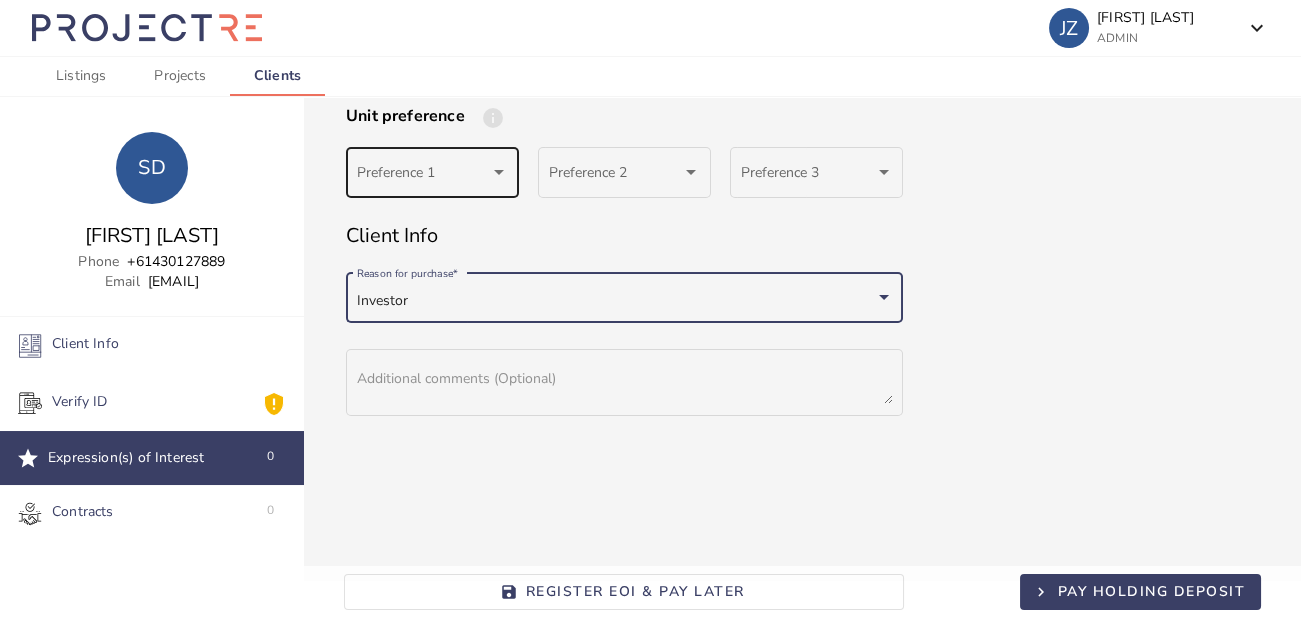 click at bounding box center [499, 172] 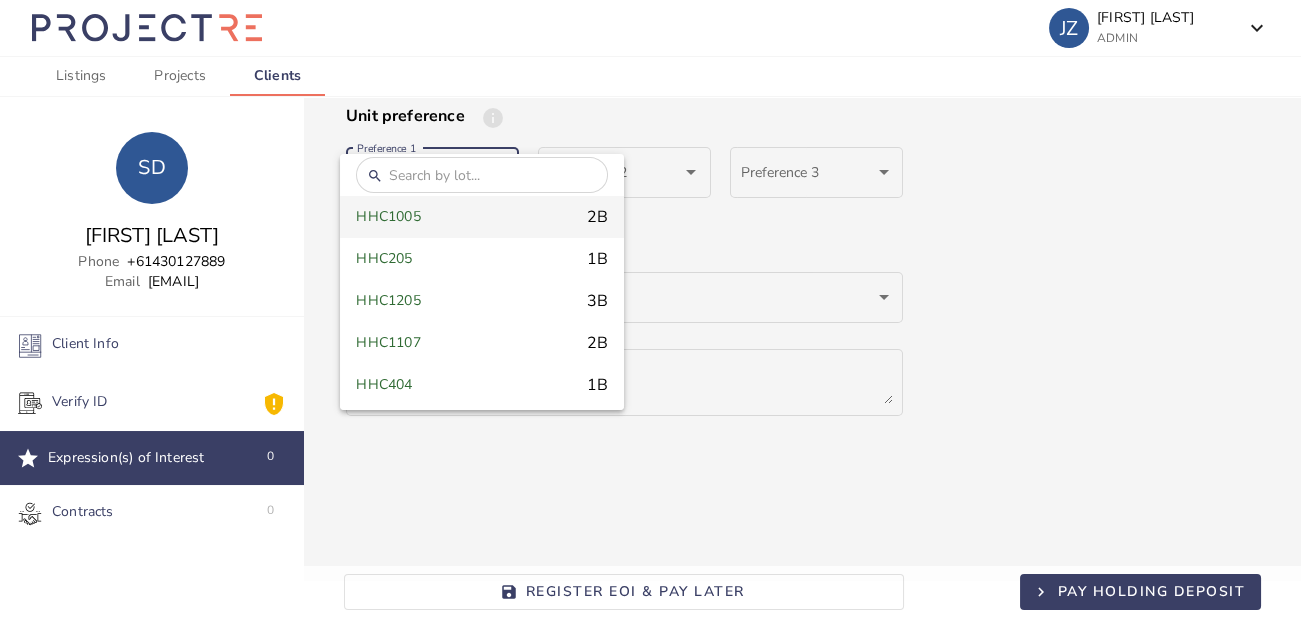 click at bounding box center (482, 175) 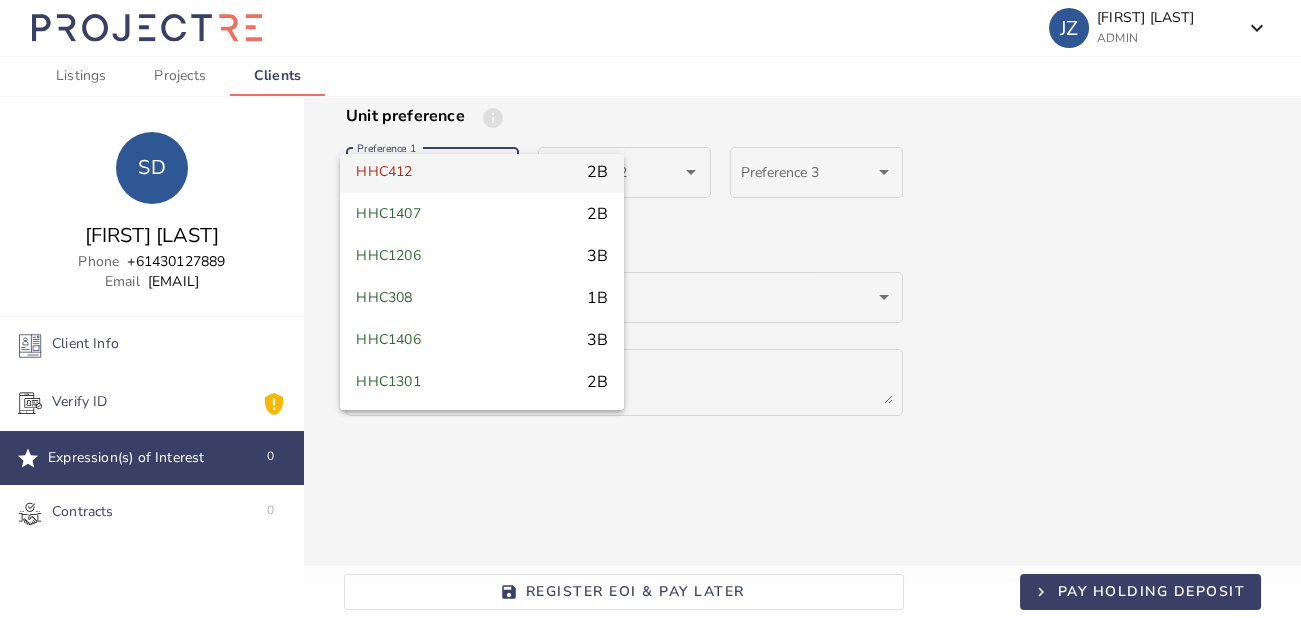 scroll, scrollTop: 1189, scrollLeft: 0, axis: vertical 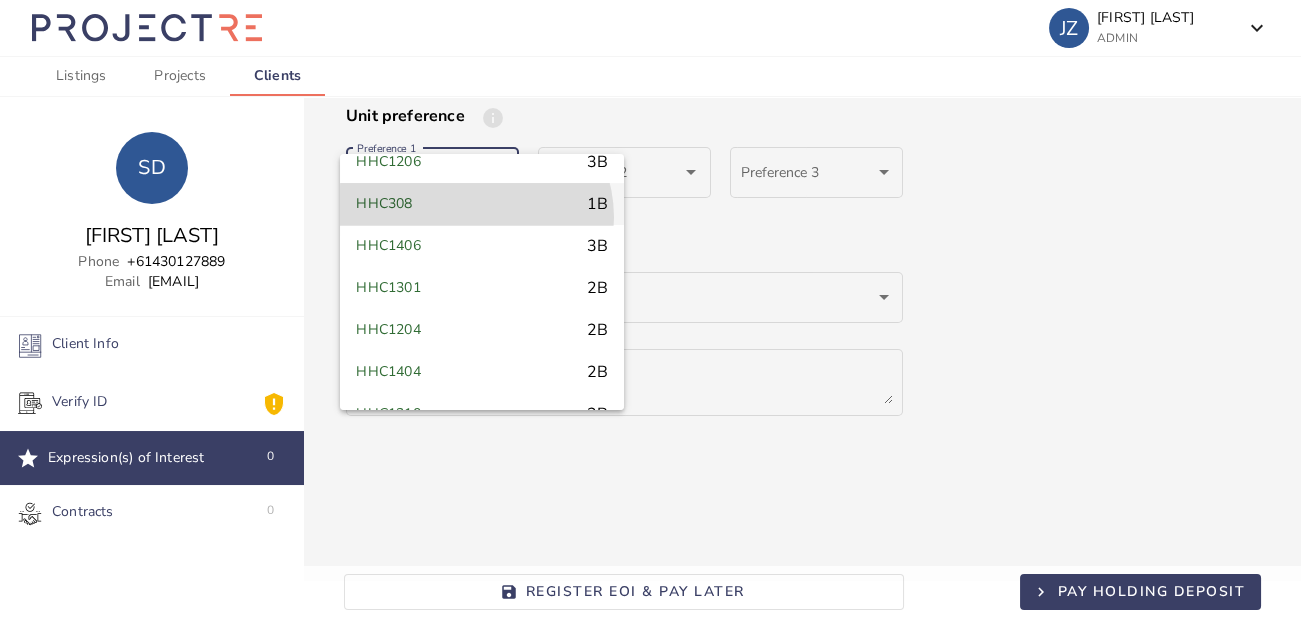 click on "HHC308  1B" at bounding box center [482, 204] 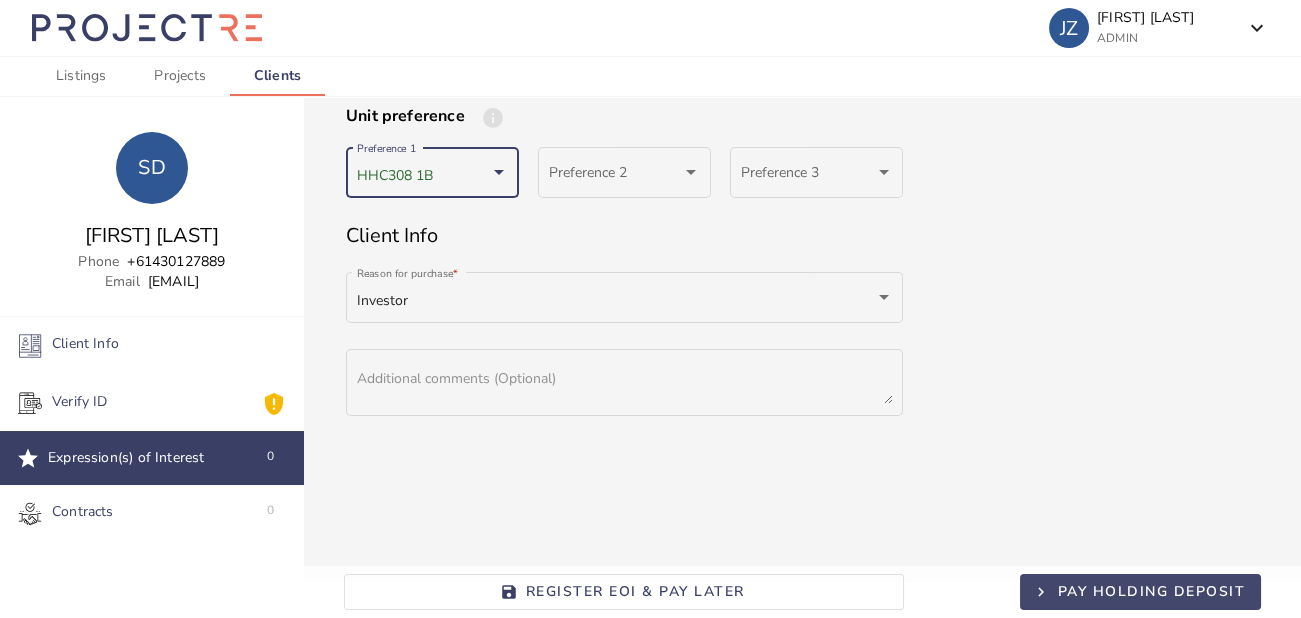 click on "Pay Holding Deposit" at bounding box center (1152, 591) 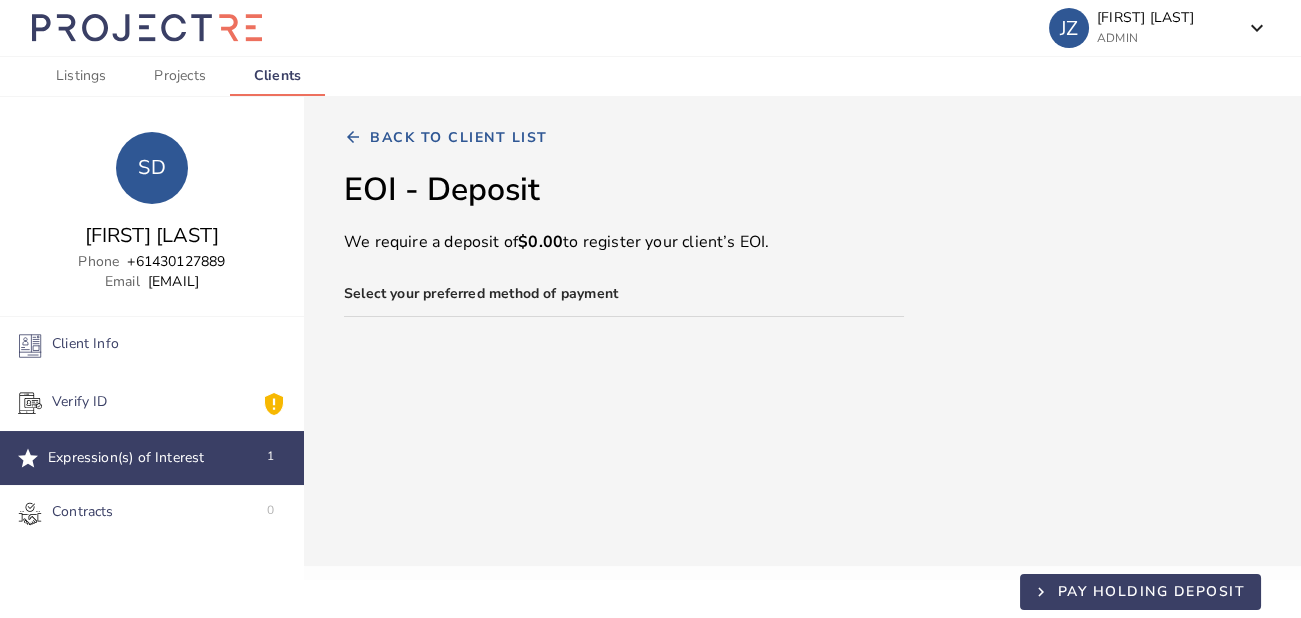 scroll, scrollTop: 0, scrollLeft: 0, axis: both 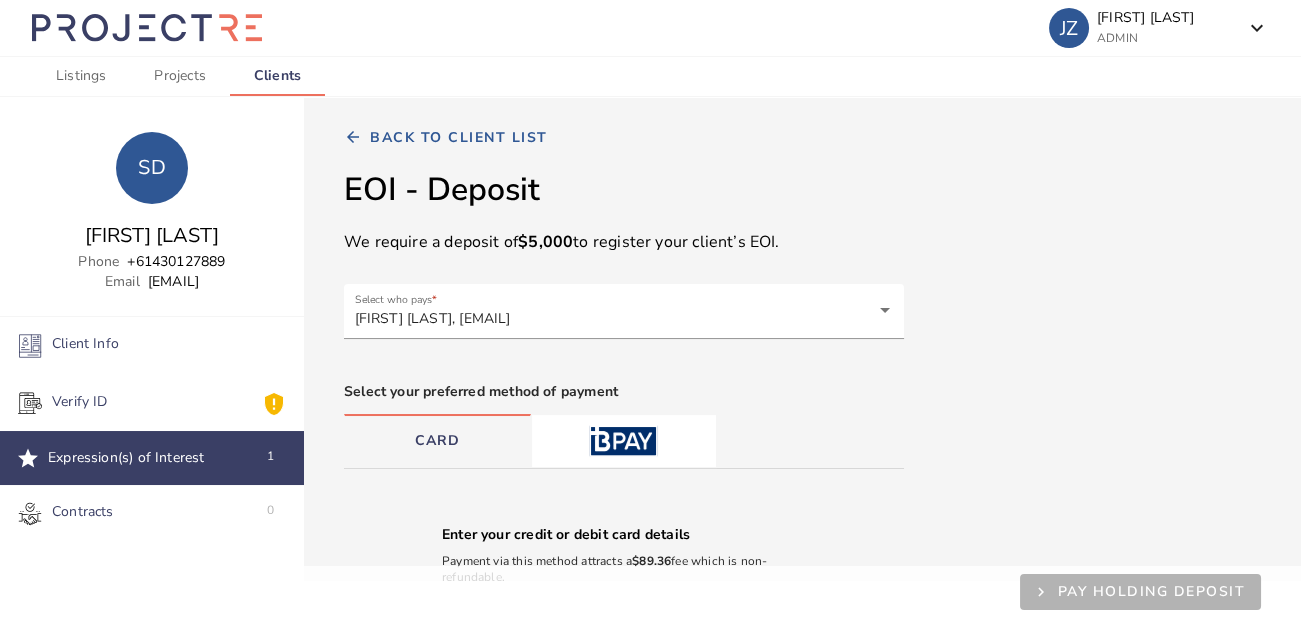 click at bounding box center (623, 441) 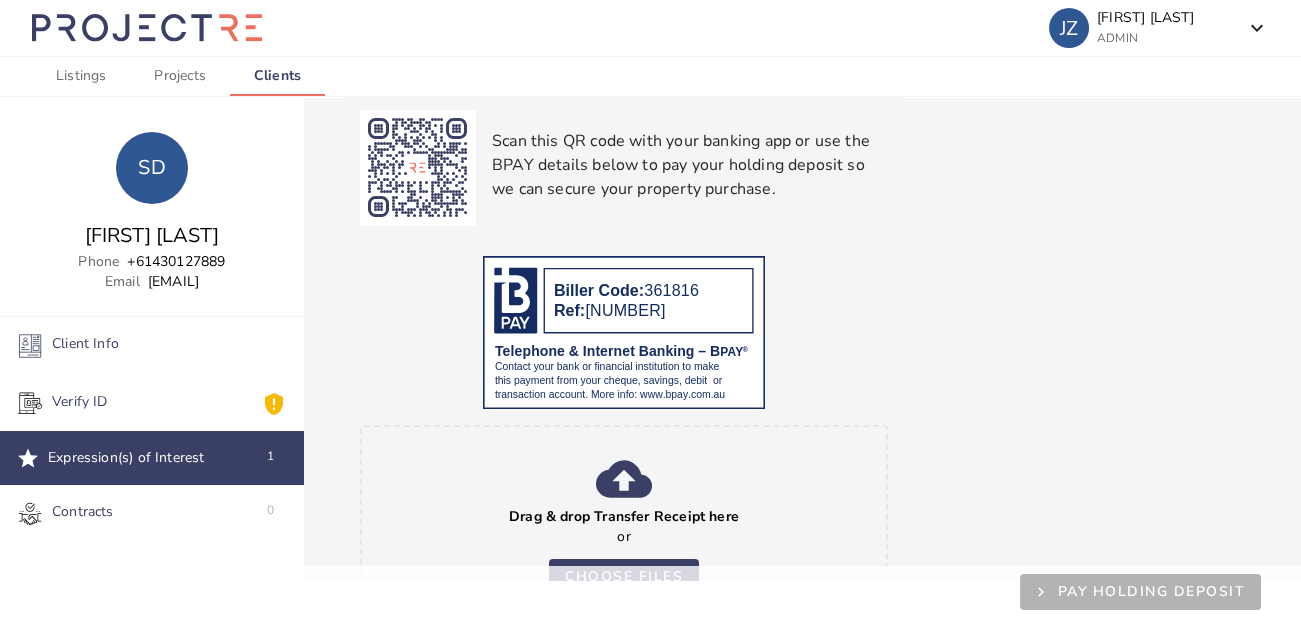 scroll, scrollTop: 502, scrollLeft: 0, axis: vertical 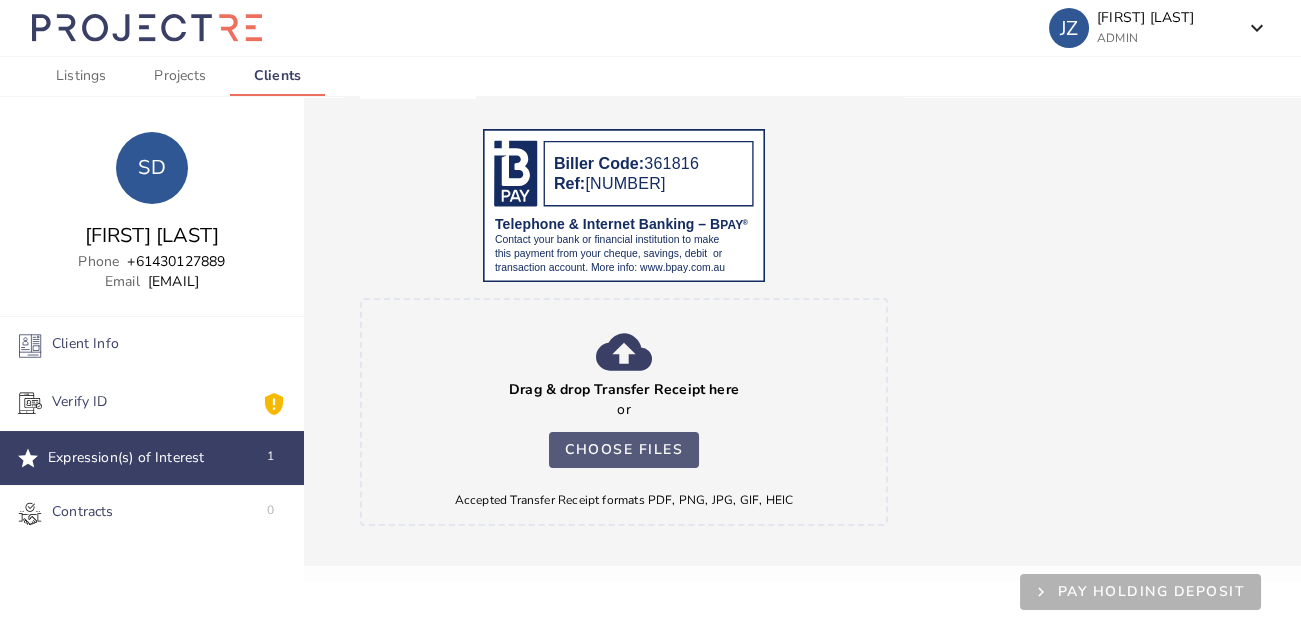 click on "Choose files" at bounding box center [624, 450] 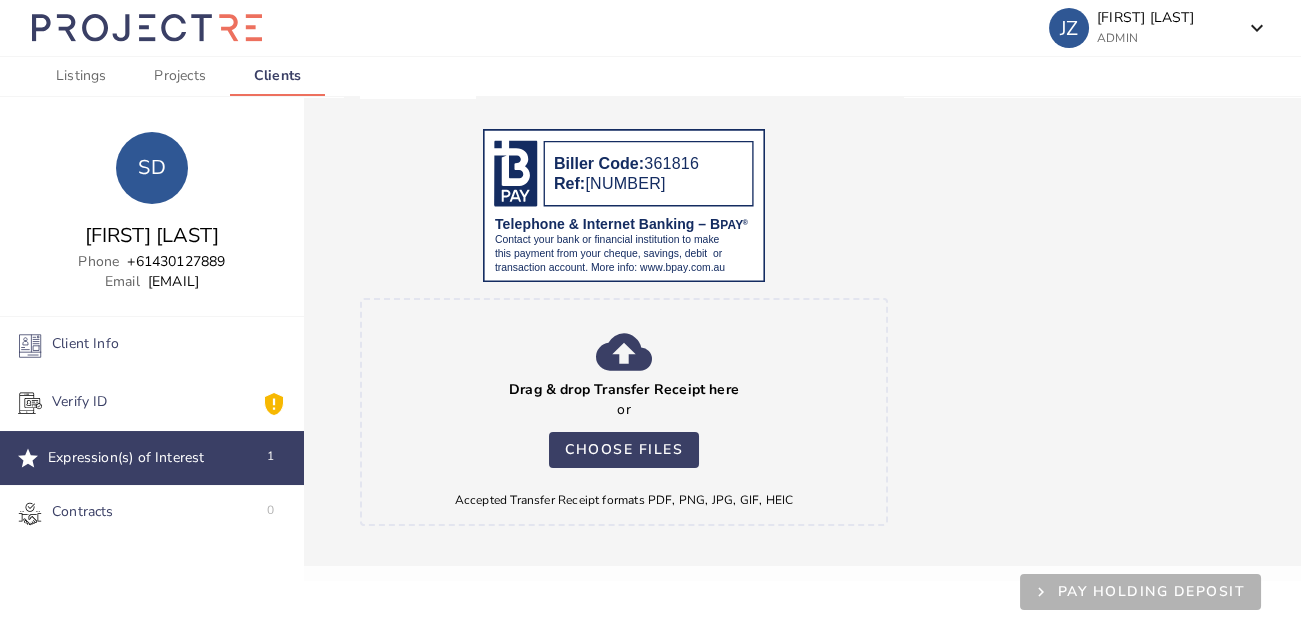 click on "EOI - Deposit     We require a deposit of   $5,000   to register your client’s EOI.  [FIRST] [LAST], [EMAIL] Select who pays  * Select your preferred method of payment Card  Scan this QR code with your banking app or use the BPAY details below to pay your holding deposit so we can secure your property purchase.   .number { font-family: Avenir, sans-serif; font-style: normal; font-weight: 500; color: #000000; }   Biller Code:  [NUMBER] Ref:  [NUMBER]  Telephone & Internet Banking – B  PAY ®  Contact your bank or financial institution to make   this payment from your cheque, savings, debit or   transaction account. More info: www.bpay.com.au  cloud_upload  Drag & drop Transfer Receipt here  or  Choose files   Accepted Transfer Receipt formats PDF, PNG, JPG, GIF, HEIC  keyboard_arrow_right Pay Holding Deposit" at bounding box center [802, 117] 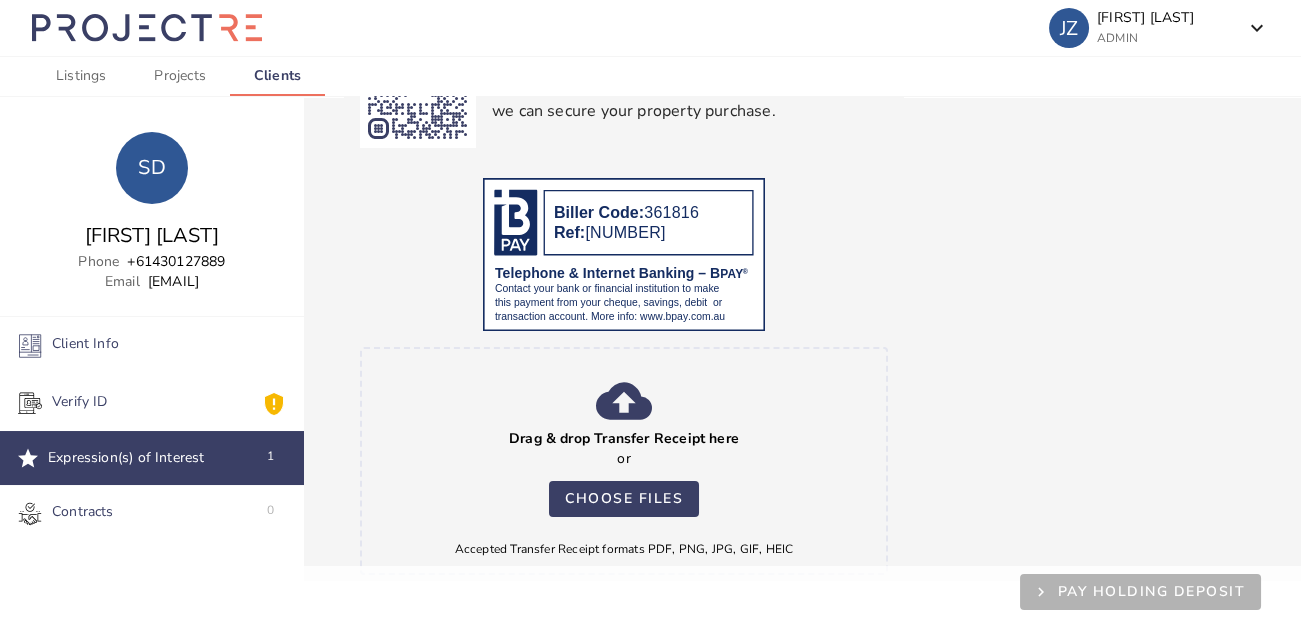 scroll, scrollTop: 456, scrollLeft: 0, axis: vertical 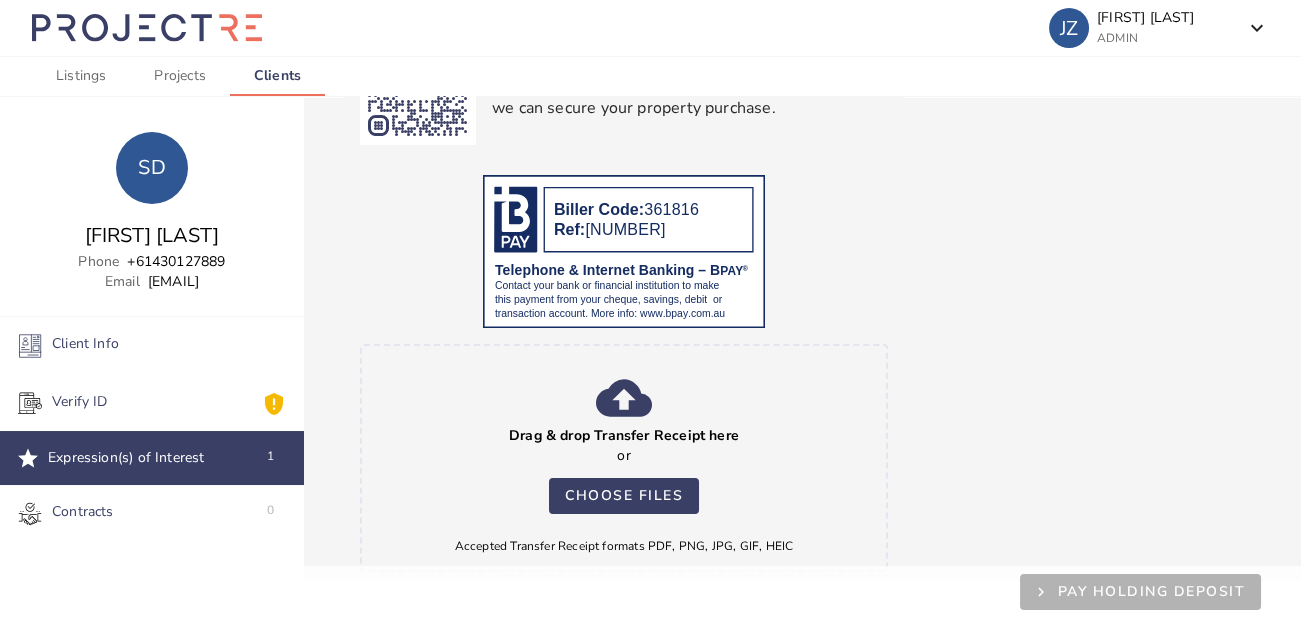 click on "keyboard_arrow_right Pay Holding Deposit" at bounding box center (802, 592) 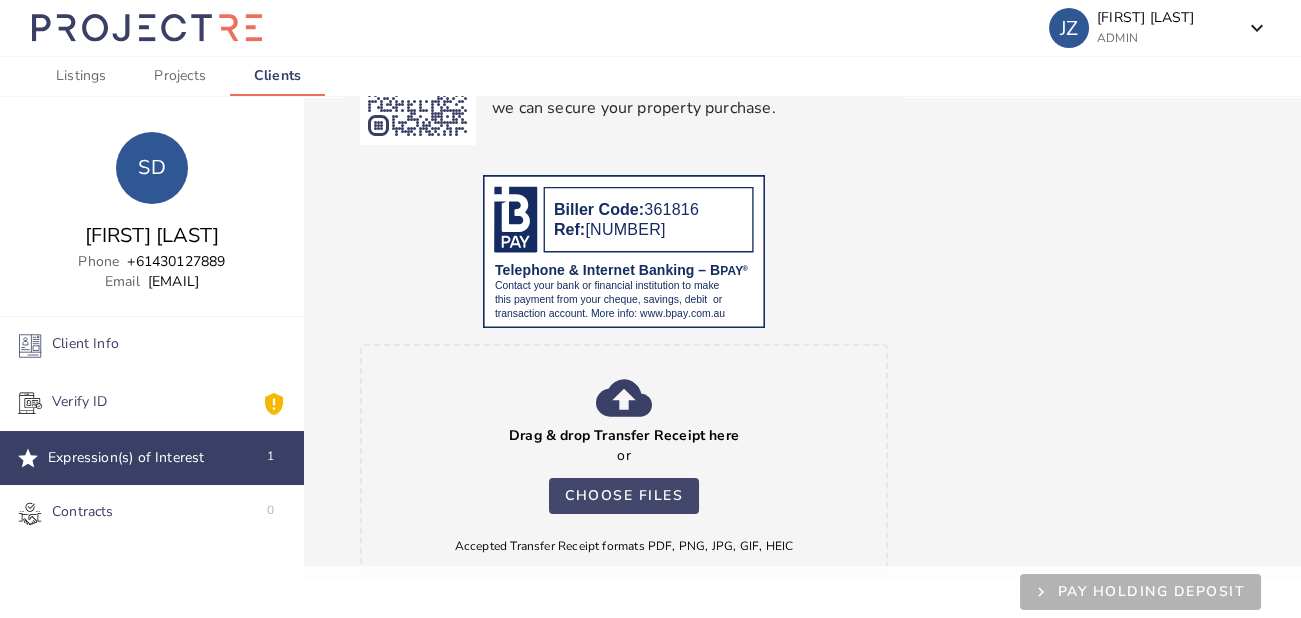 click on "Choose files" at bounding box center (624, 496) 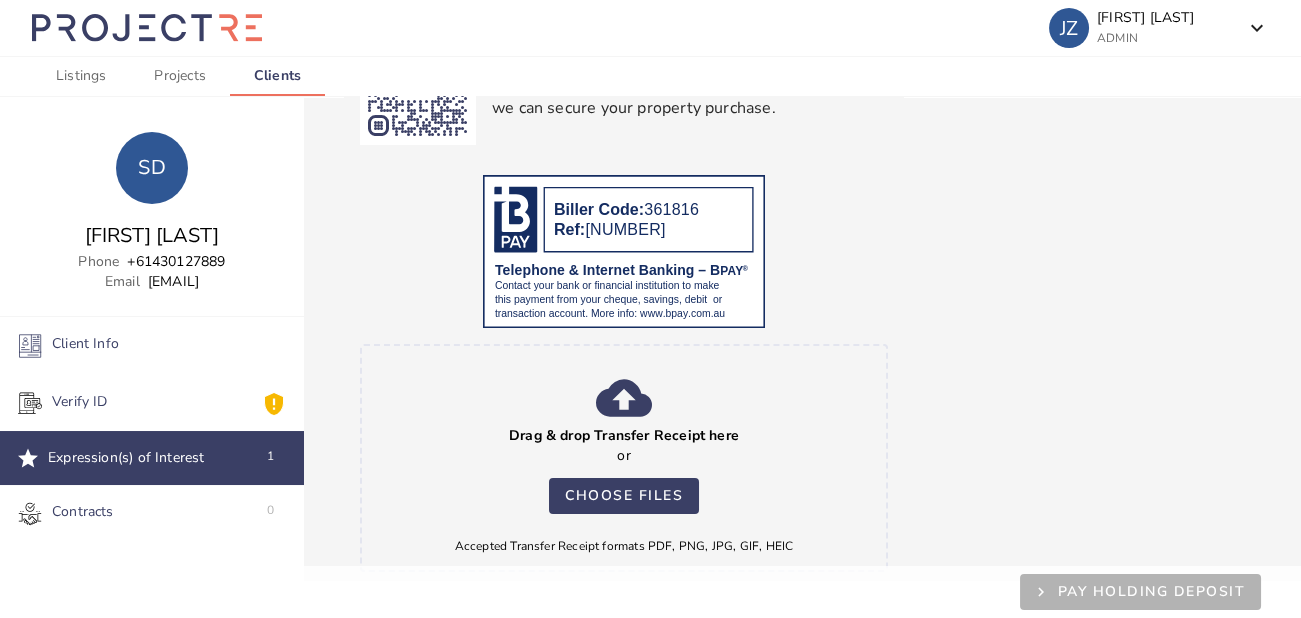 click on "EOI - Deposit     We require a deposit of   $5,000   to register your client’s EOI.  [FIRST] [LAST], [EMAIL] Select who pays  * Select your preferred method of payment Card  Scan this QR code with your banking app or use the BPAY details below to pay your holding deposit so we can secure your property purchase.   .number { font-family: Avenir, sans-serif; font-style: normal; font-weight: 500; color: #000000; }   Biller Code:  [NUMBER] Ref:  [NUMBER]  Telephone & Internet Banking – B  PAY ®  Contact your bank or financial institution to make   this payment from your cheque, savings, debit or   transaction account. More info: www.bpay.com.au  cloud_upload  Drag & drop Transfer Receipt here  or  Choose files   Accepted Transfer Receipt formats PDF, PNG, JPG, GIF, HEIC  keyboard_arrow_right Pay Holding Deposit" at bounding box center (802, 163) 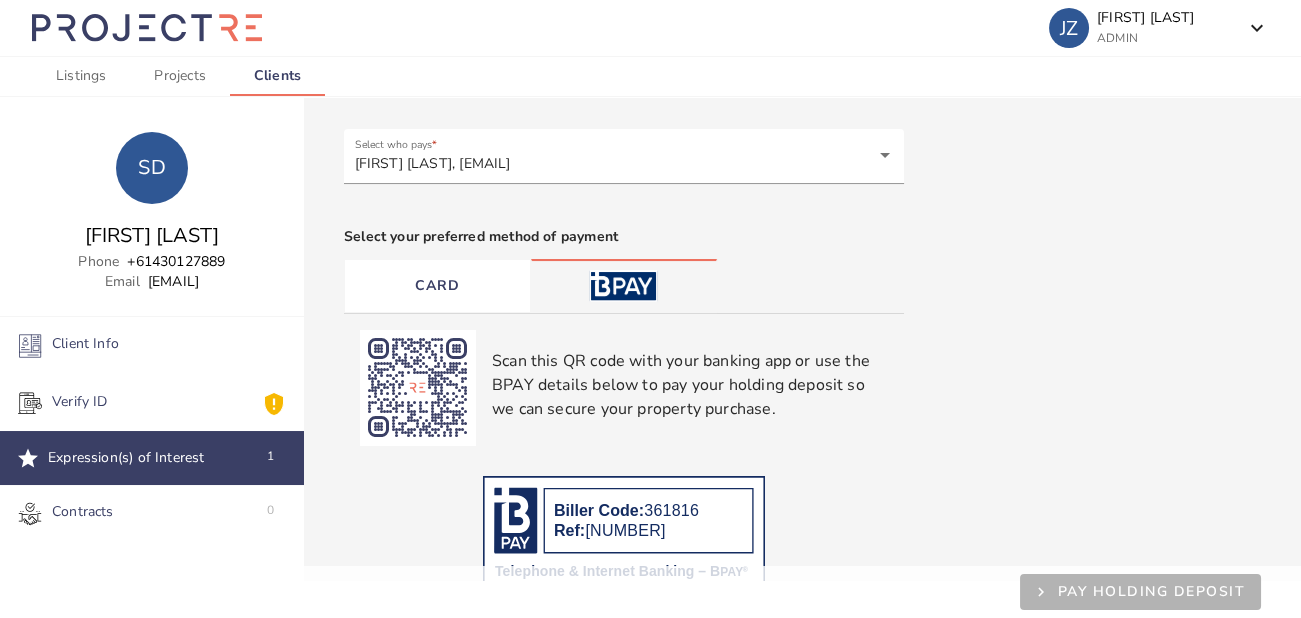 scroll, scrollTop: 148, scrollLeft: 0, axis: vertical 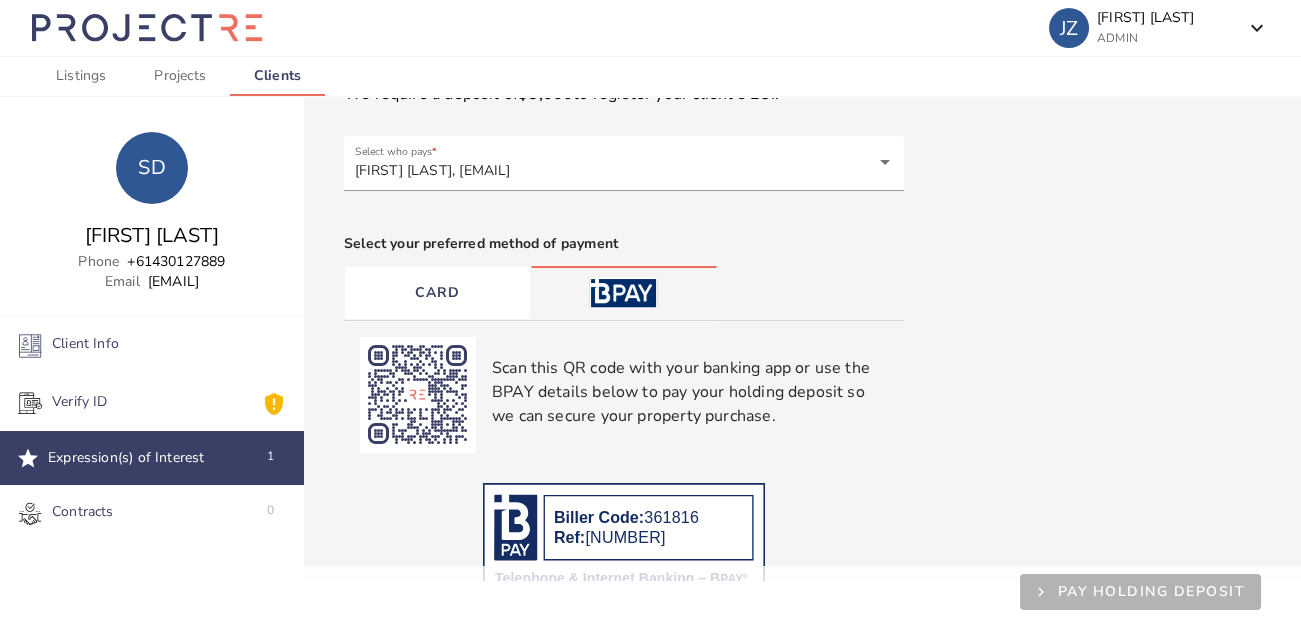 click on "Expression(s) of Interest 1" at bounding box center (152, 458) 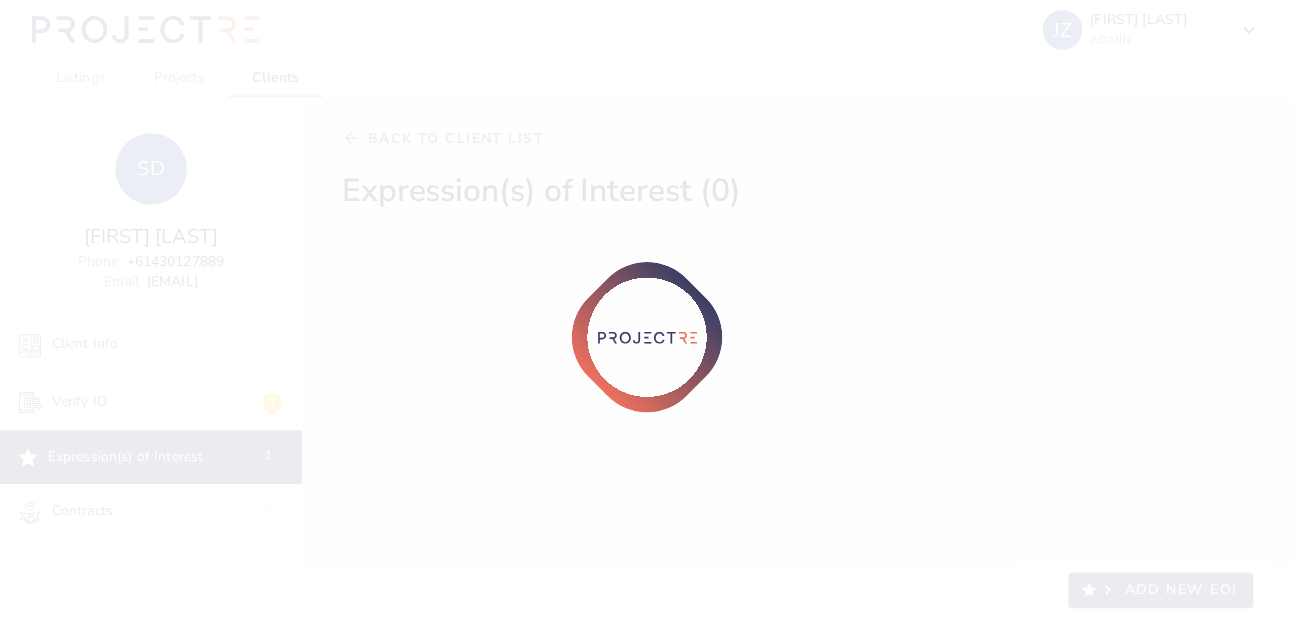 scroll, scrollTop: 0, scrollLeft: 0, axis: both 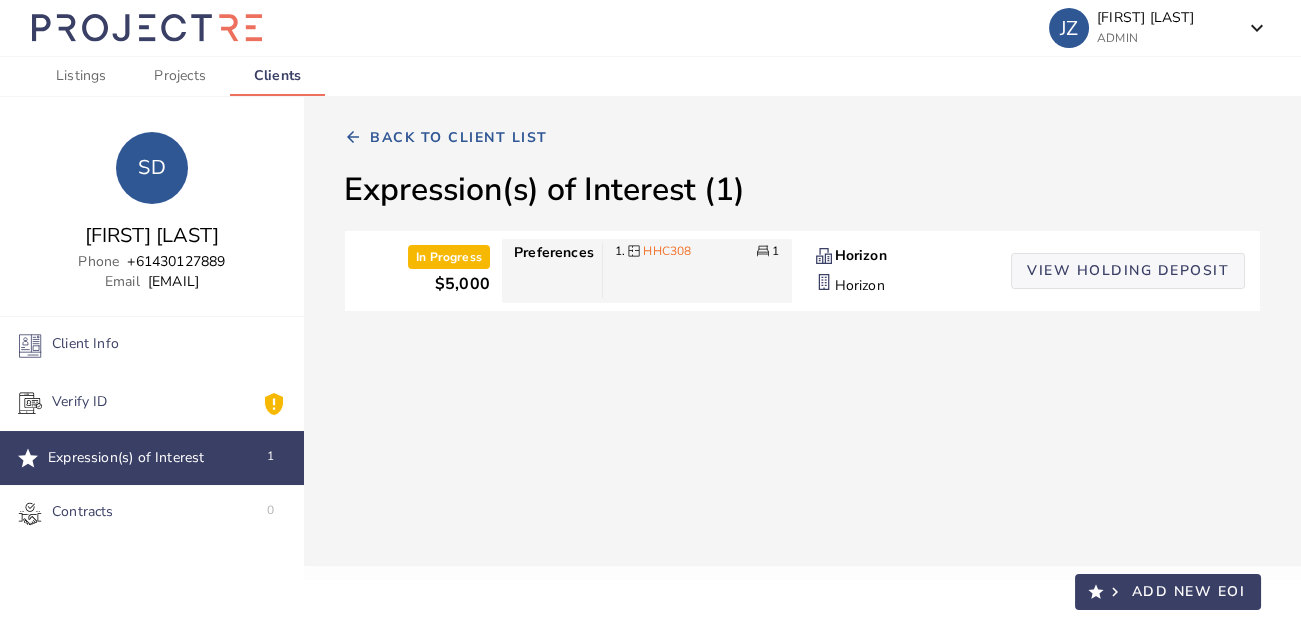 click on "view holding deposit" at bounding box center (1128, 271) 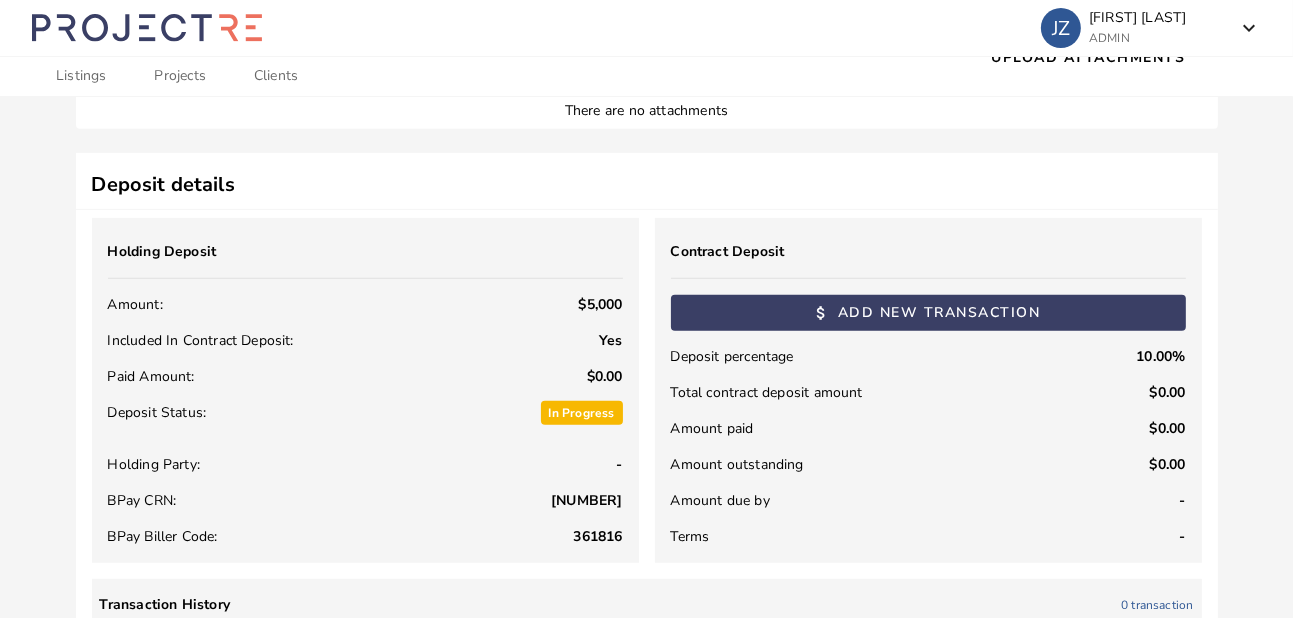 scroll, scrollTop: 561, scrollLeft: 0, axis: vertical 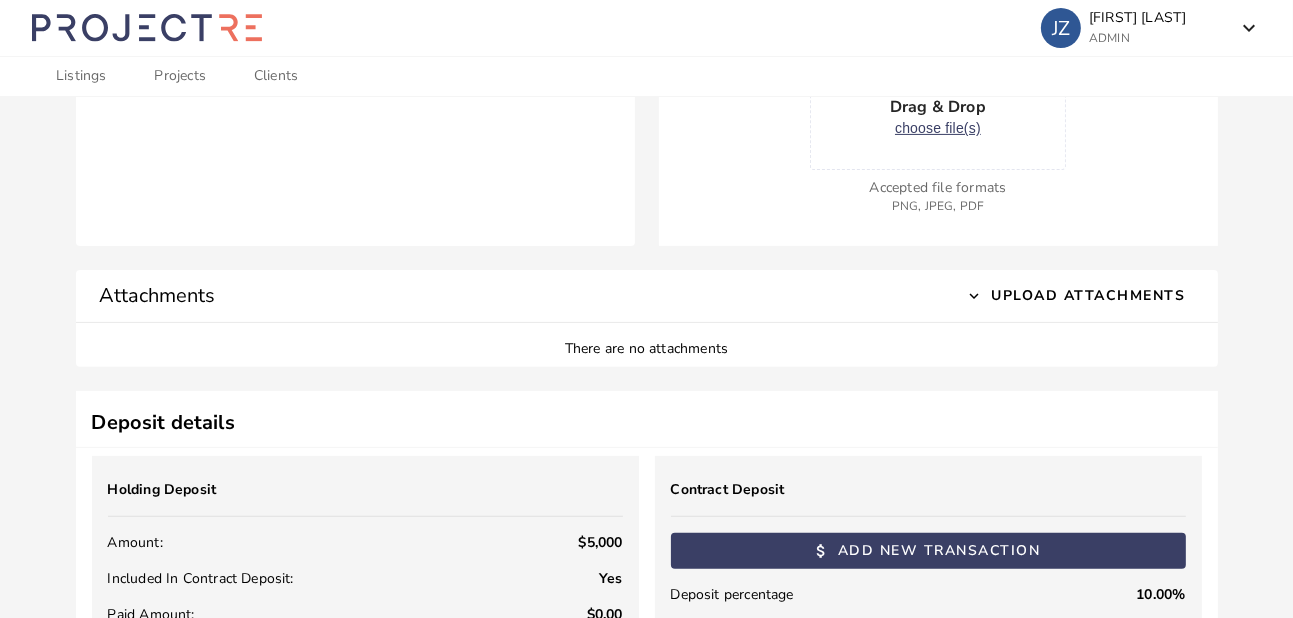 click on "choose file(s)" at bounding box center (938, 128) 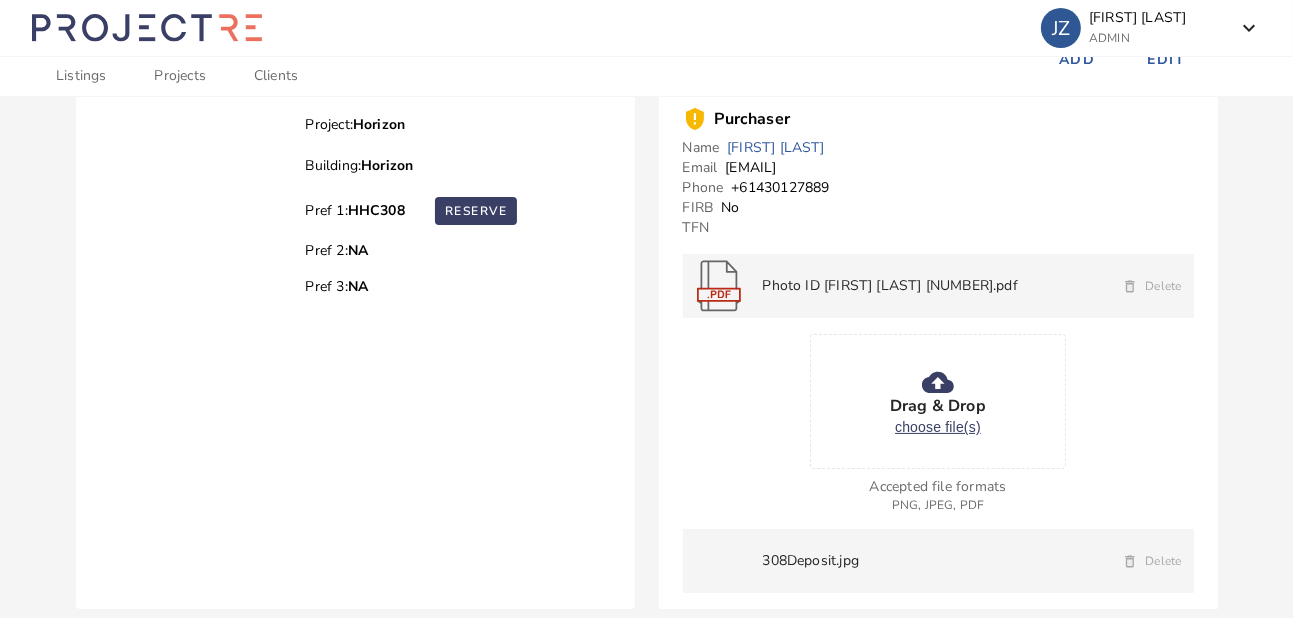 scroll, scrollTop: 0, scrollLeft: 0, axis: both 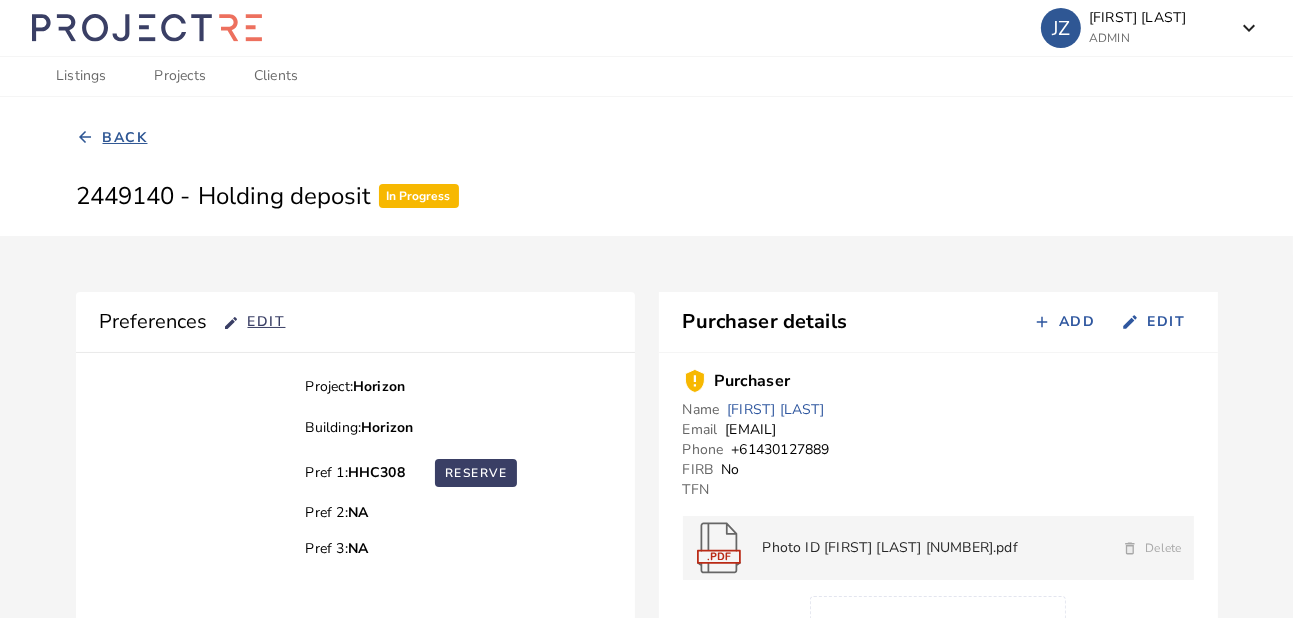 click on "Back" at bounding box center (125, 138) 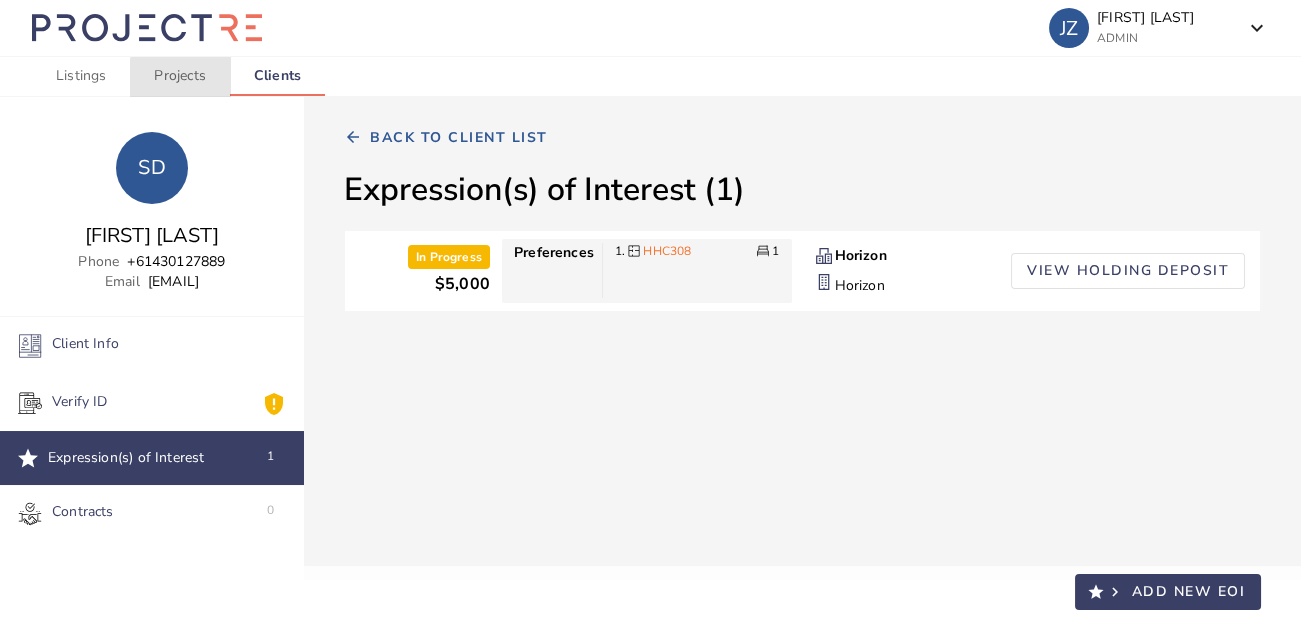 click on "Projects" at bounding box center (179, 76) 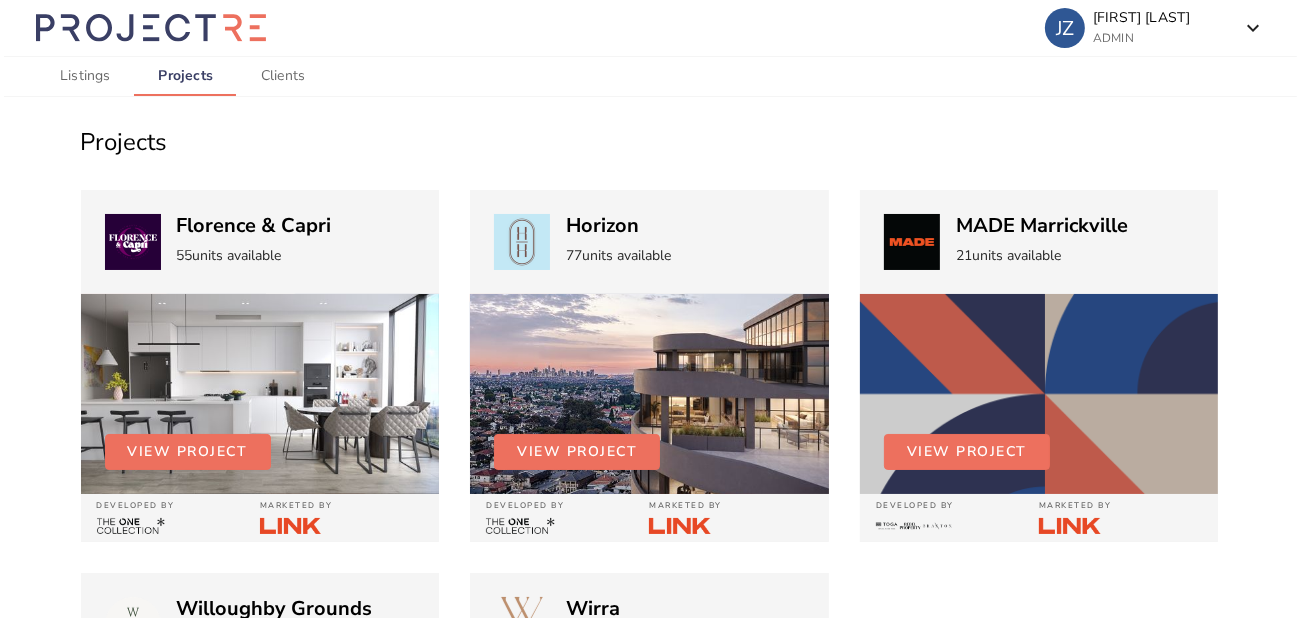 scroll, scrollTop: 132, scrollLeft: 0, axis: vertical 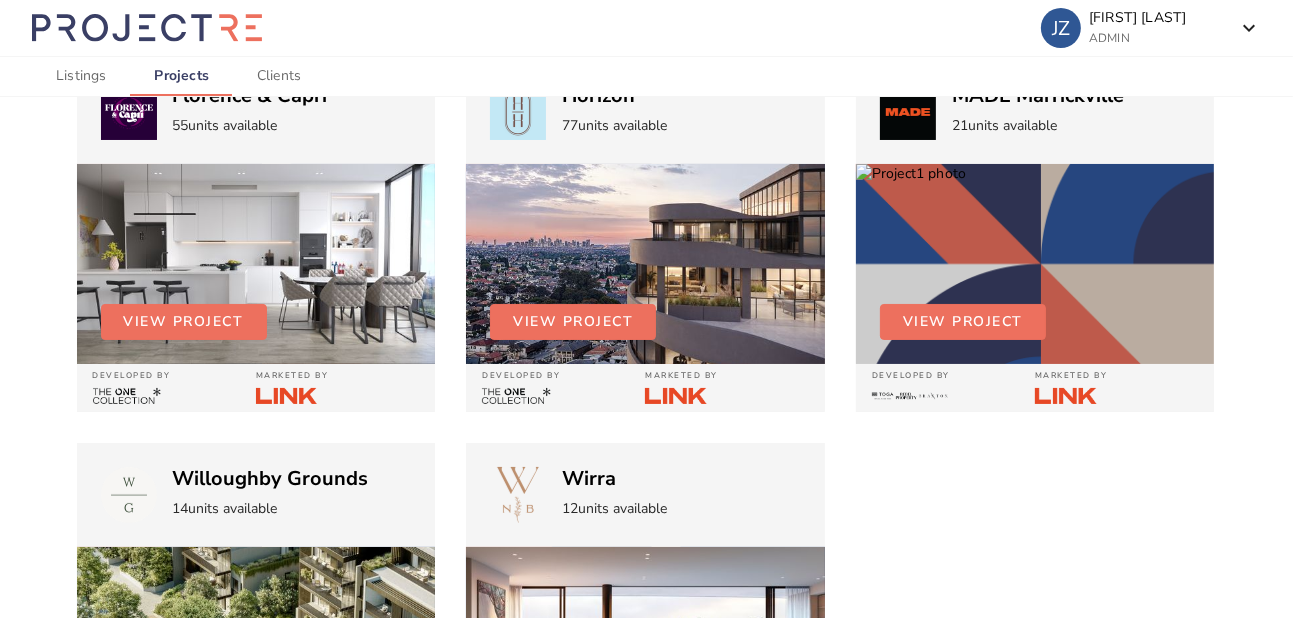 click at bounding box center [256, 264] 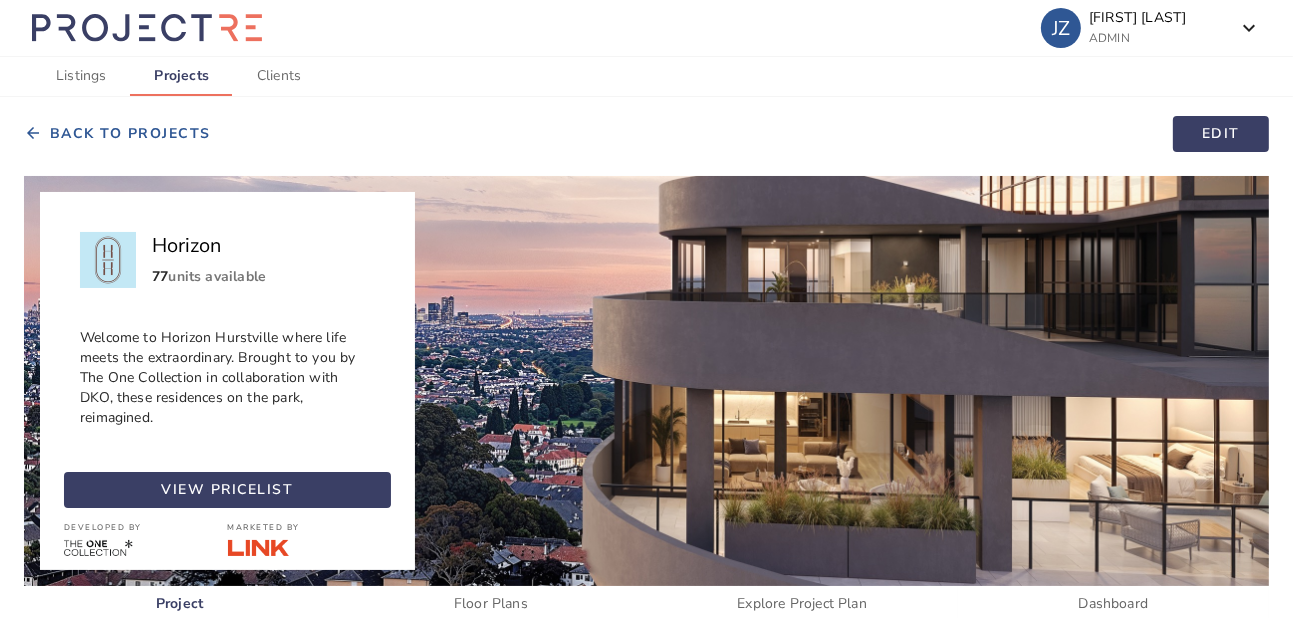 scroll, scrollTop: 295, scrollLeft: 0, axis: vertical 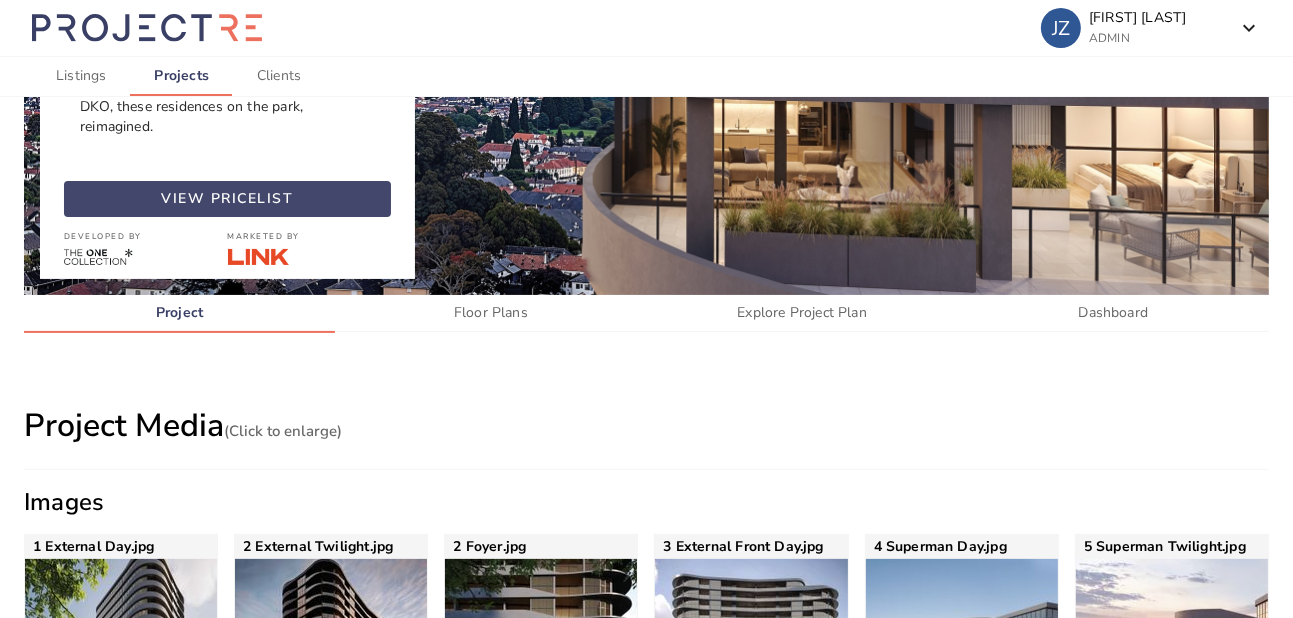 click on "view pricelist" at bounding box center [228, 199] 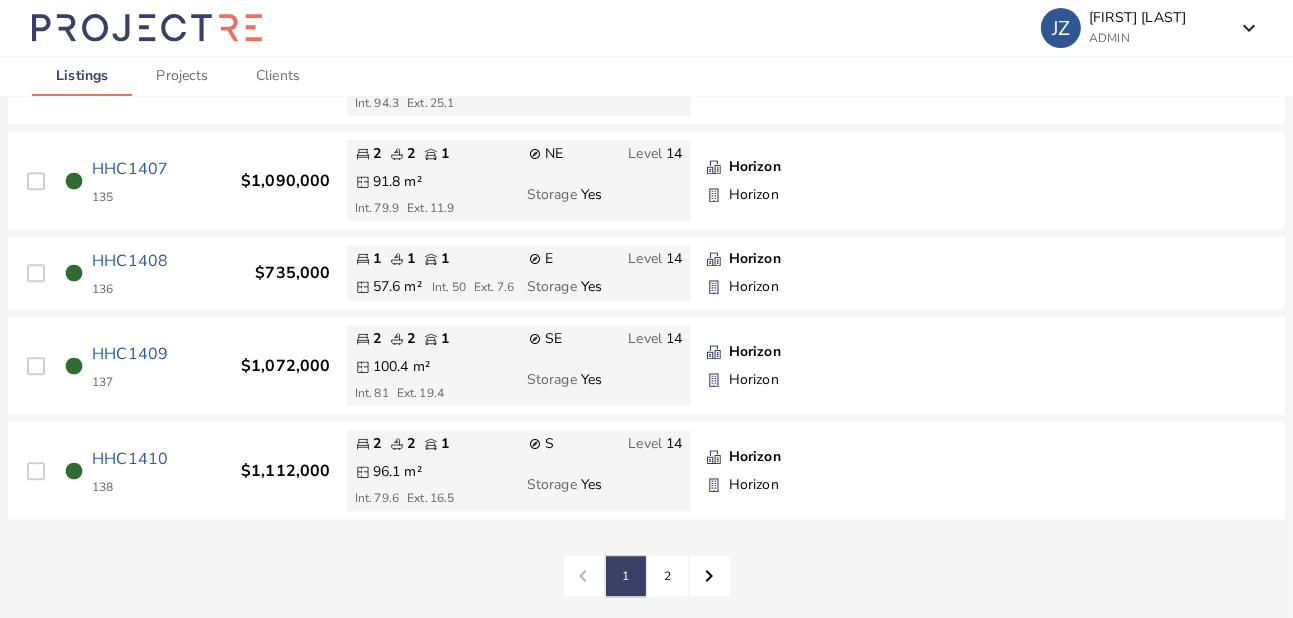 scroll, scrollTop: 4921, scrollLeft: 0, axis: vertical 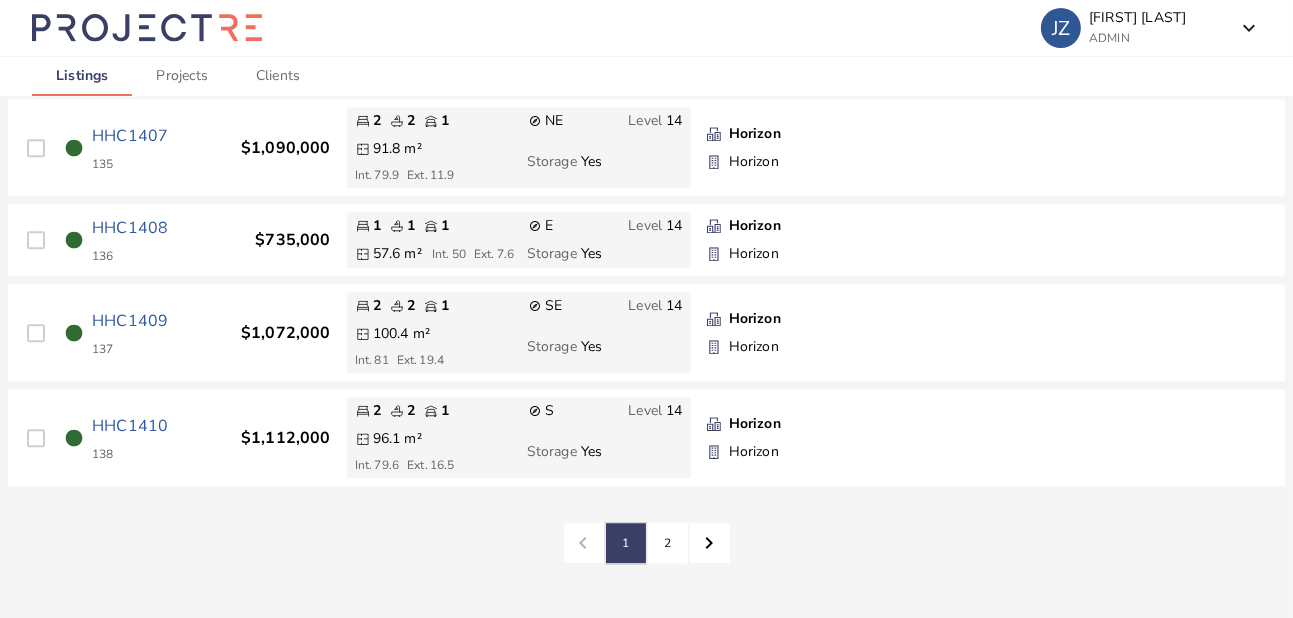 click on "2" at bounding box center [626, 543] 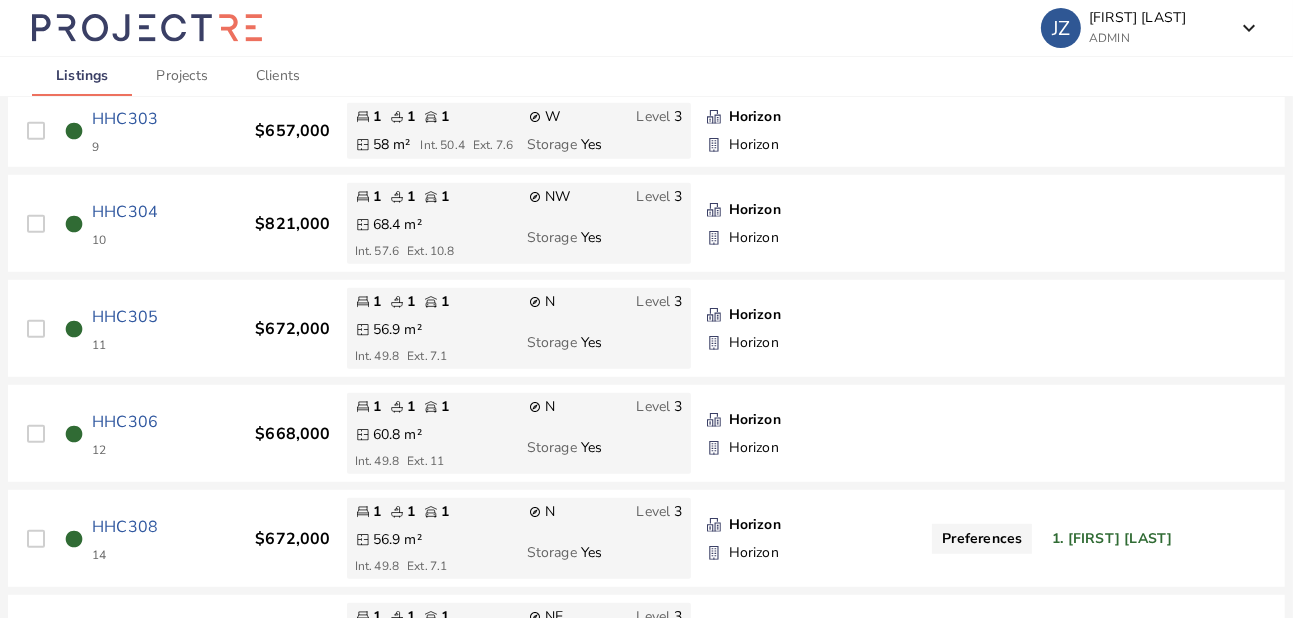 scroll, scrollTop: 929, scrollLeft: 0, axis: vertical 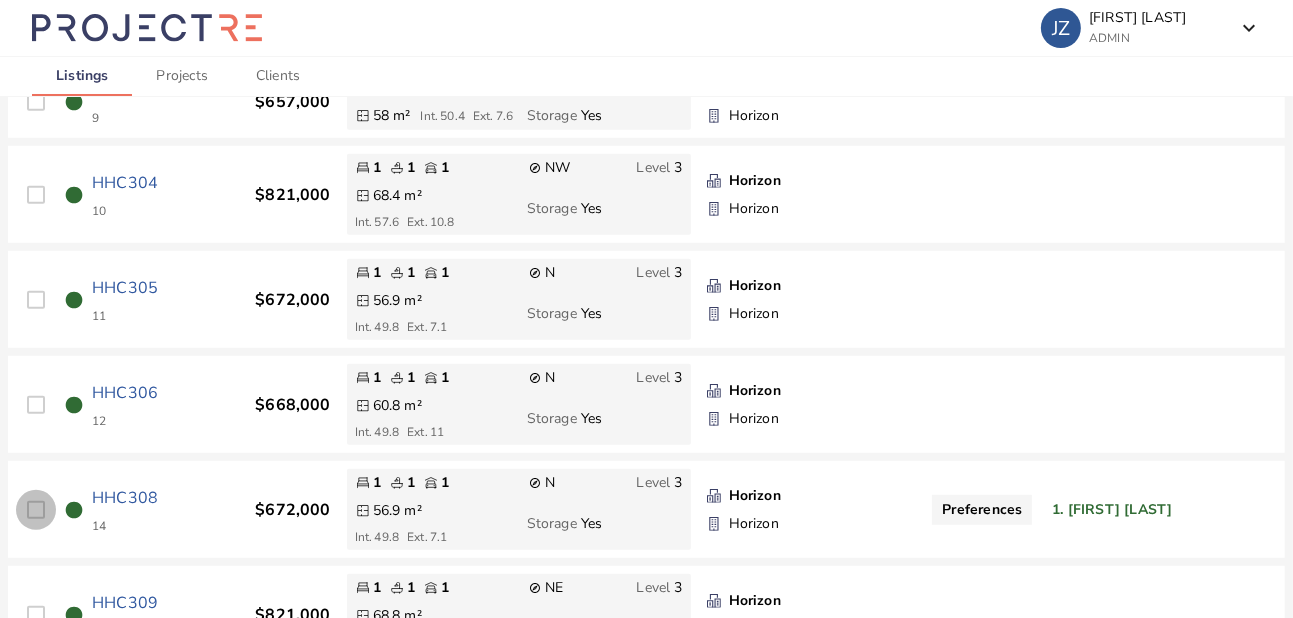 click at bounding box center (36, 510) 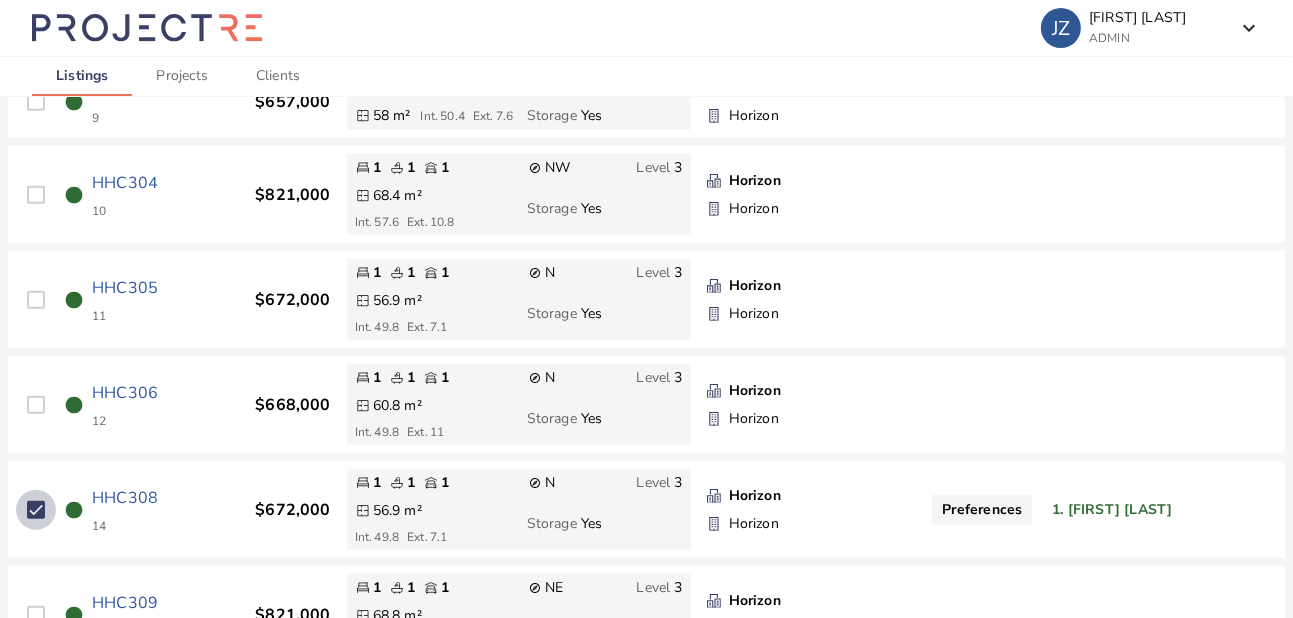 checkbox on "true" 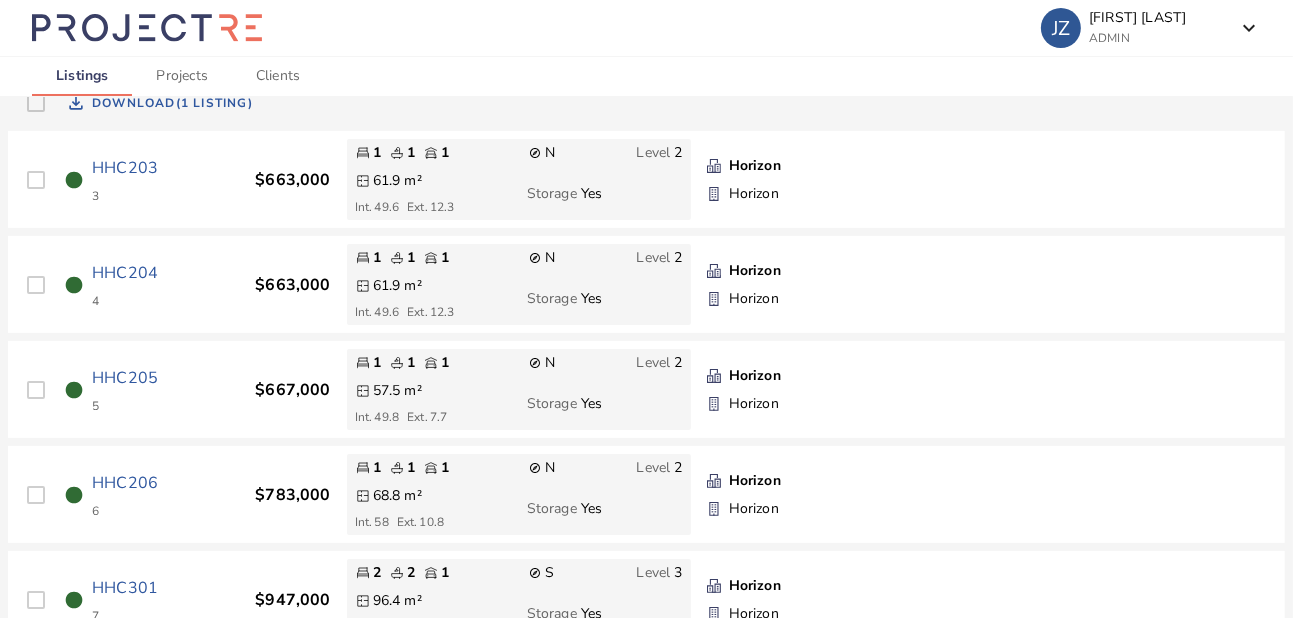scroll, scrollTop: 0, scrollLeft: 0, axis: both 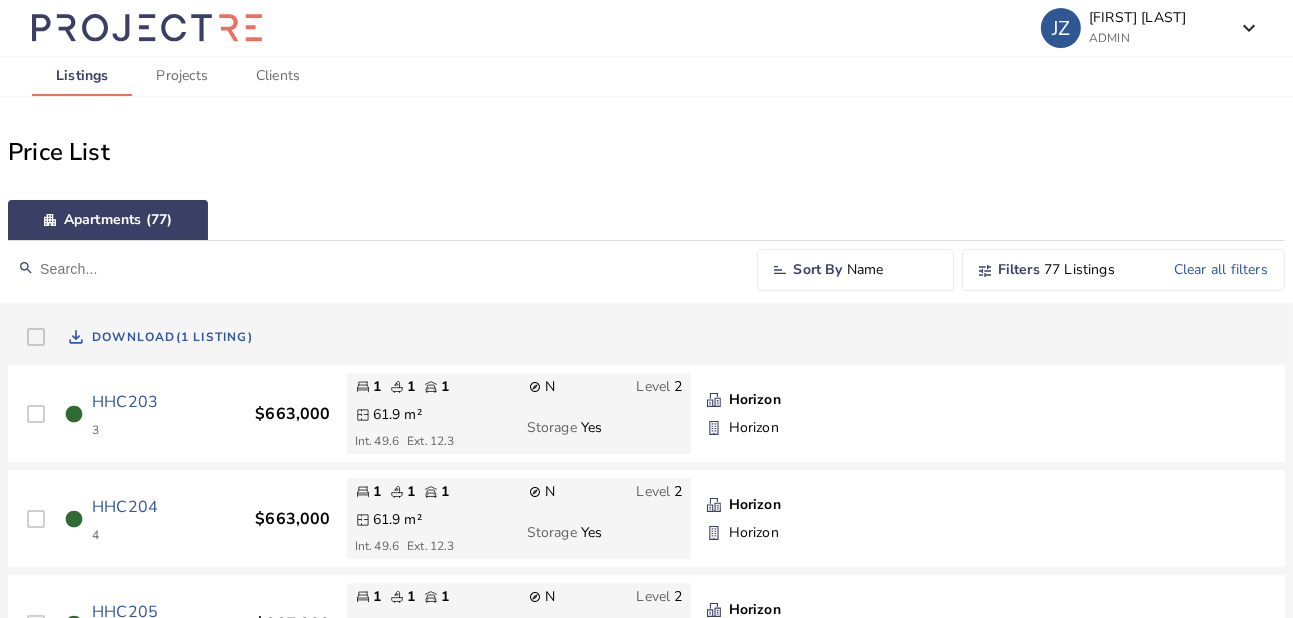 click on "Projects" at bounding box center (181, 76) 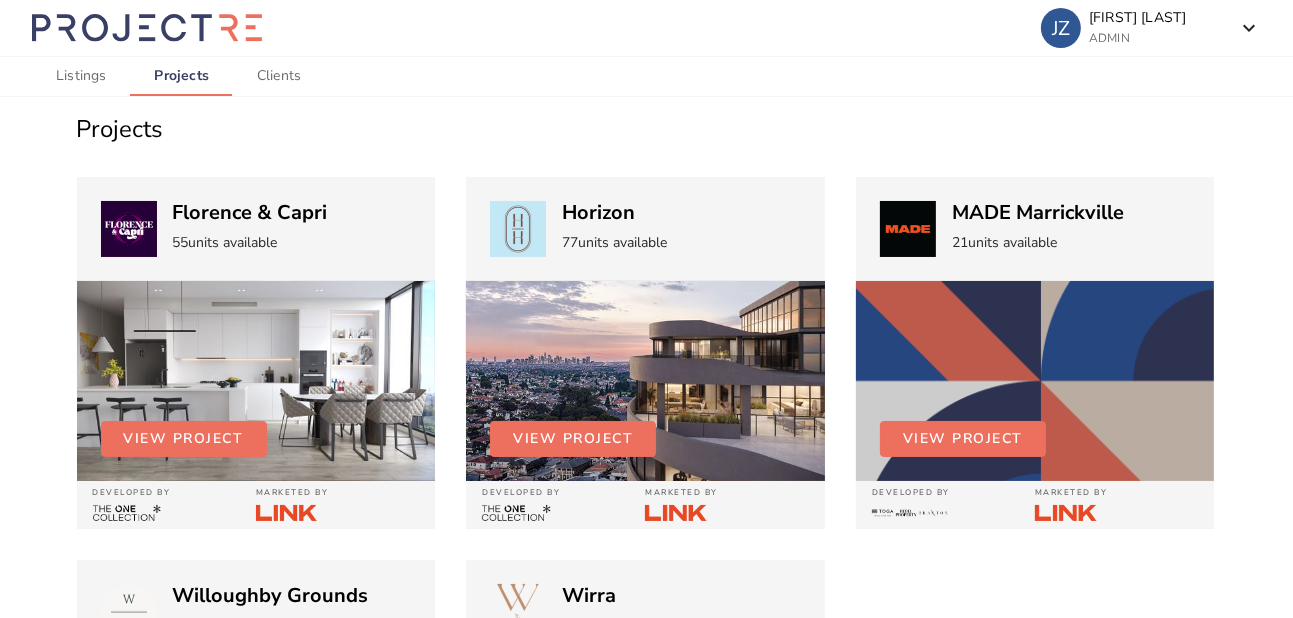 scroll, scrollTop: 0, scrollLeft: 0, axis: both 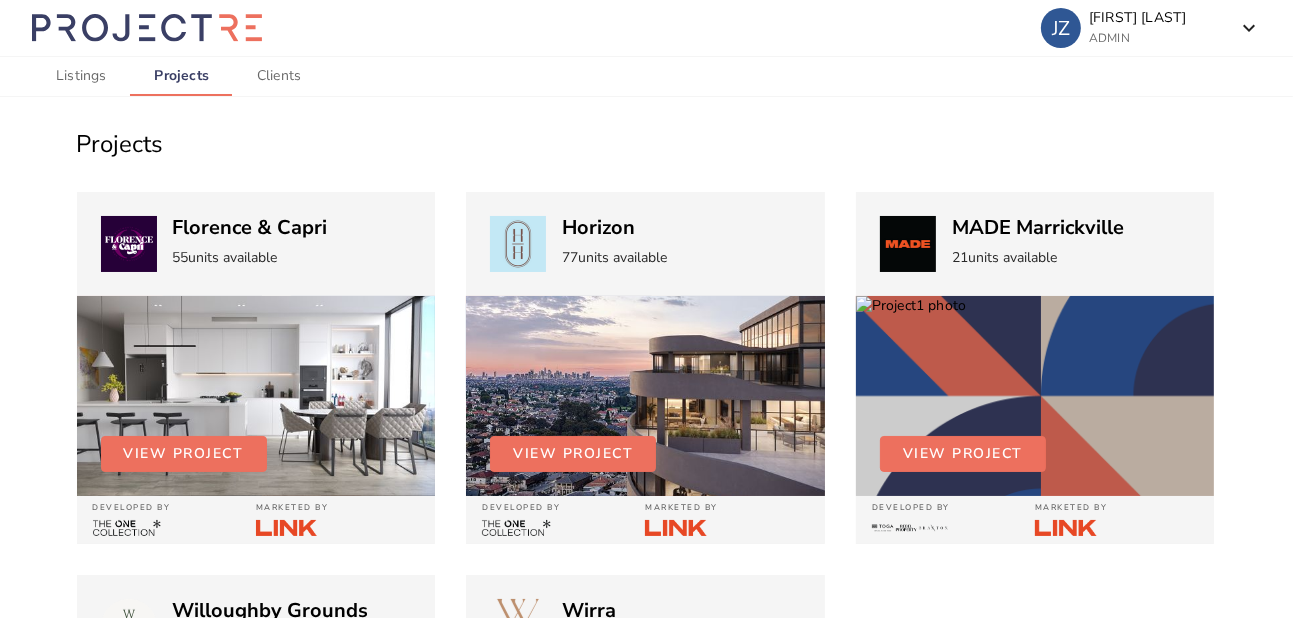 click on "Clients" at bounding box center [279, 76] 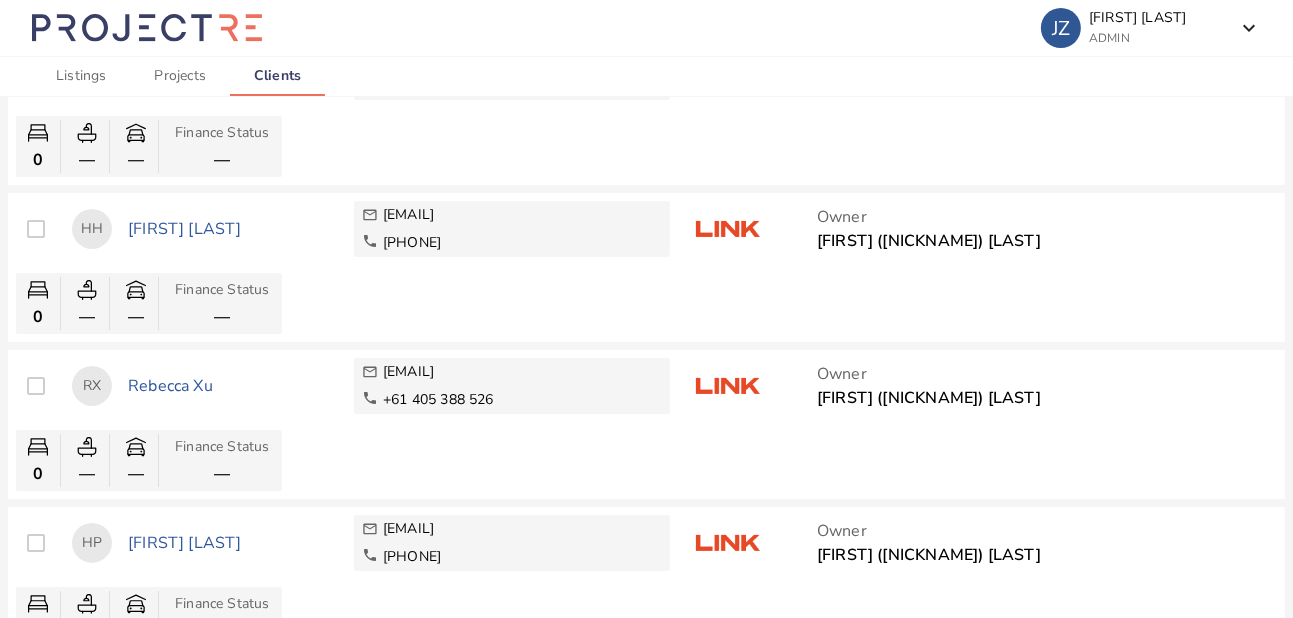scroll, scrollTop: 102, scrollLeft: 0, axis: vertical 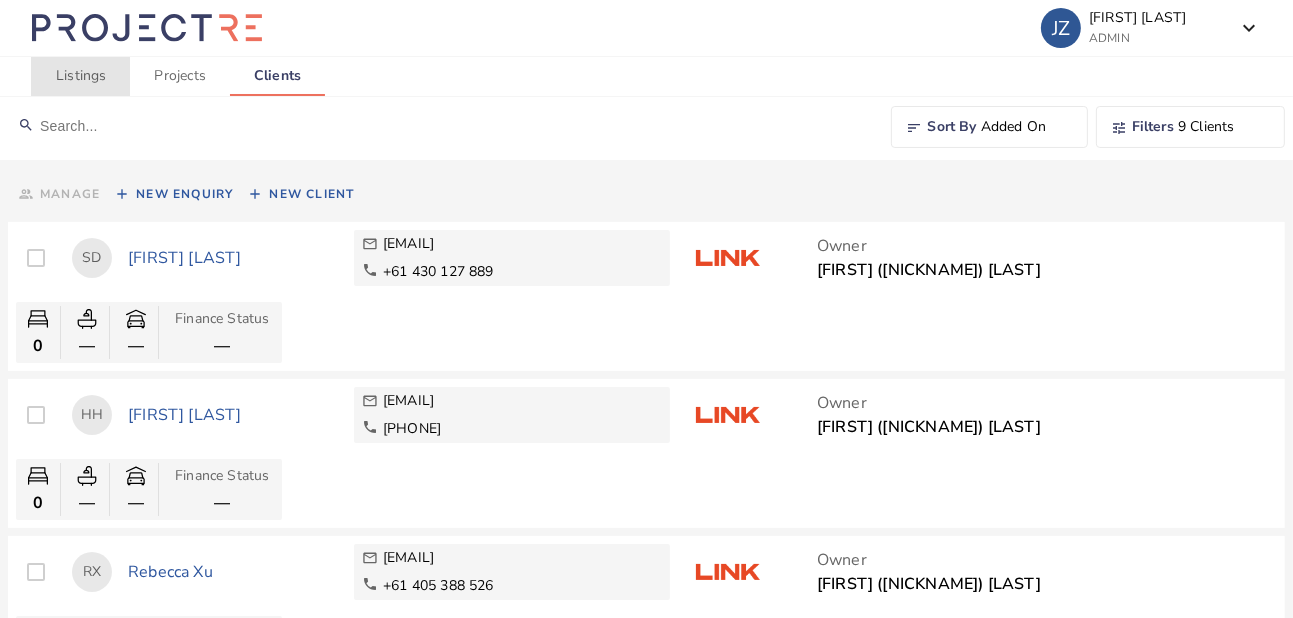 click on "Listings" at bounding box center (81, 76) 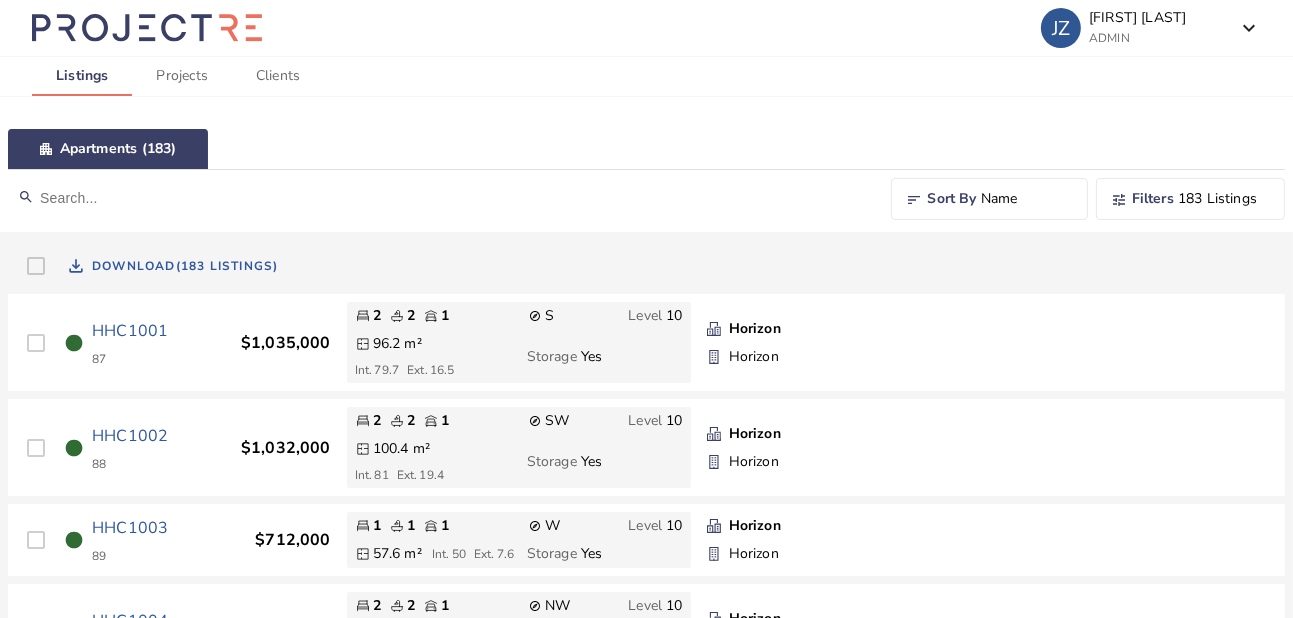 scroll, scrollTop: 0, scrollLeft: 0, axis: both 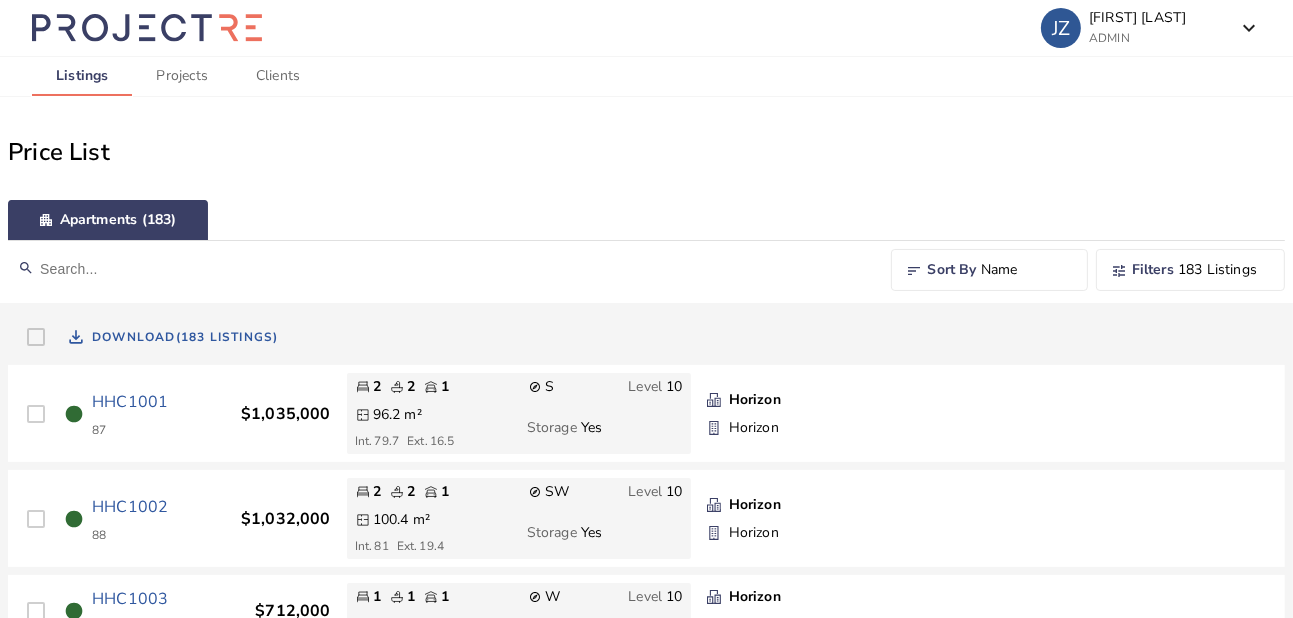 click on "Clients" at bounding box center (278, 76) 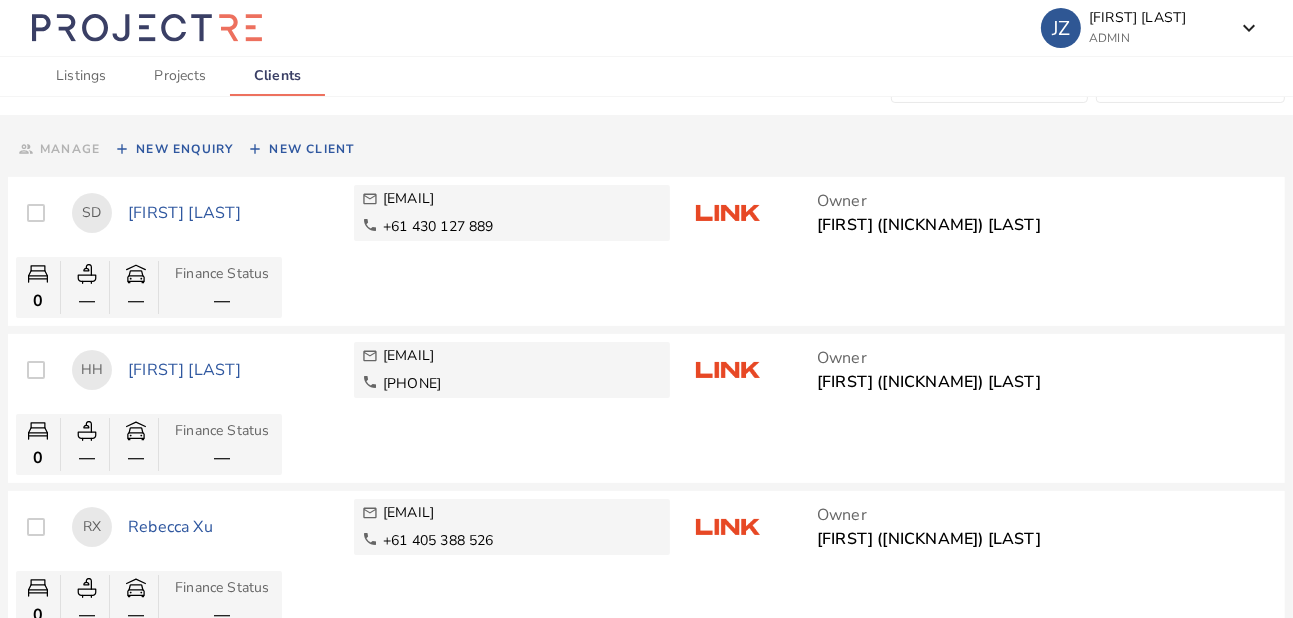 scroll, scrollTop: 148, scrollLeft: 0, axis: vertical 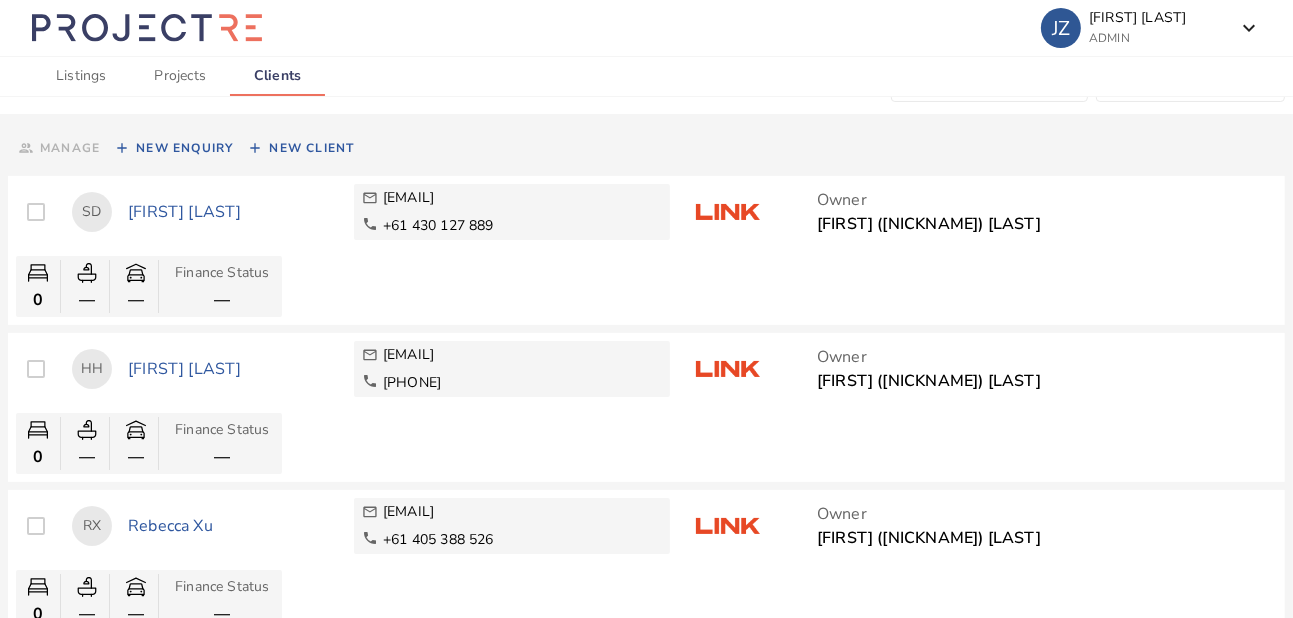 click on "Rebecca Xu" at bounding box center (233, 212) 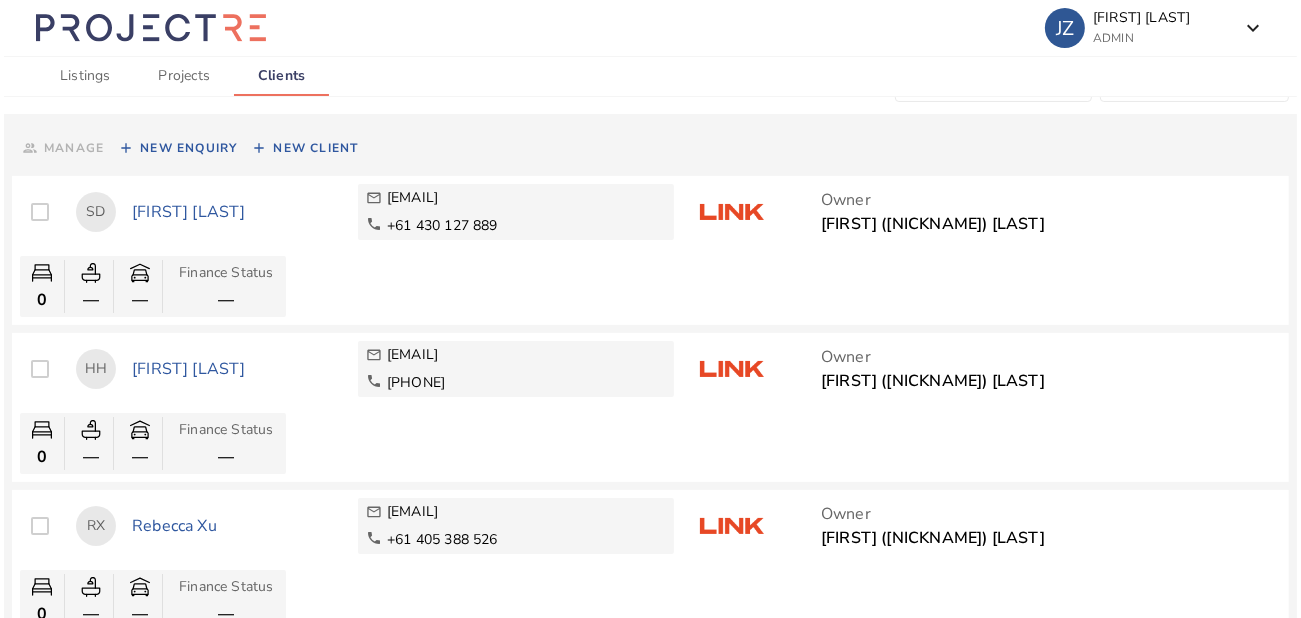 scroll, scrollTop: 0, scrollLeft: 0, axis: both 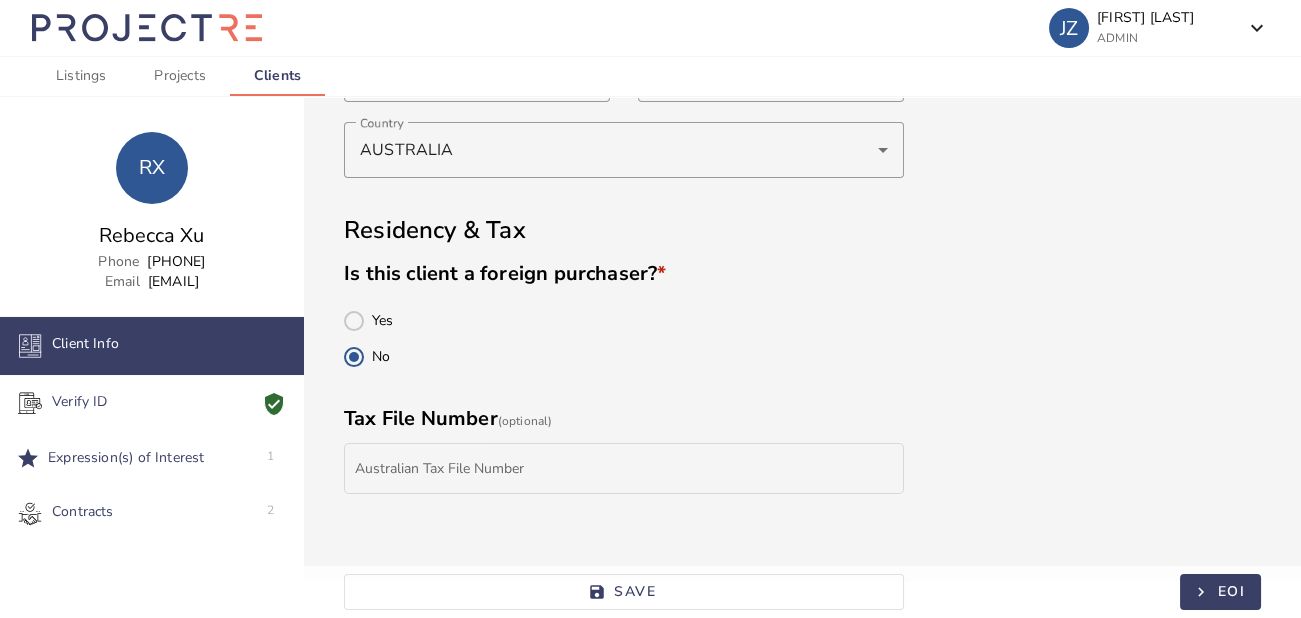 click on "Expression(s) of Interest" at bounding box center (85, 346) 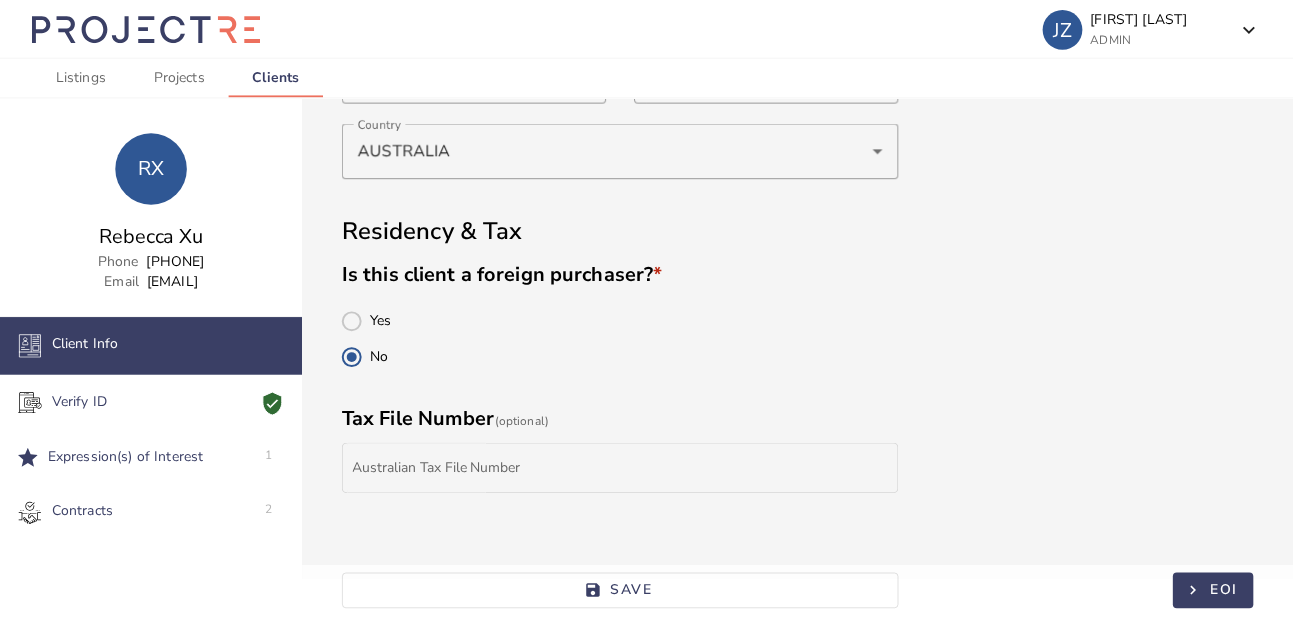 scroll, scrollTop: 0, scrollLeft: 0, axis: both 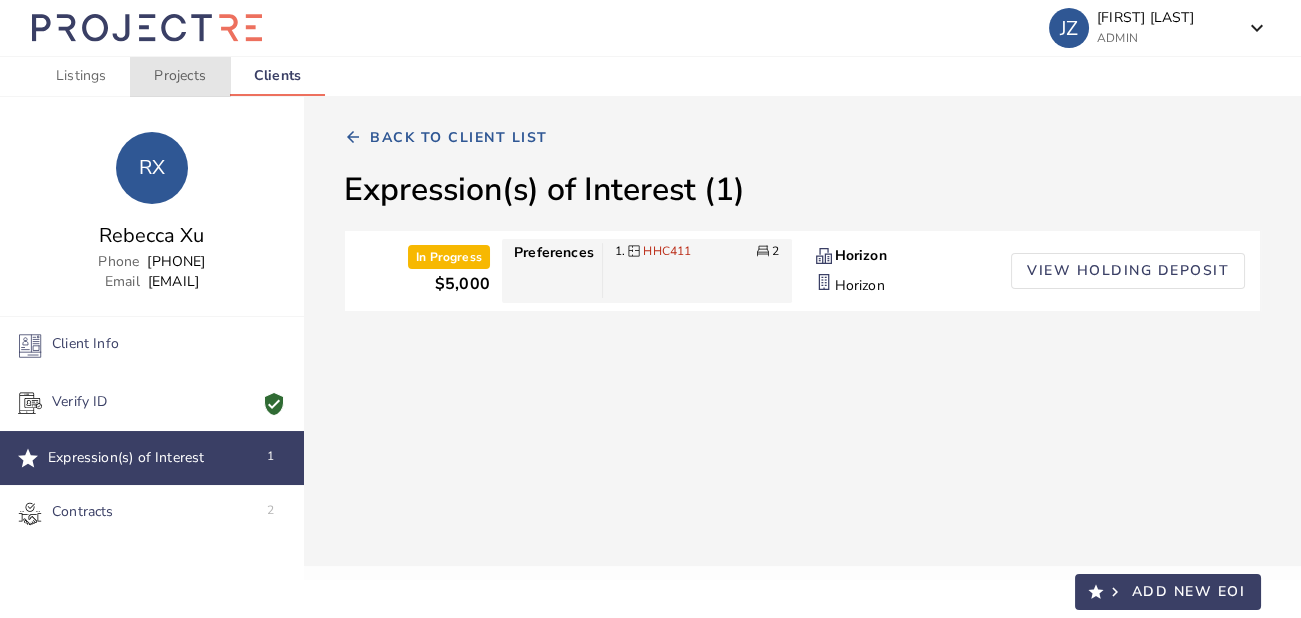 click on "Projects" at bounding box center (179, 76) 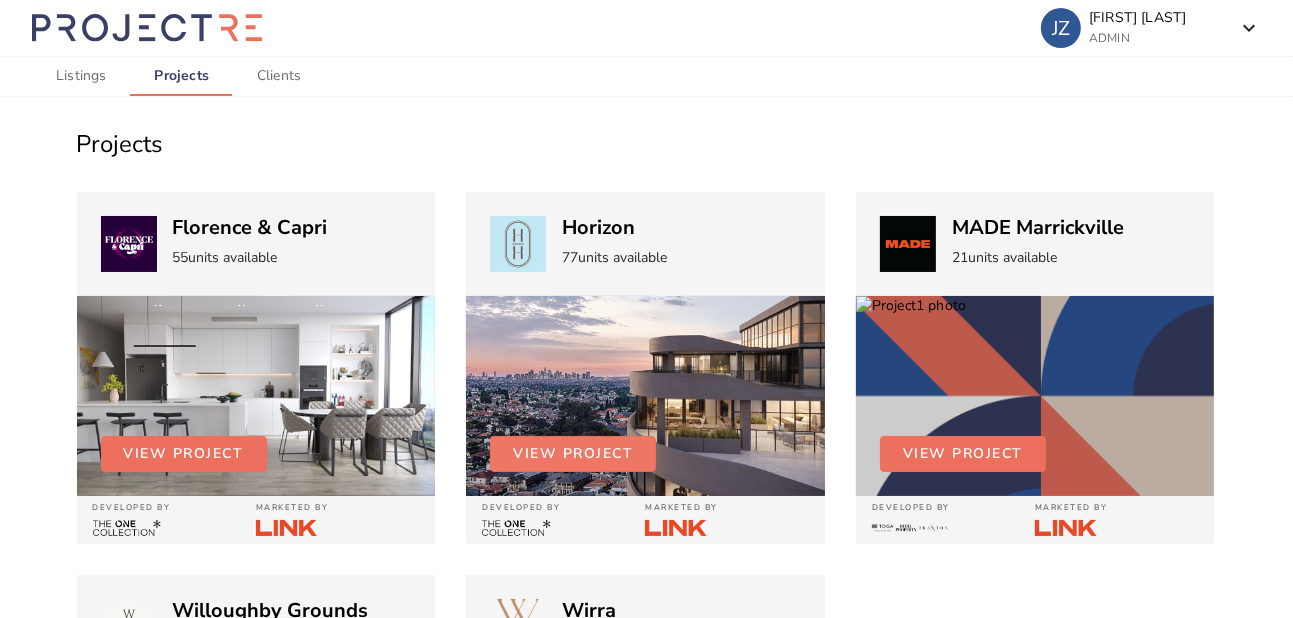 click on "View Project" at bounding box center [573, 454] 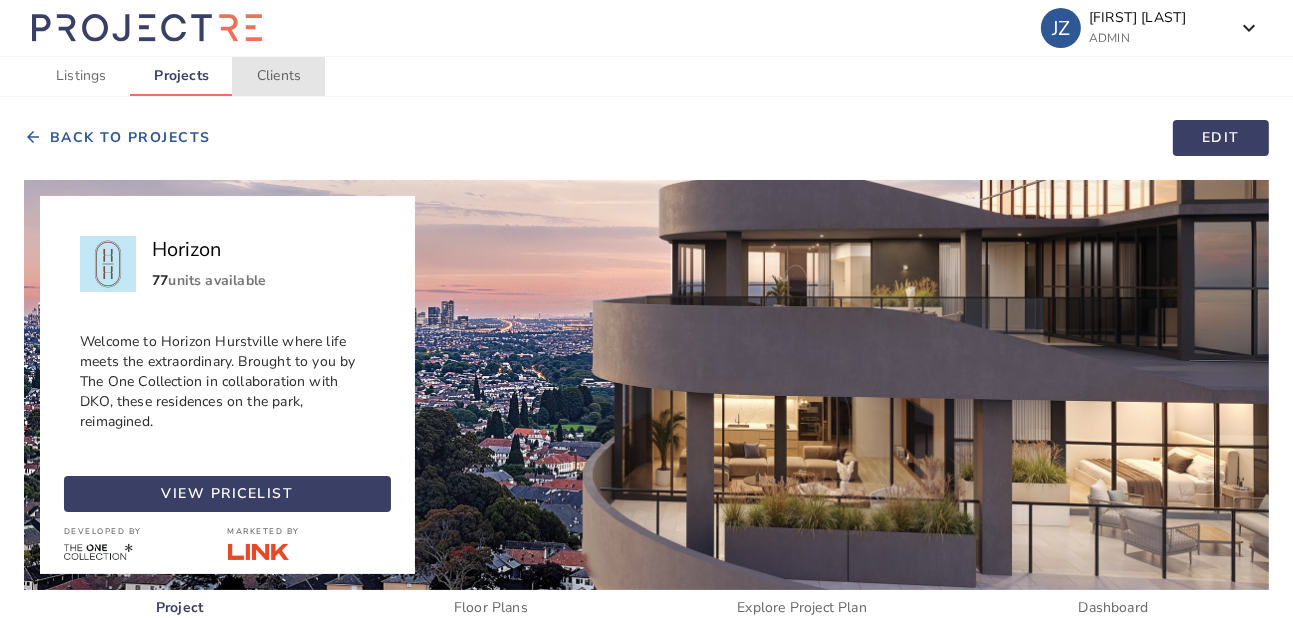 click on "Clients" at bounding box center (279, 76) 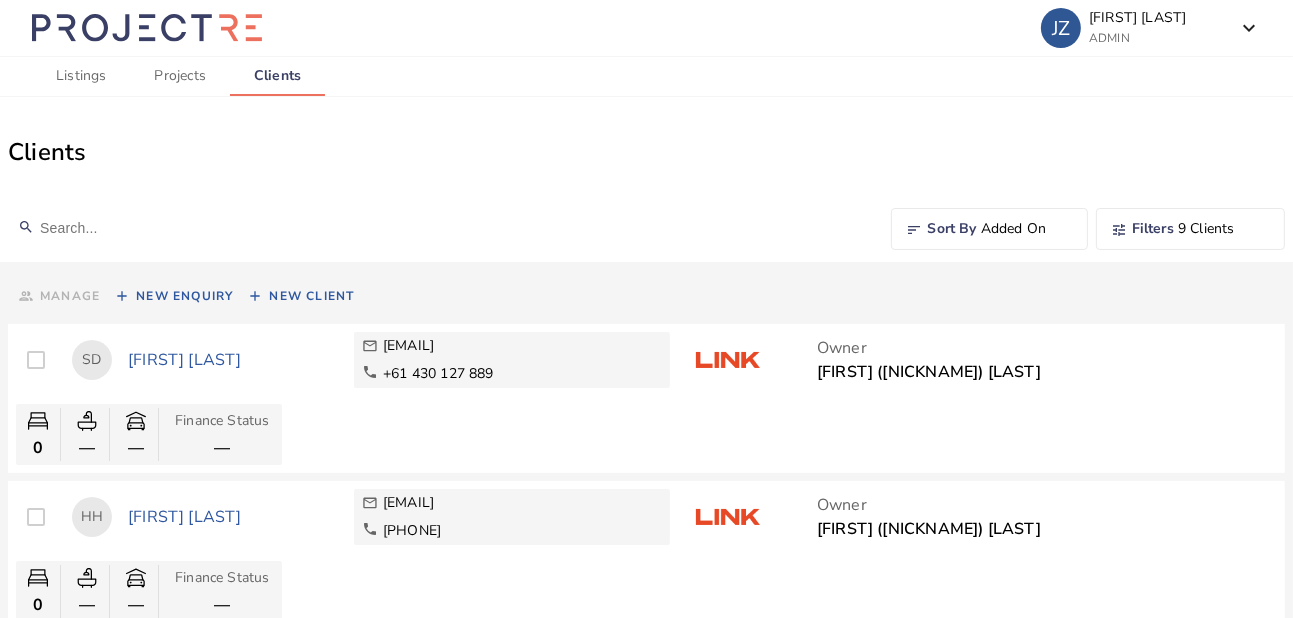click on "[FIRST] [LAST]" at bounding box center (233, 360) 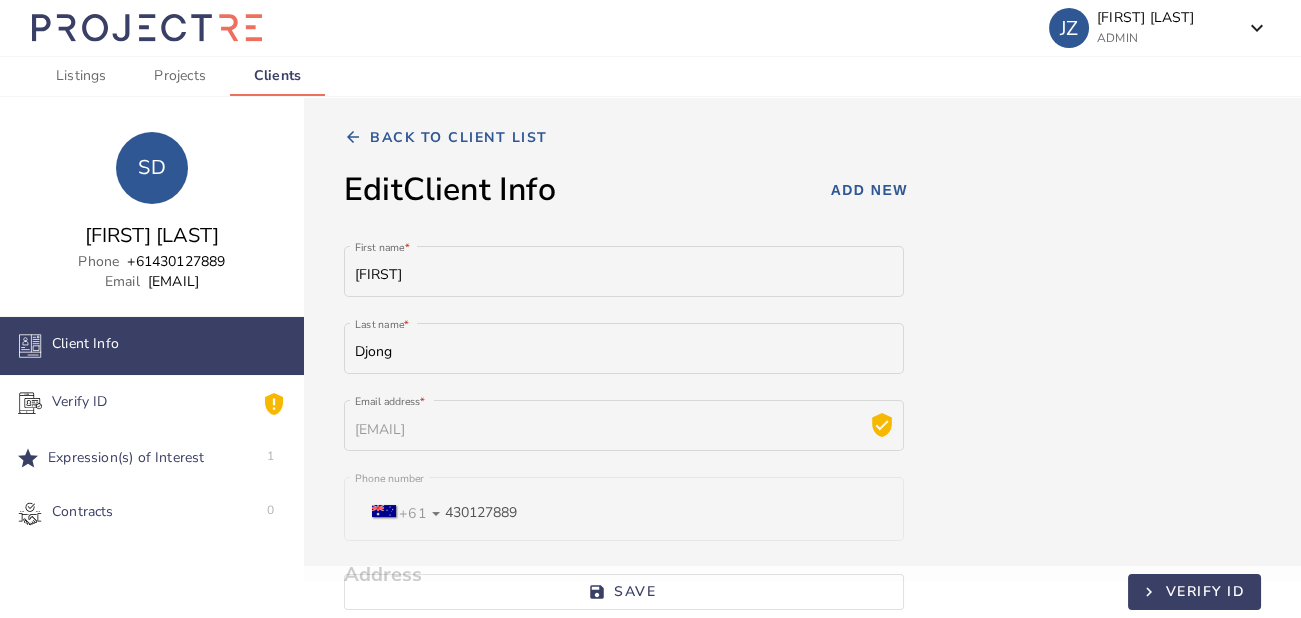 click on "Expression(s) of Interest" at bounding box center (85, 346) 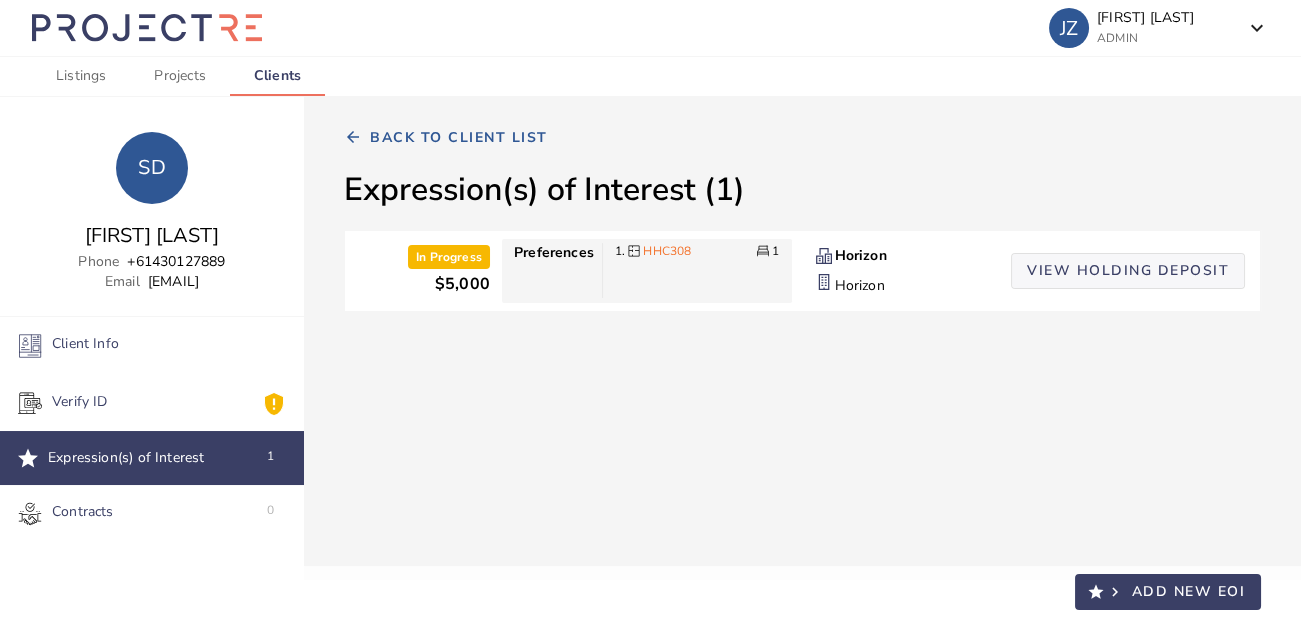 click on "view holding deposit" at bounding box center [1128, 271] 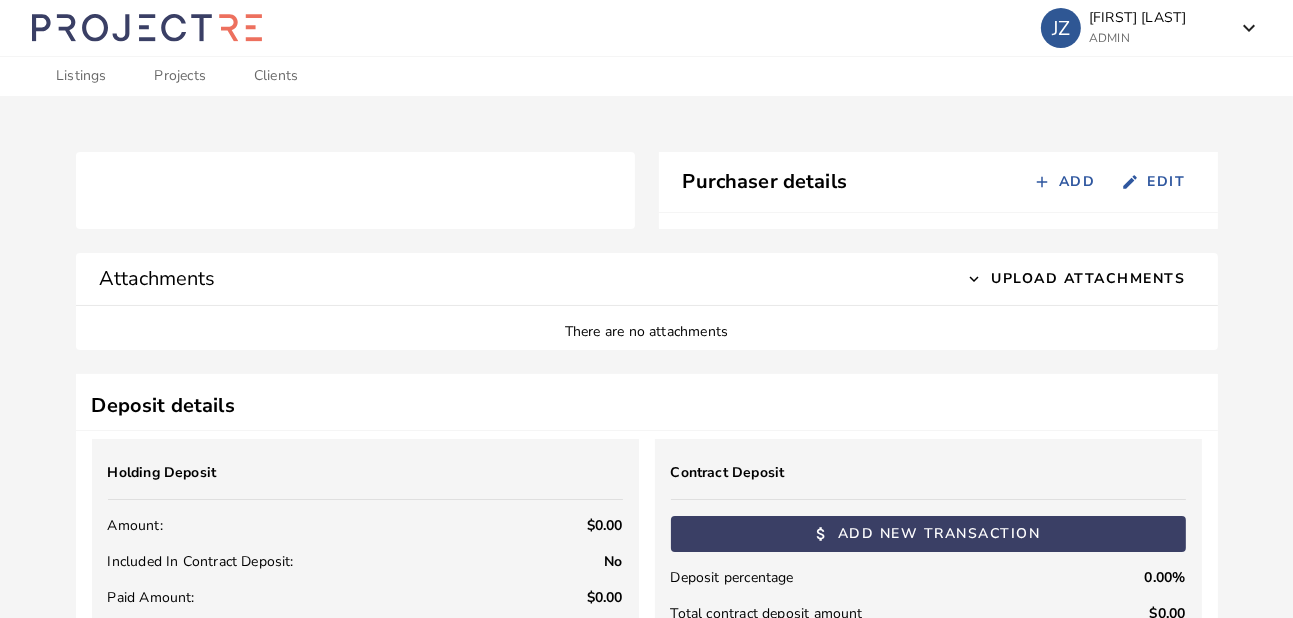 click on "Upload Attachments" at bounding box center [1089, 279] 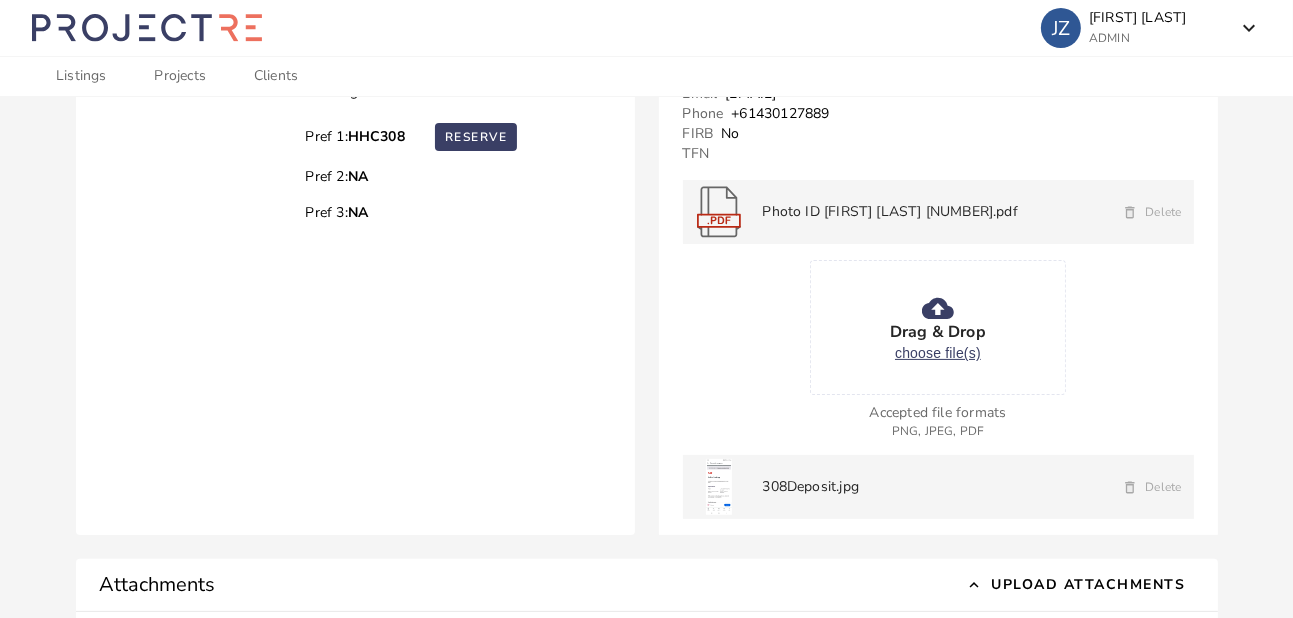scroll, scrollTop: 0, scrollLeft: 0, axis: both 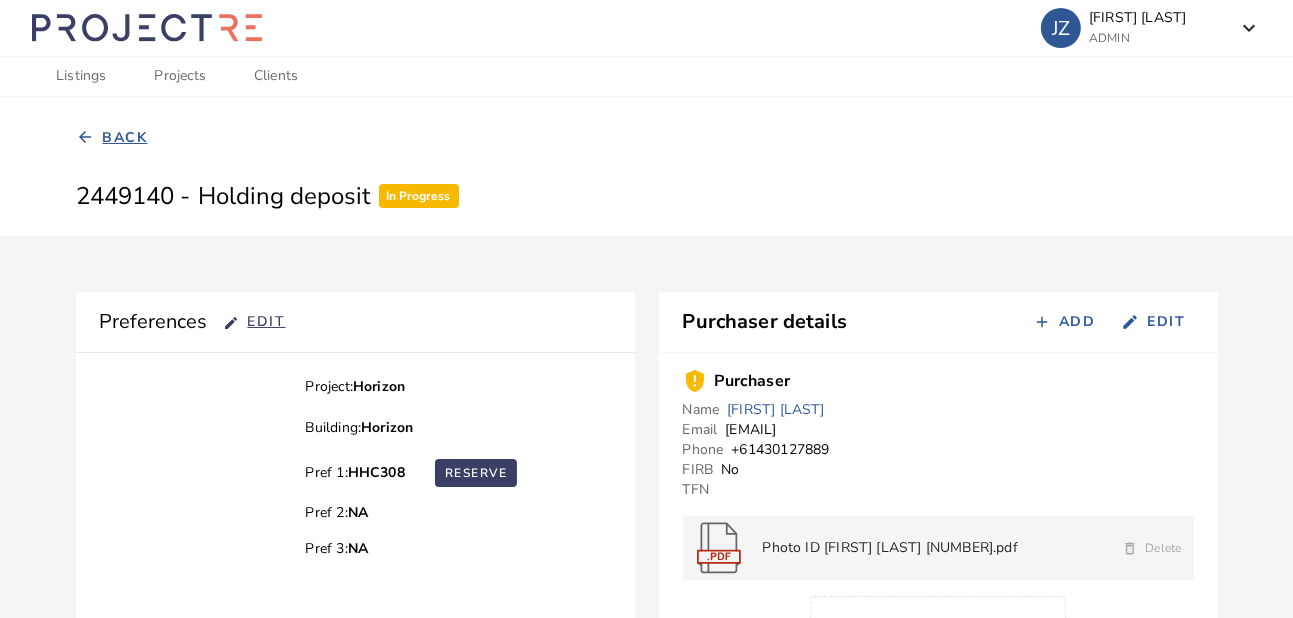 click on "Back" at bounding box center (125, 138) 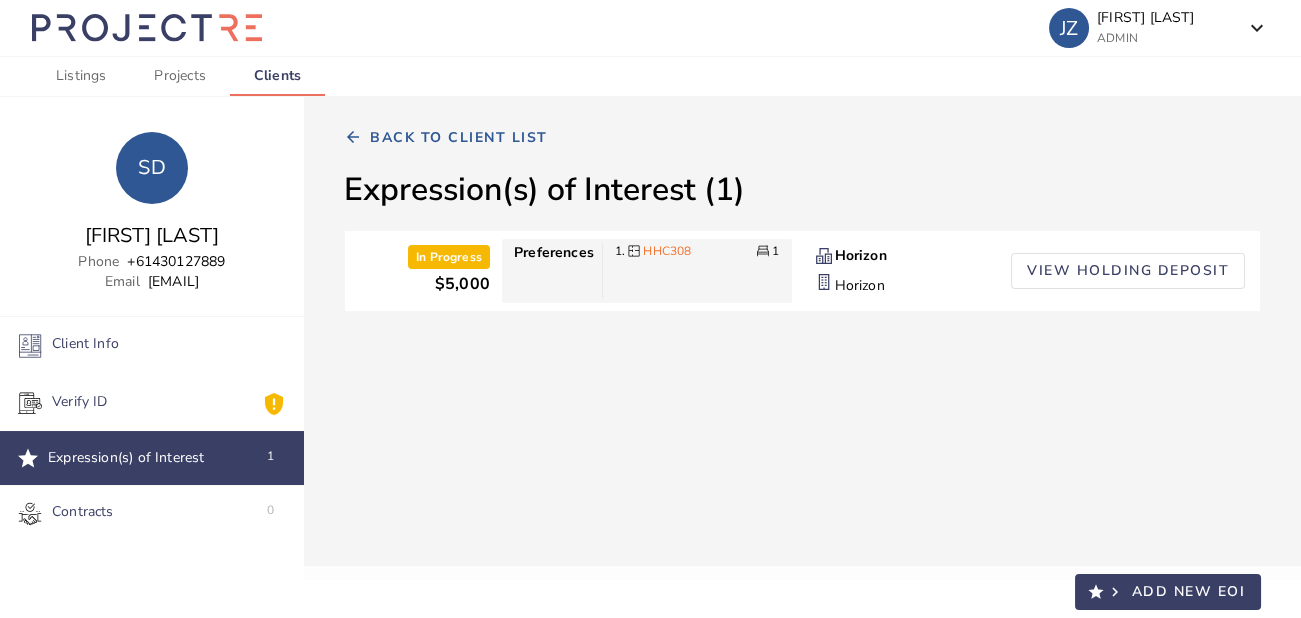 click on "Clients" at bounding box center (277, 76) 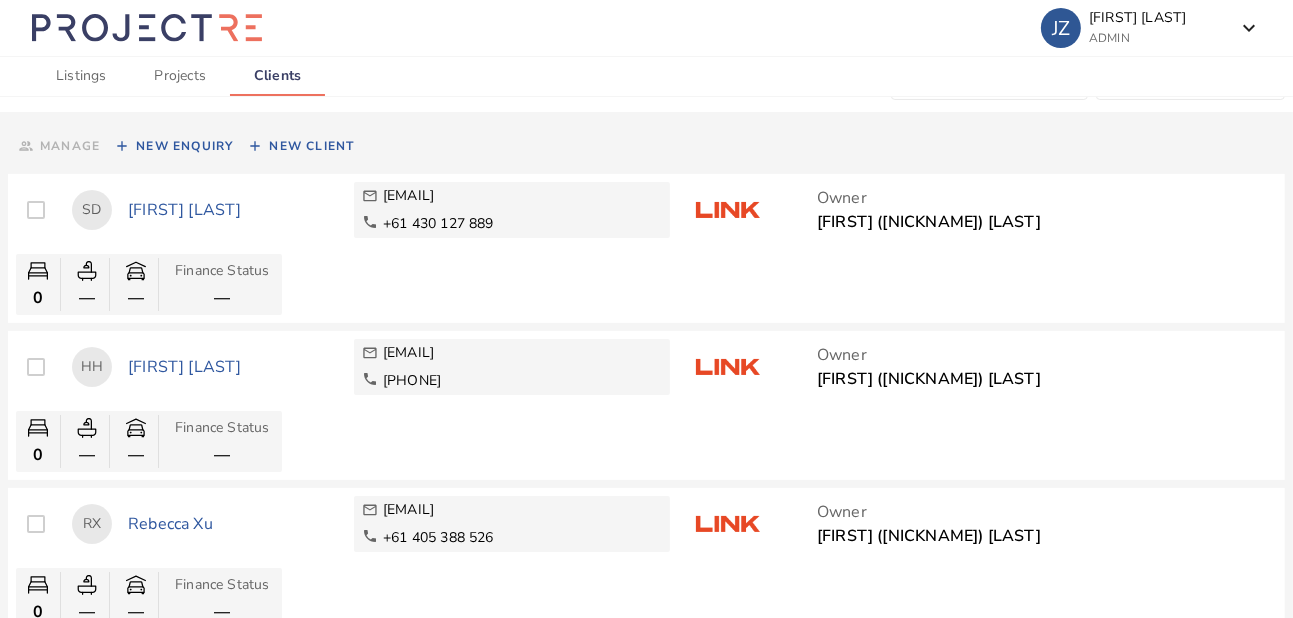 scroll, scrollTop: 151, scrollLeft: 0, axis: vertical 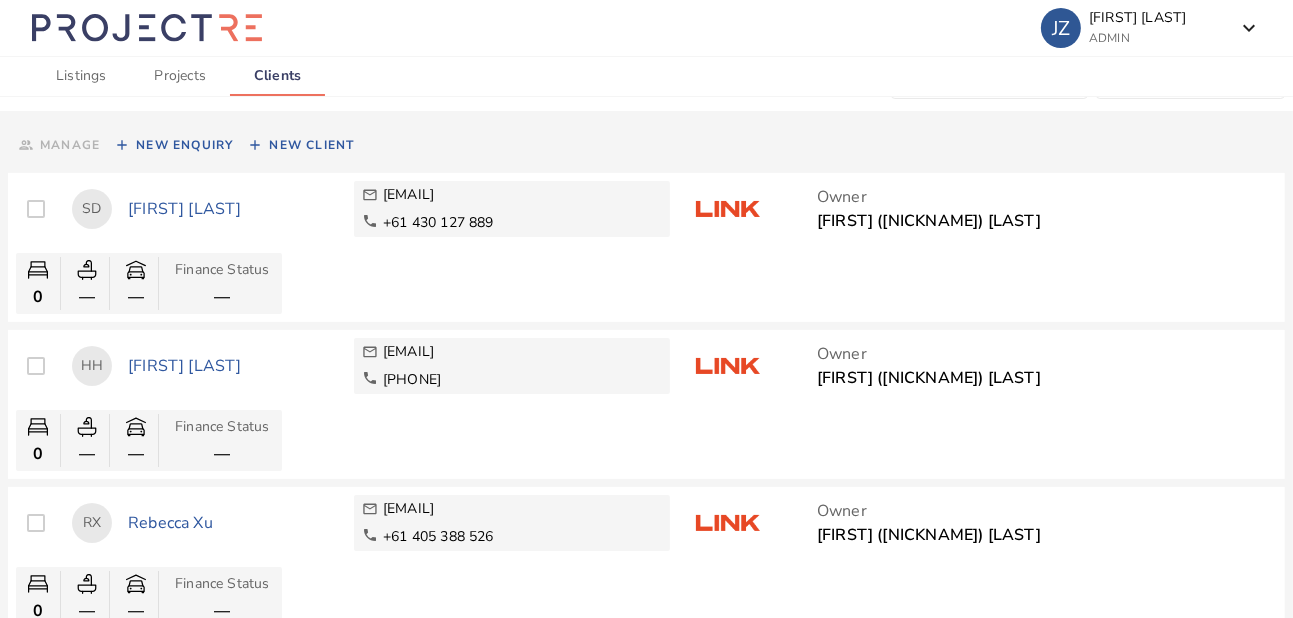 click on "[FIRST] [LAST]" at bounding box center [233, 209] 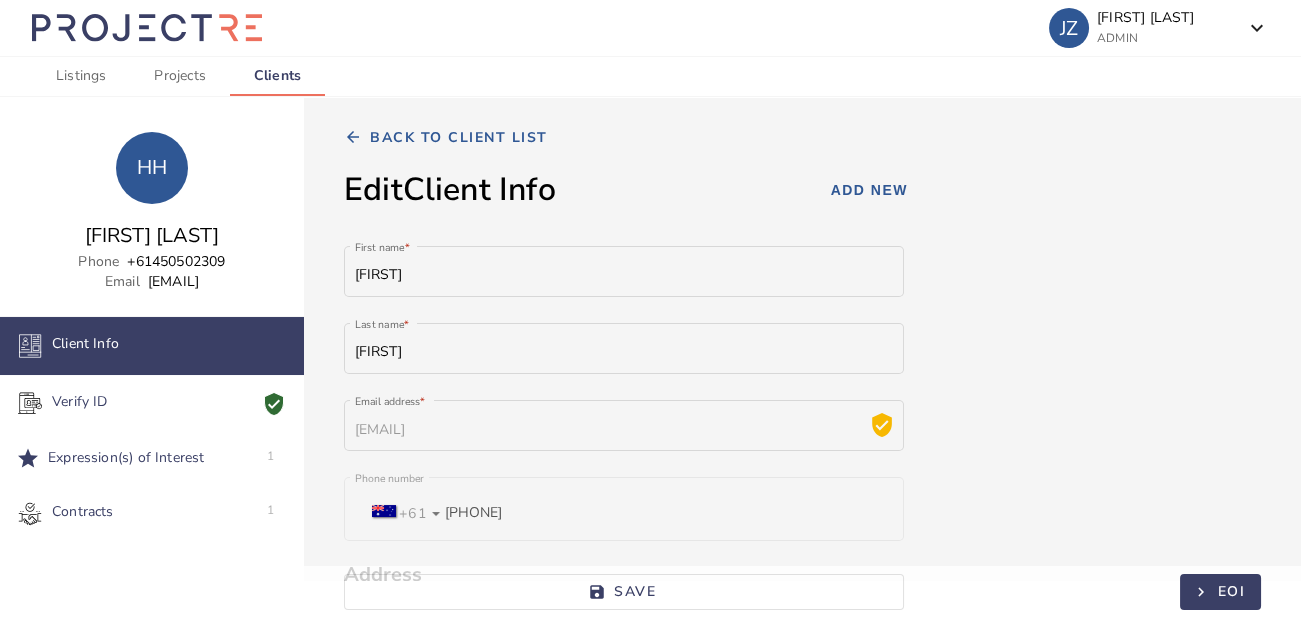 click on "Expression(s) of Interest" at bounding box center (85, 346) 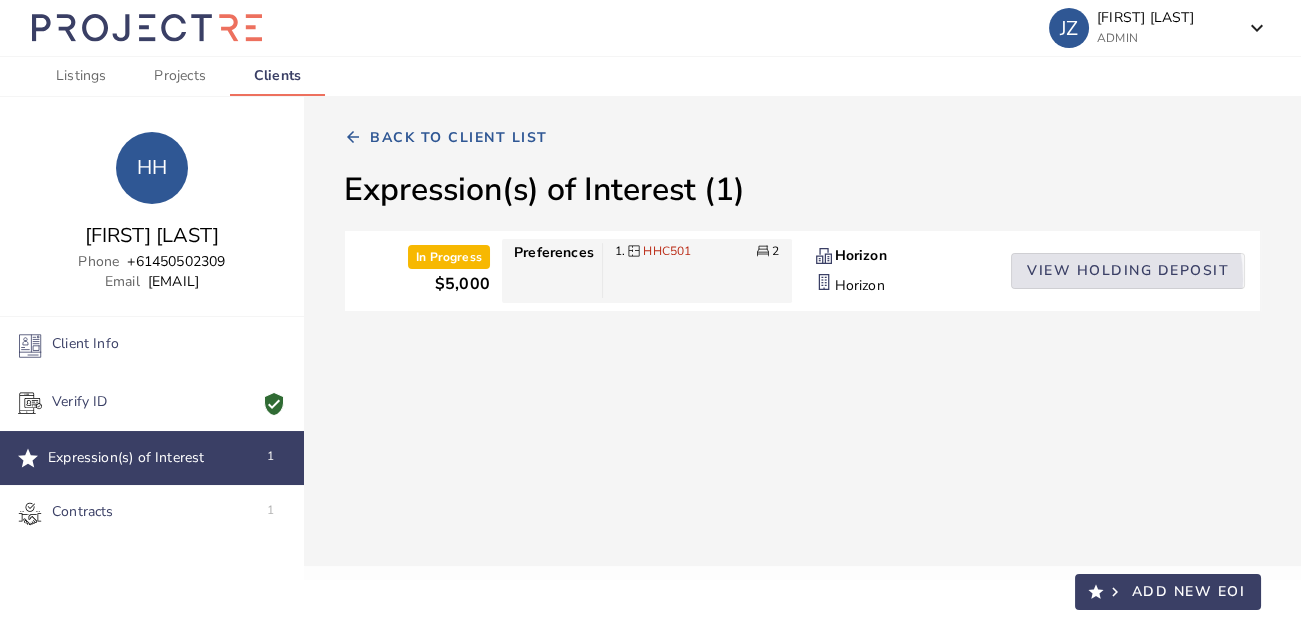 click on "view holding deposit" at bounding box center [1128, 271] 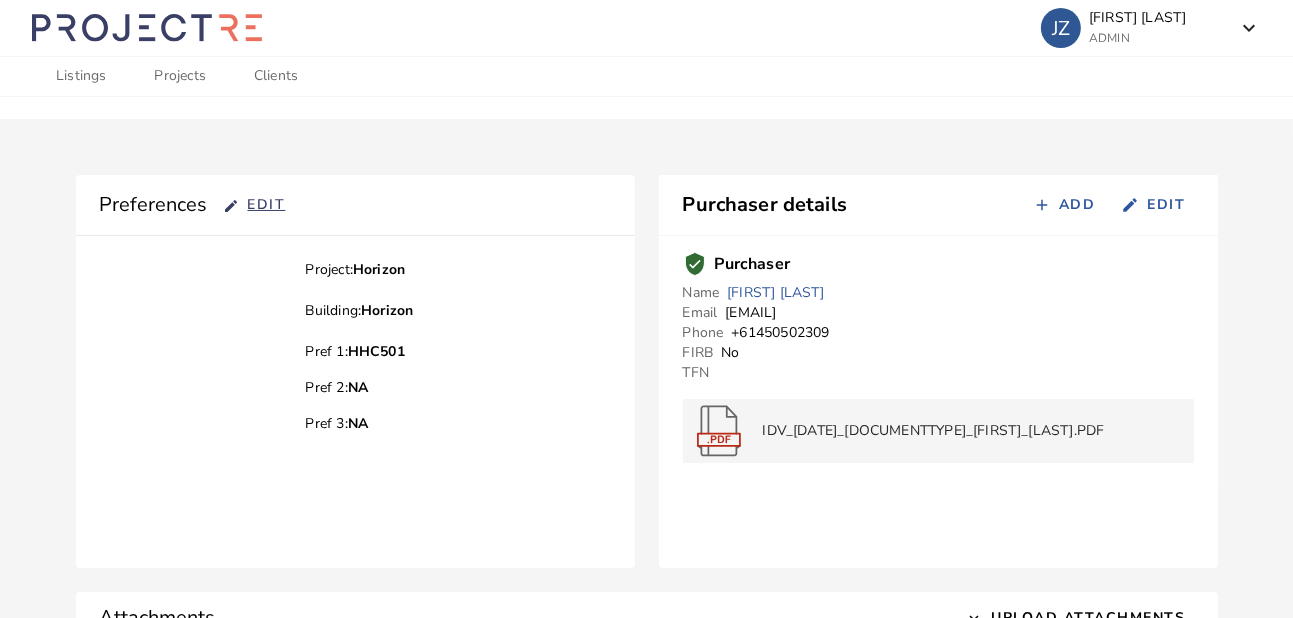 scroll, scrollTop: 0, scrollLeft: 0, axis: both 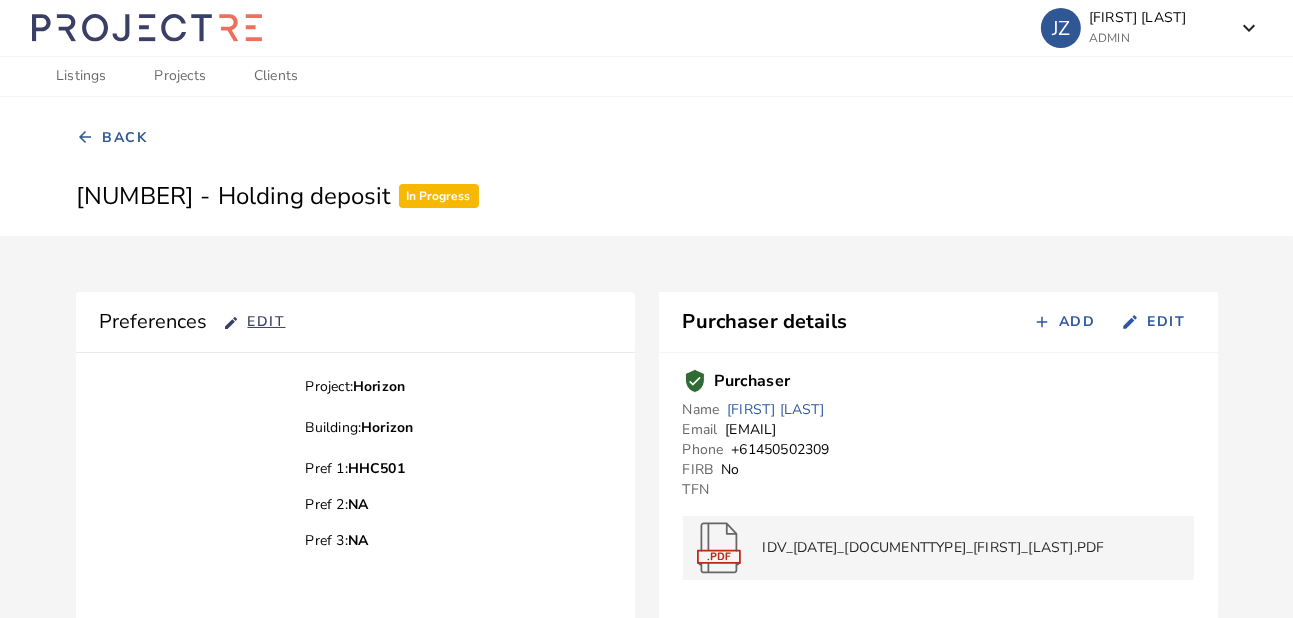 click on "arrow_back  Back" at bounding box center [647, 138] 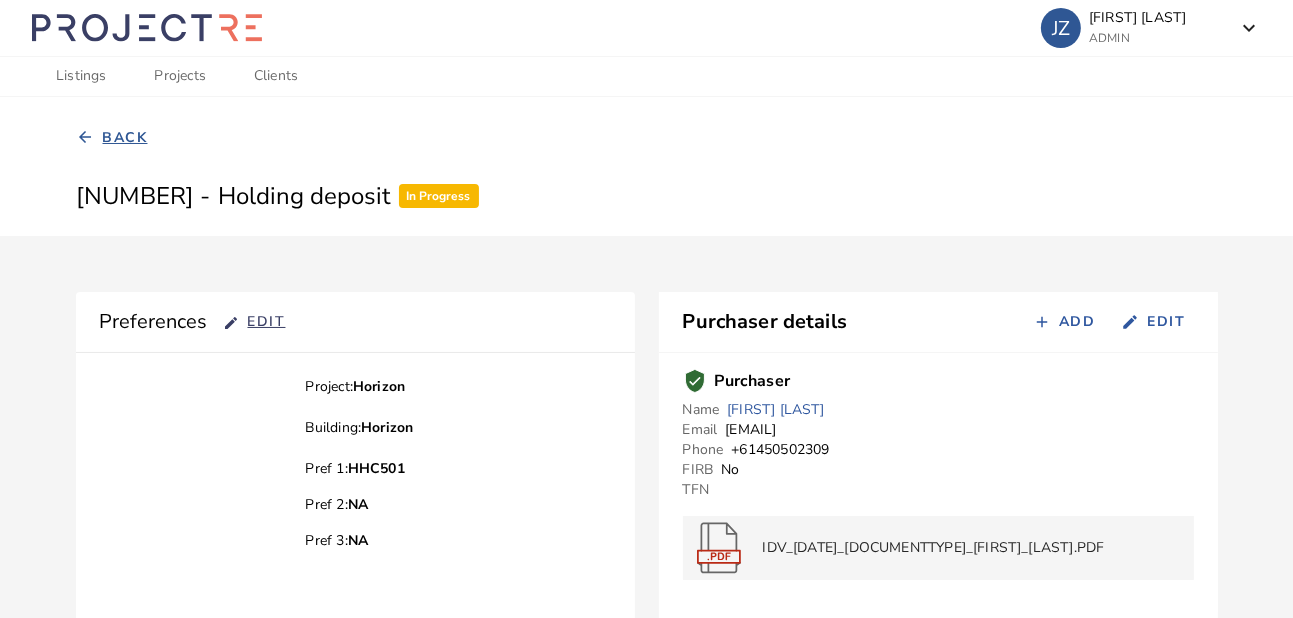 click on "Back" at bounding box center [125, 138] 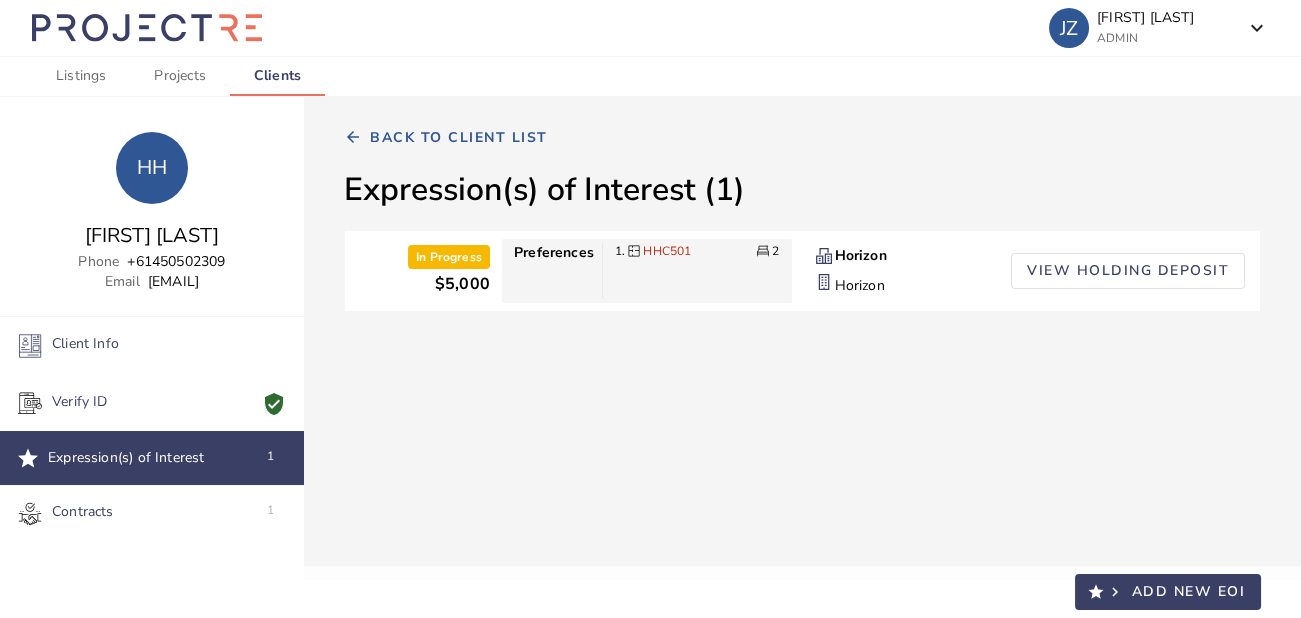 click on "Clients" at bounding box center [277, 76] 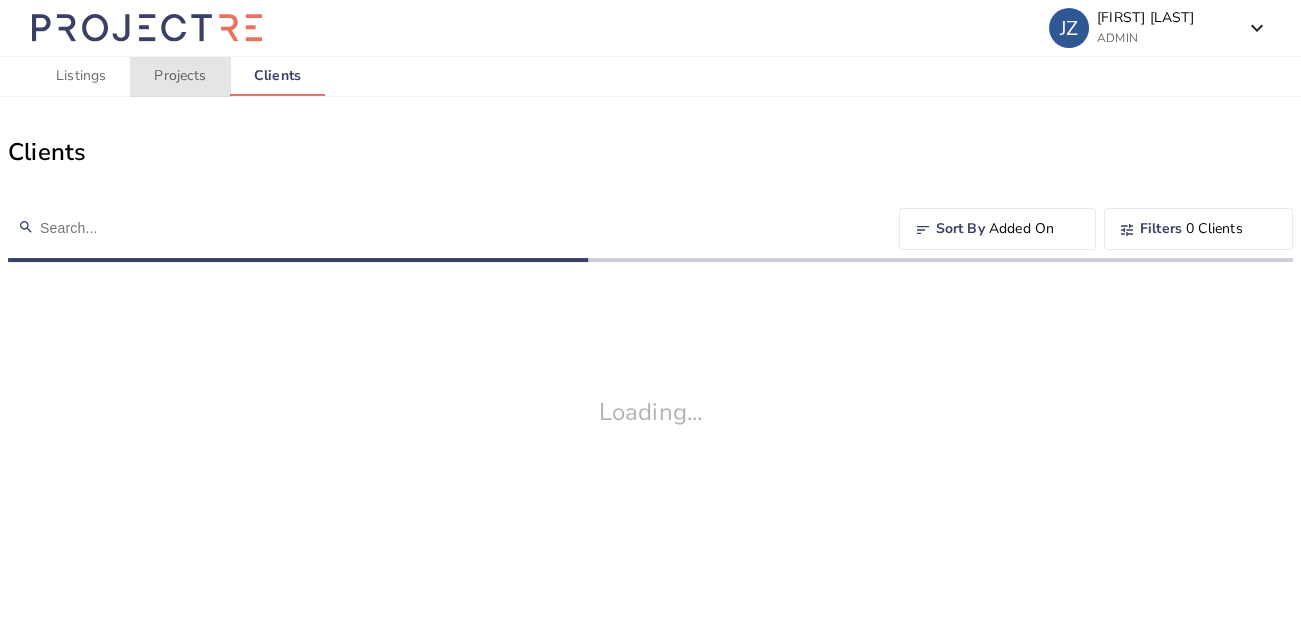 click on "Projects" at bounding box center [179, 76] 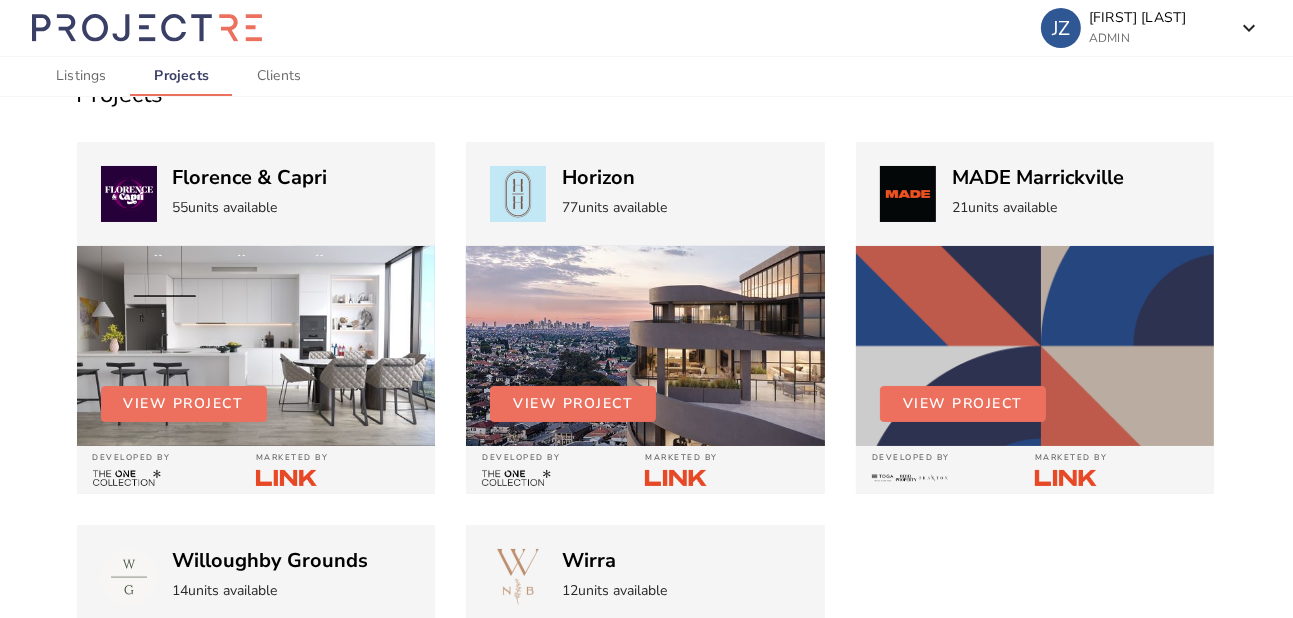 scroll, scrollTop: 0, scrollLeft: 0, axis: both 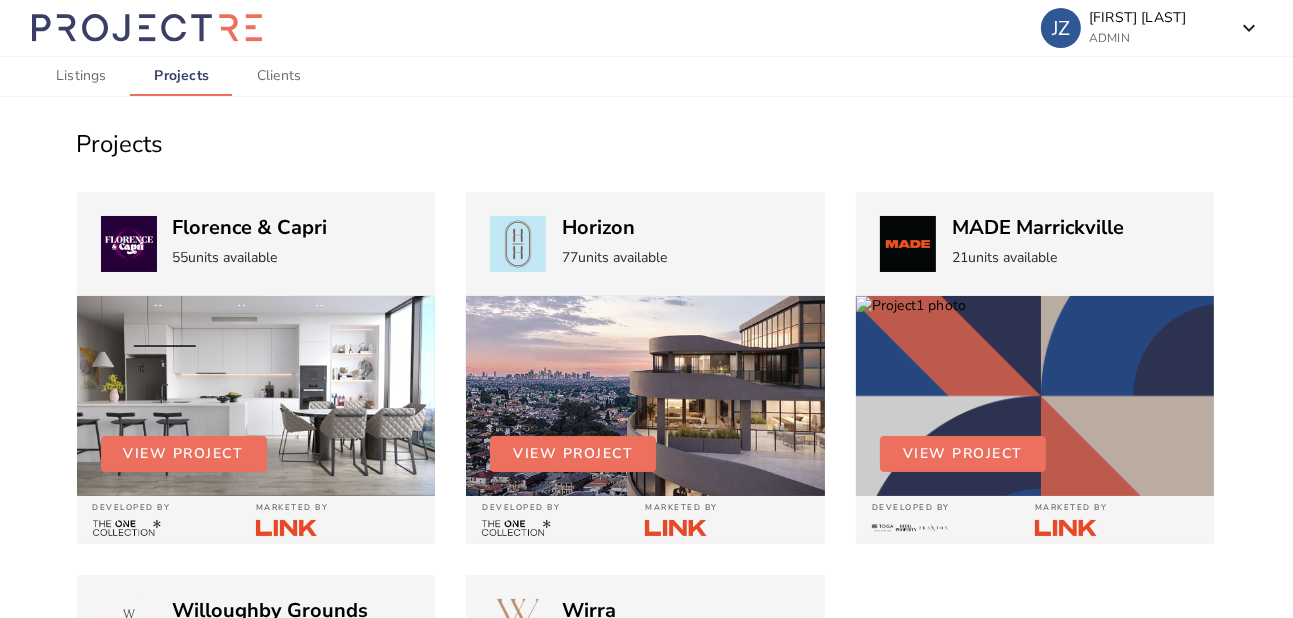 click on "Listings" at bounding box center [81, 76] 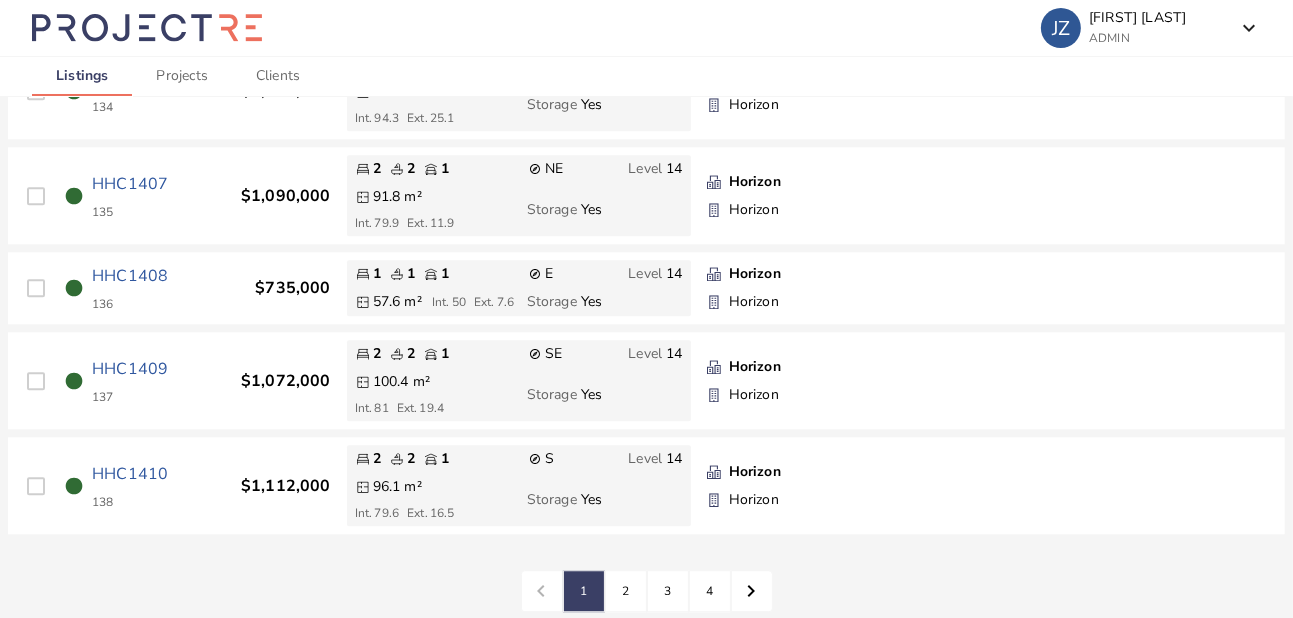 scroll, scrollTop: 4921, scrollLeft: 0, axis: vertical 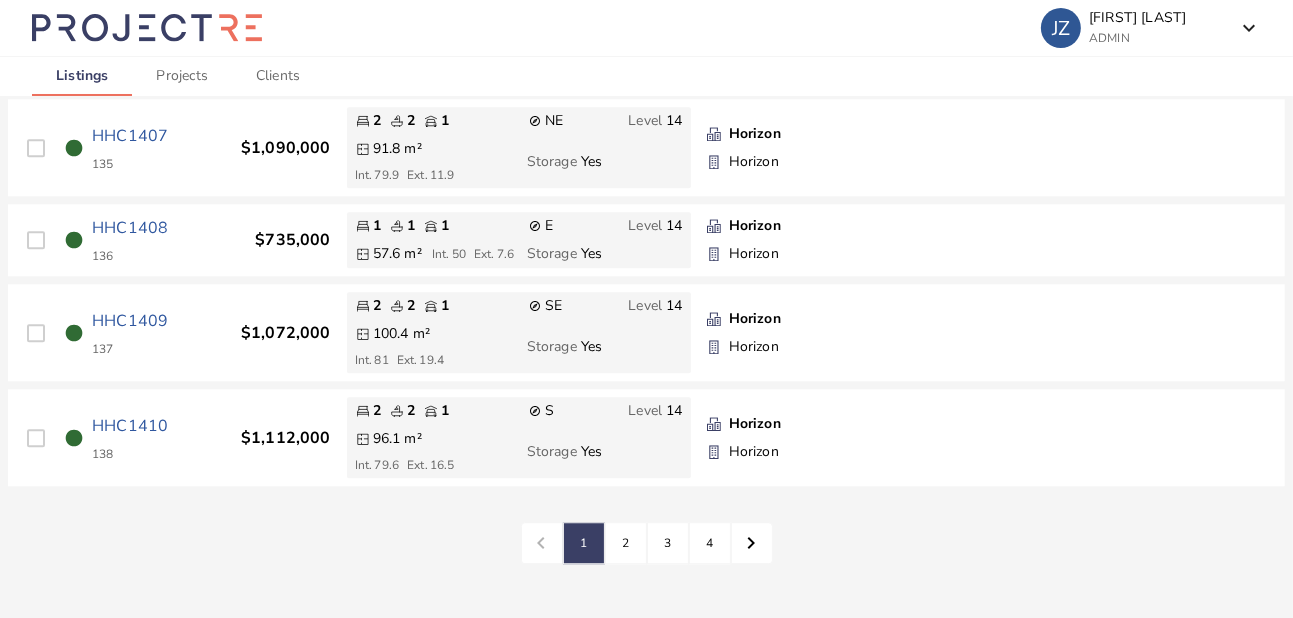 click on "2" at bounding box center [584, 543] 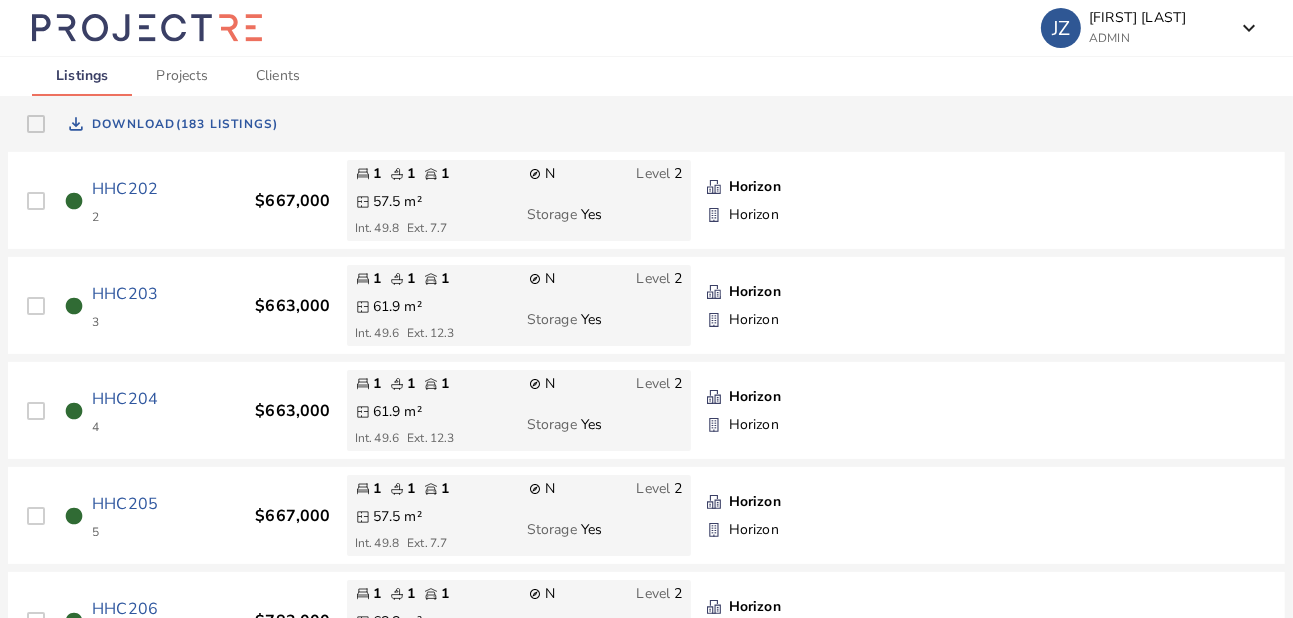 scroll, scrollTop: 566, scrollLeft: 0, axis: vertical 